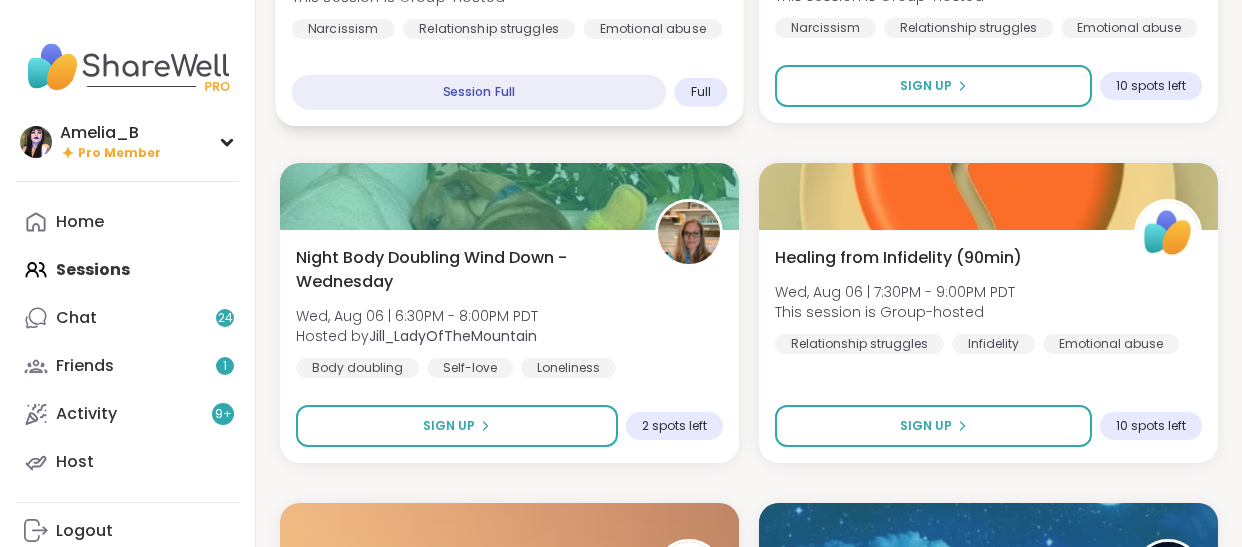scroll, scrollTop: 2867, scrollLeft: 0, axis: vertical 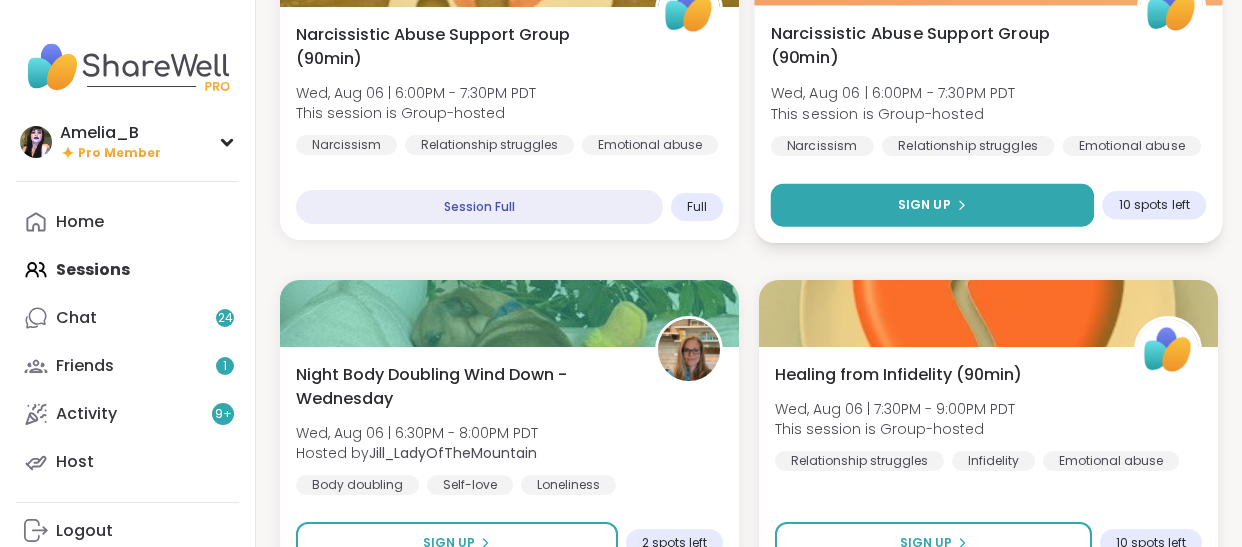 click on "Sign Up" at bounding box center (924, 205) 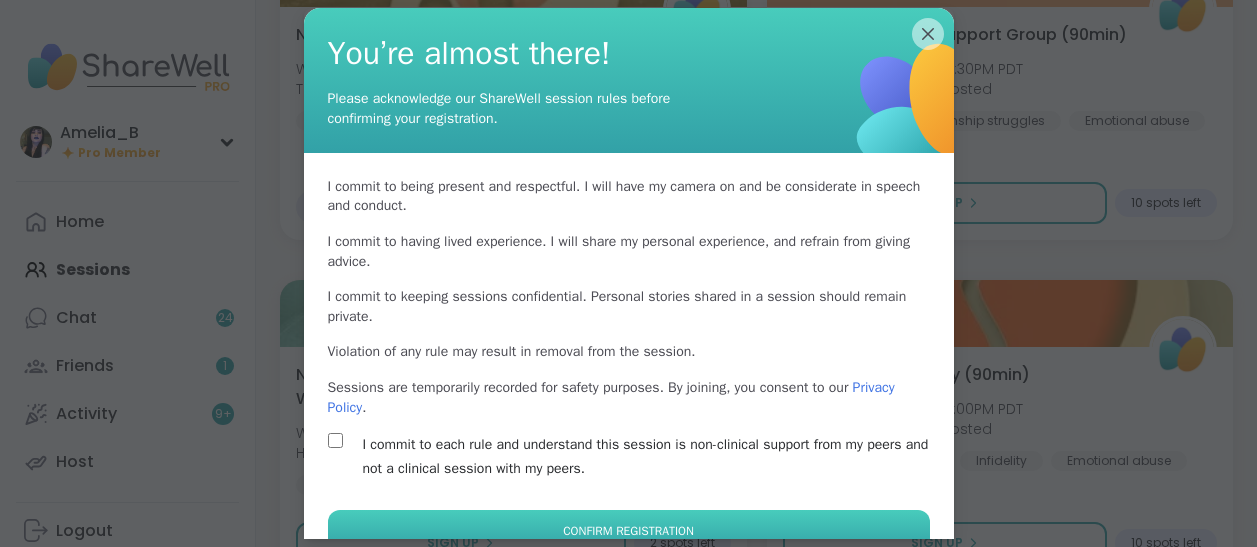 click on "Confirm Registration" at bounding box center [629, 531] 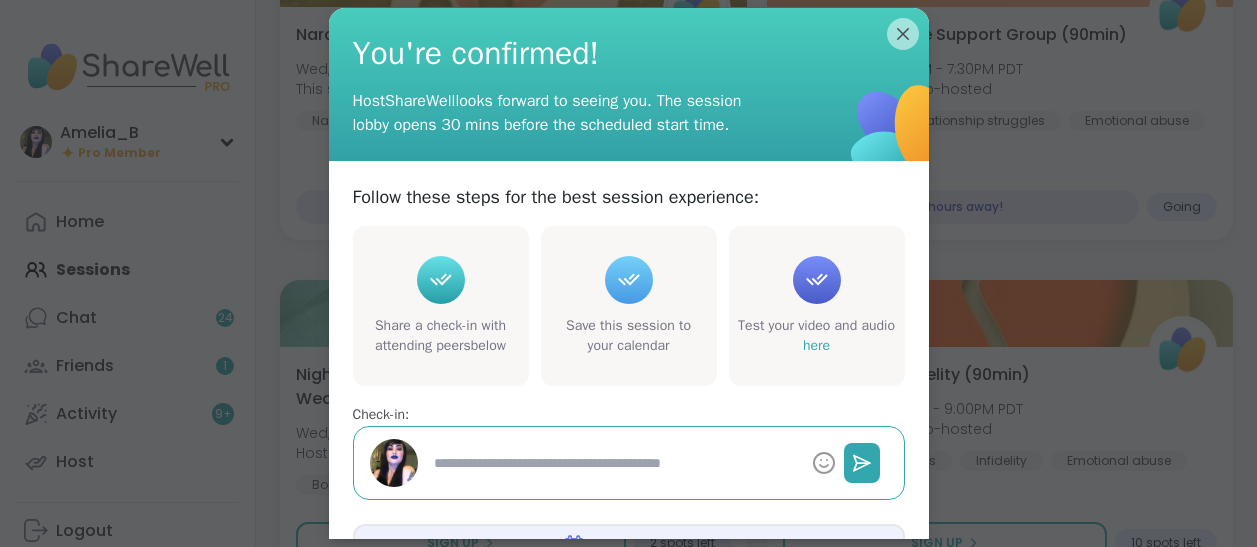 type on "*" 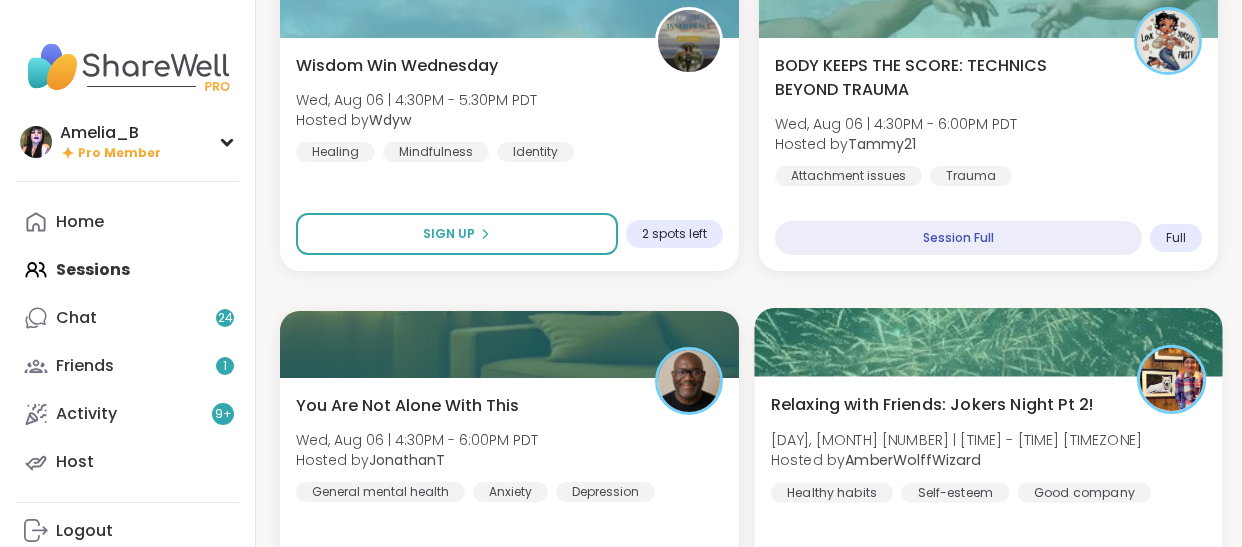 scroll, scrollTop: 2032, scrollLeft: 0, axis: vertical 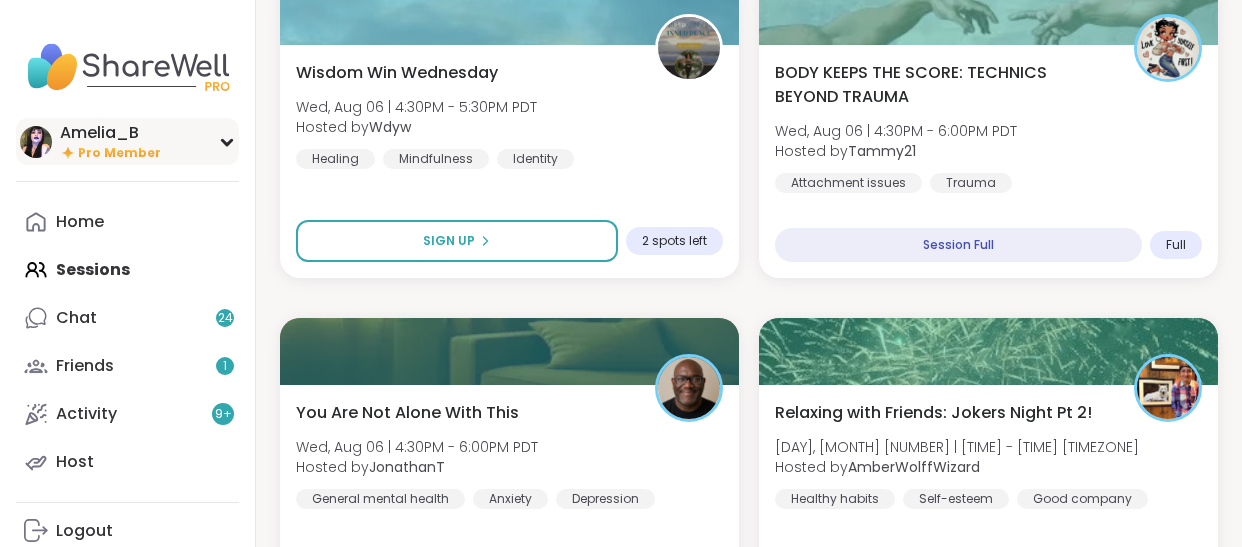 click on "[FIRST]_[INITIAL] [TITLE]" at bounding box center (127, 141) 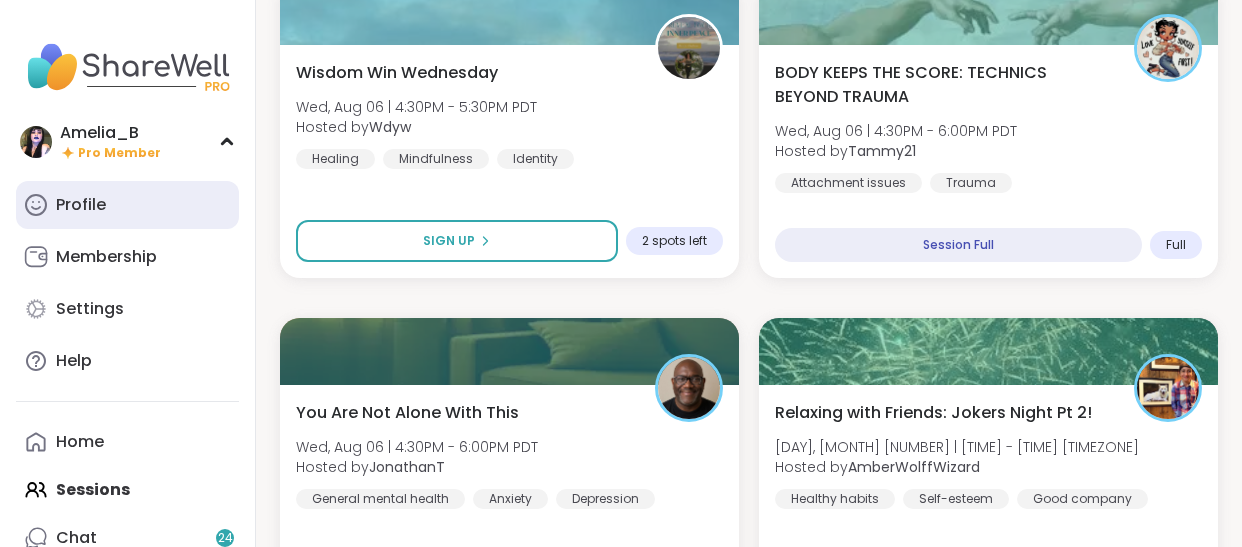 click on "Profile" at bounding box center [127, 205] 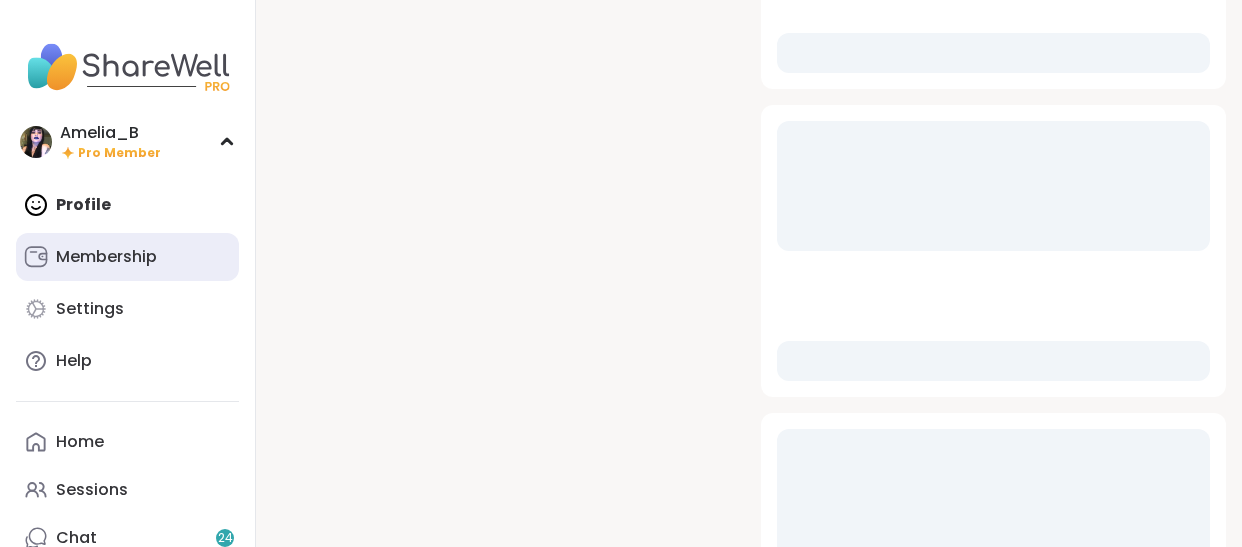 scroll, scrollTop: 0, scrollLeft: 0, axis: both 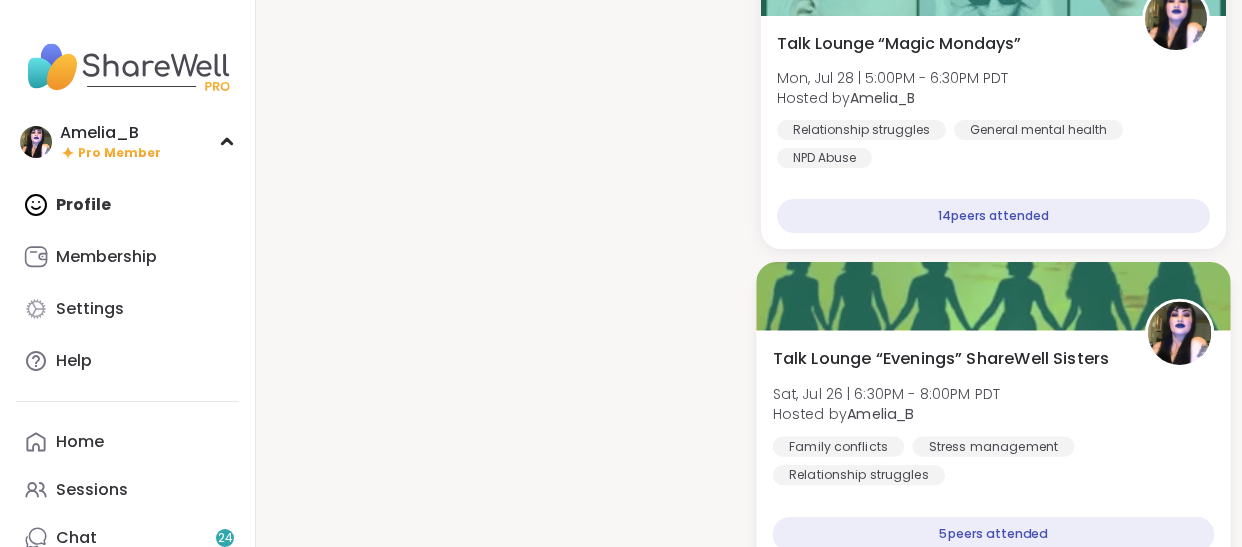 click on "Talk Lounge “Evenings” ShareWell Sisters [DAY], [MONTH] [NUMBER] | [TIME] - [TIME] [TIMEZONE] Hosted by [FIRST]_[INITIAL] Family conflicts Stress management Relationship struggles" at bounding box center [994, 415] 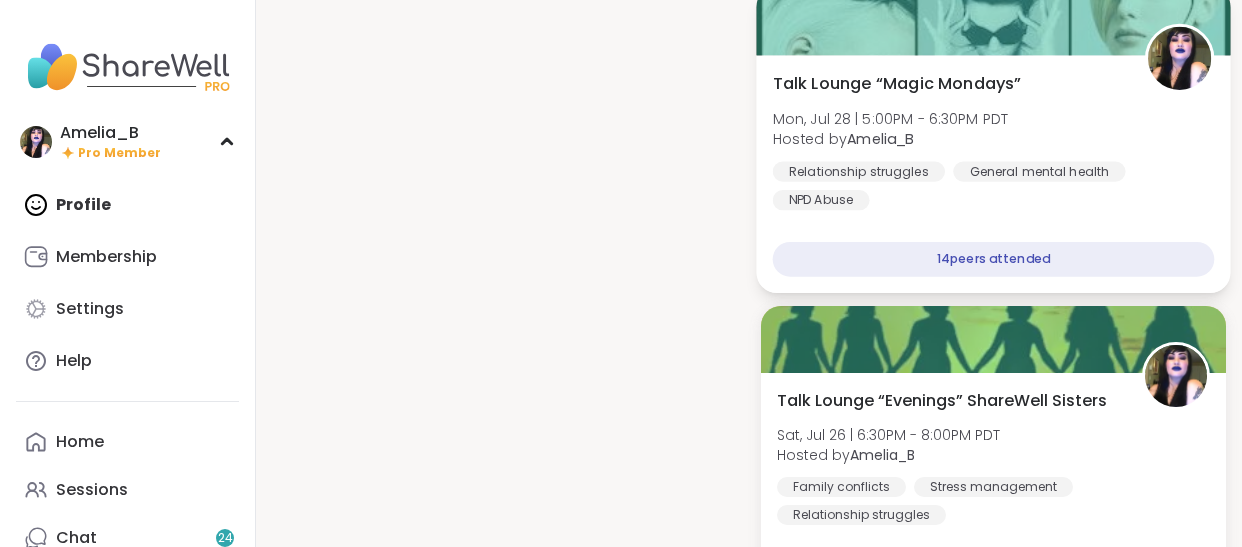 scroll, scrollTop: 2310, scrollLeft: 0, axis: vertical 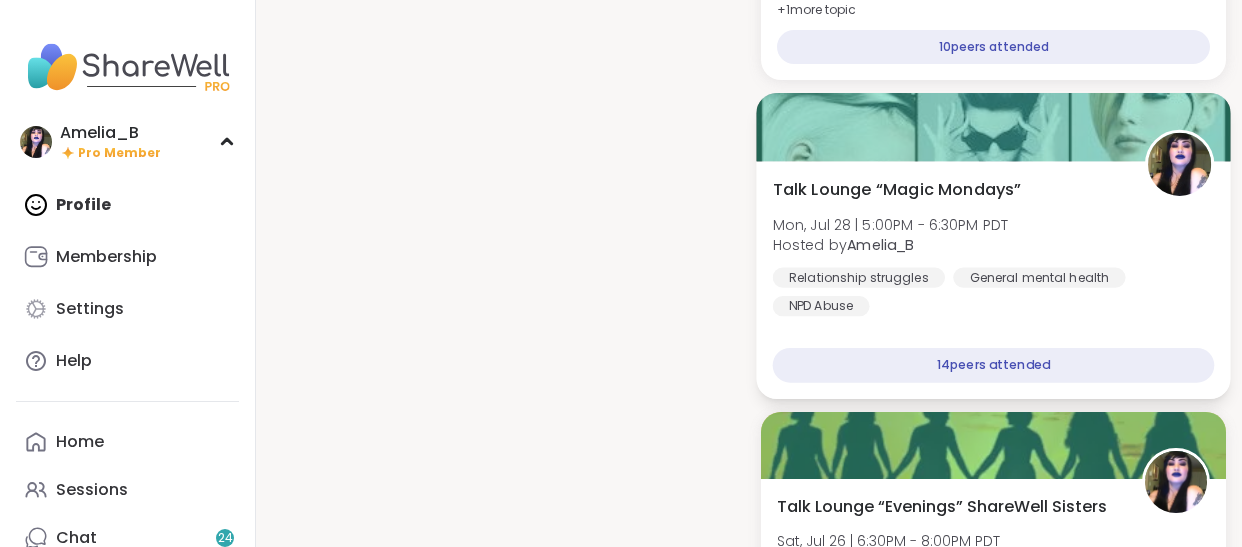 click on "Relationship struggles General mental health NPD Abuse" at bounding box center [994, 291] 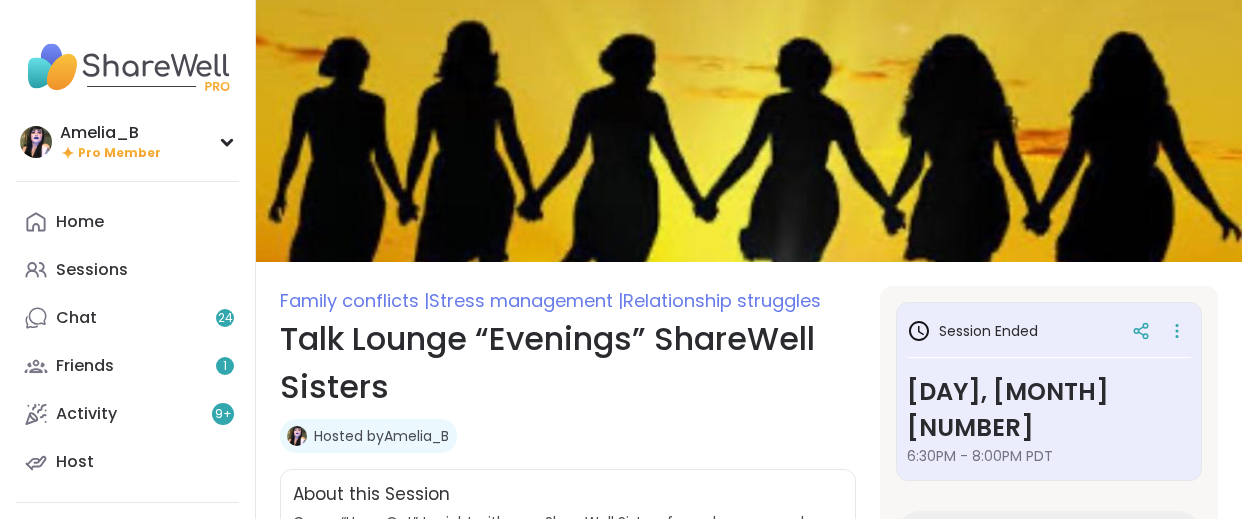 scroll, scrollTop: 0, scrollLeft: 0, axis: both 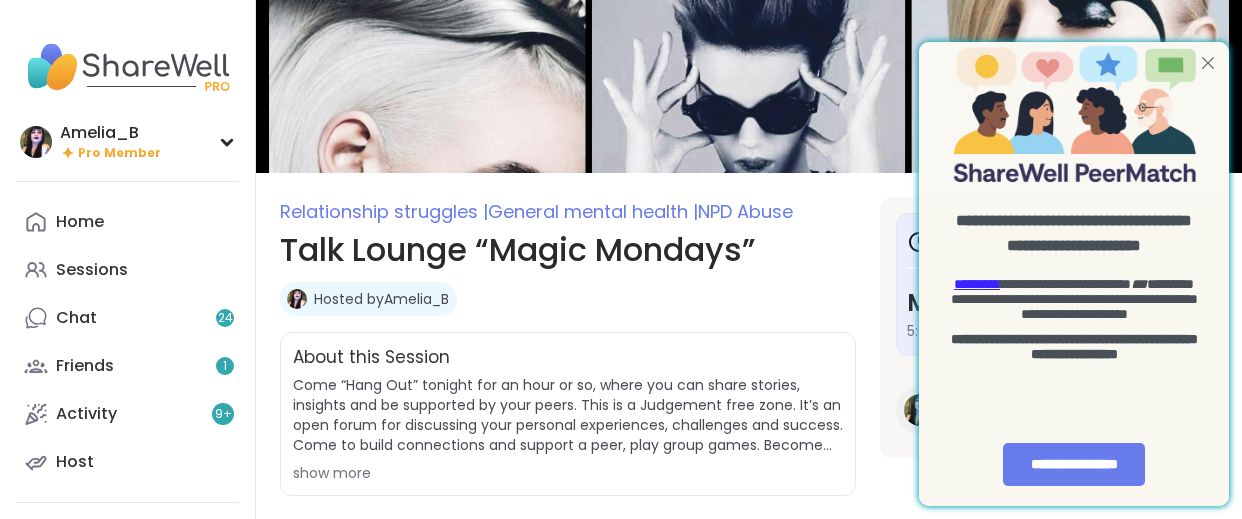 click at bounding box center (1208, 63) 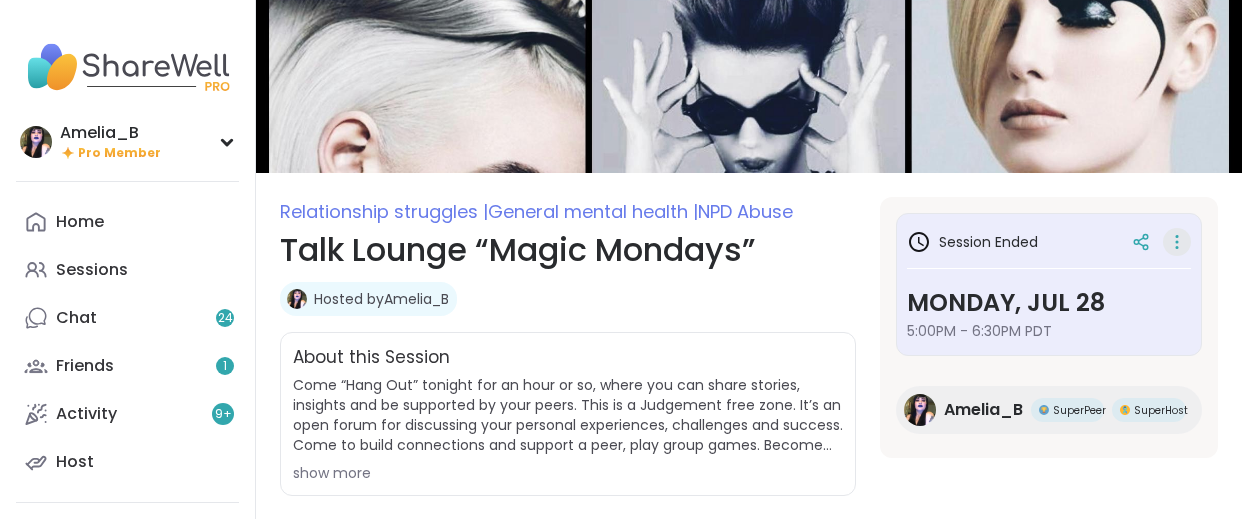 click 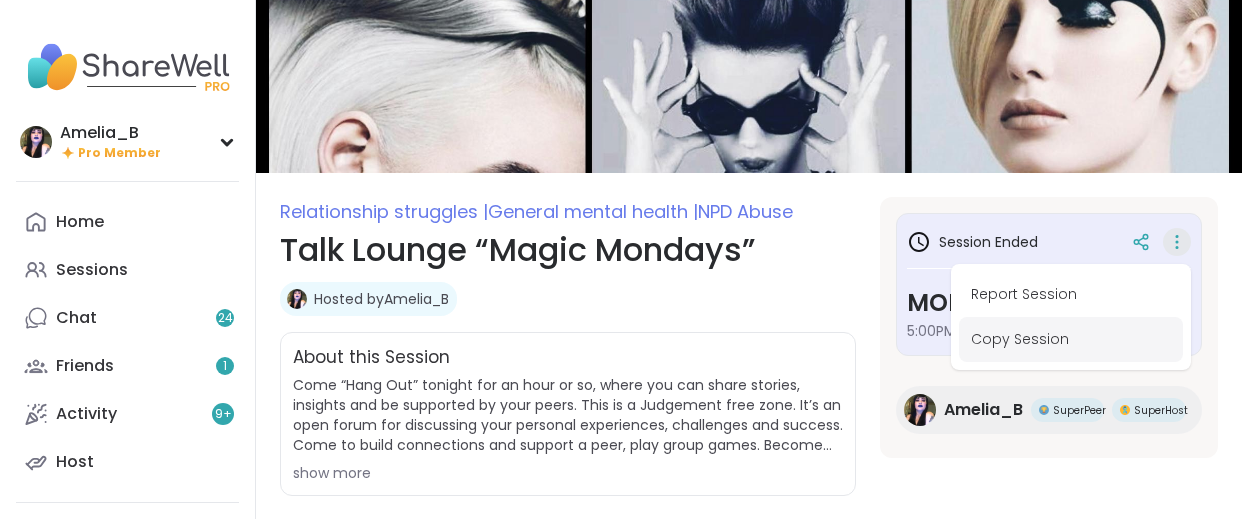click on "Copy Session" at bounding box center (1071, 339) 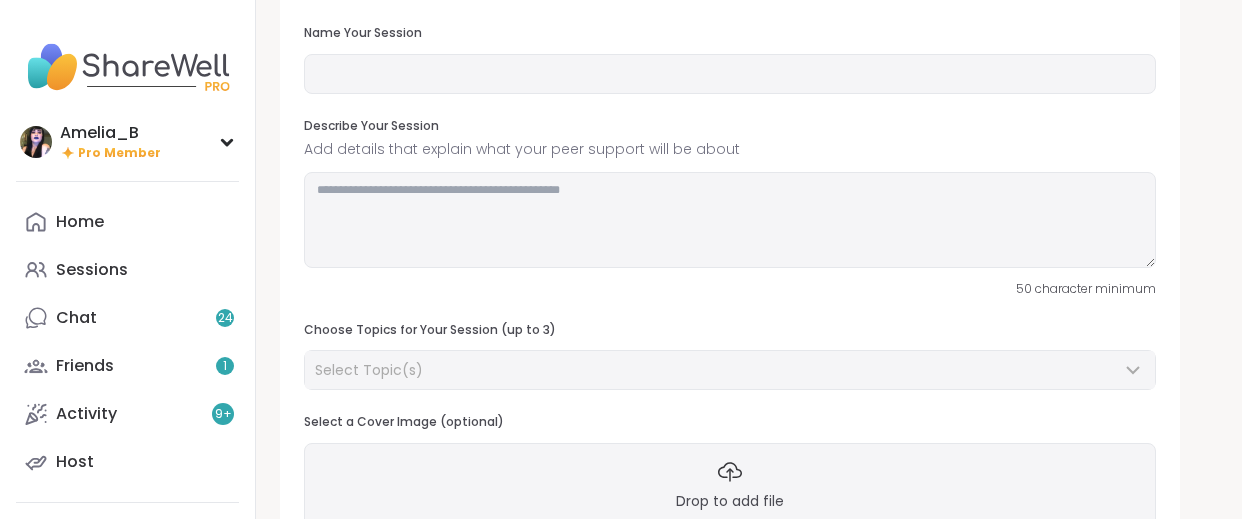 scroll, scrollTop: 0, scrollLeft: 0, axis: both 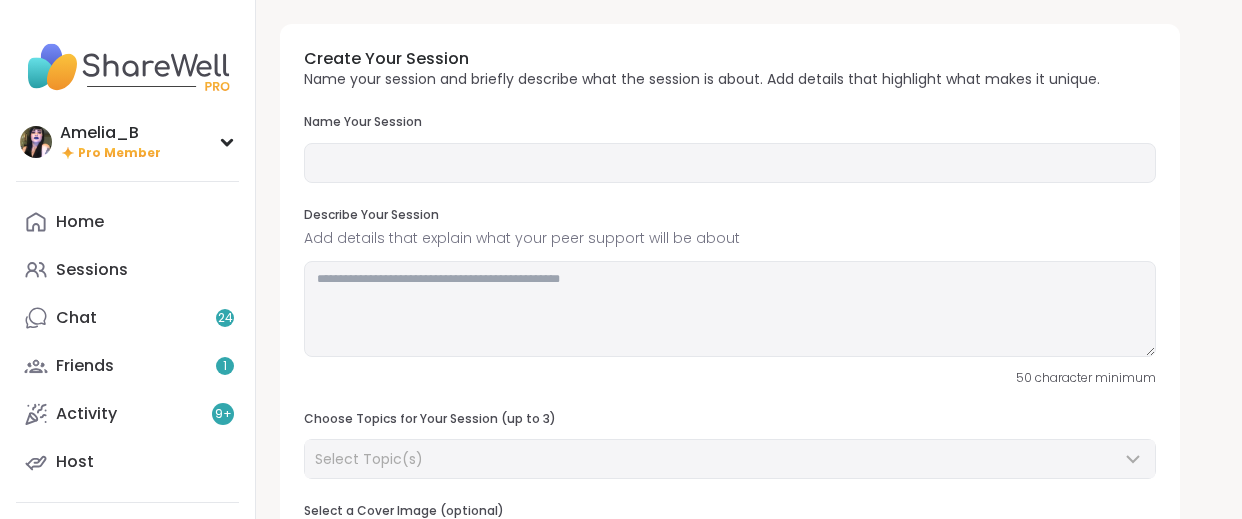 type on "**********" 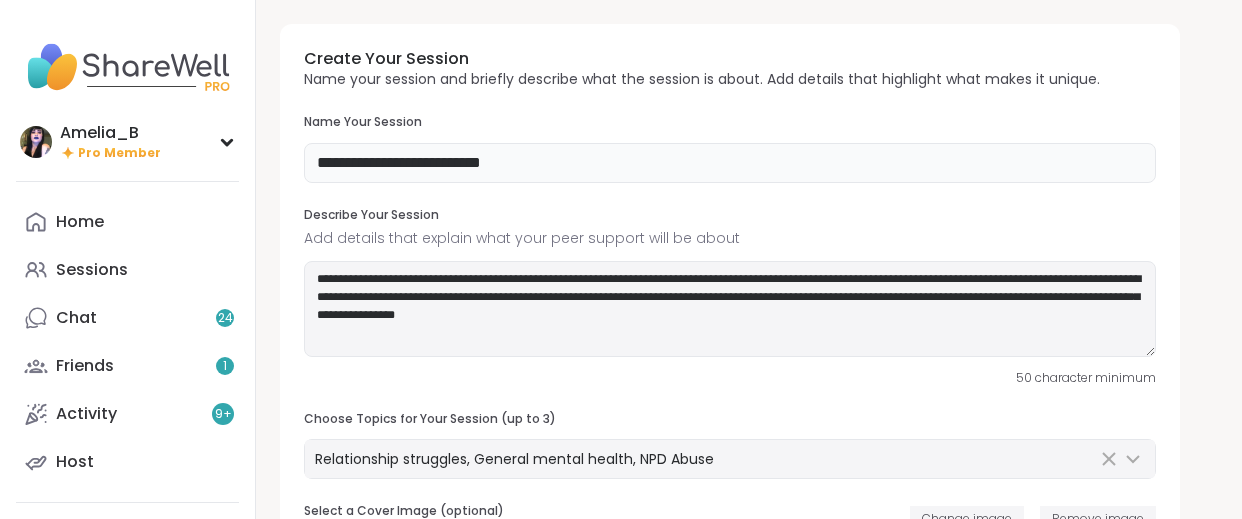click on "**********" at bounding box center [730, 163] 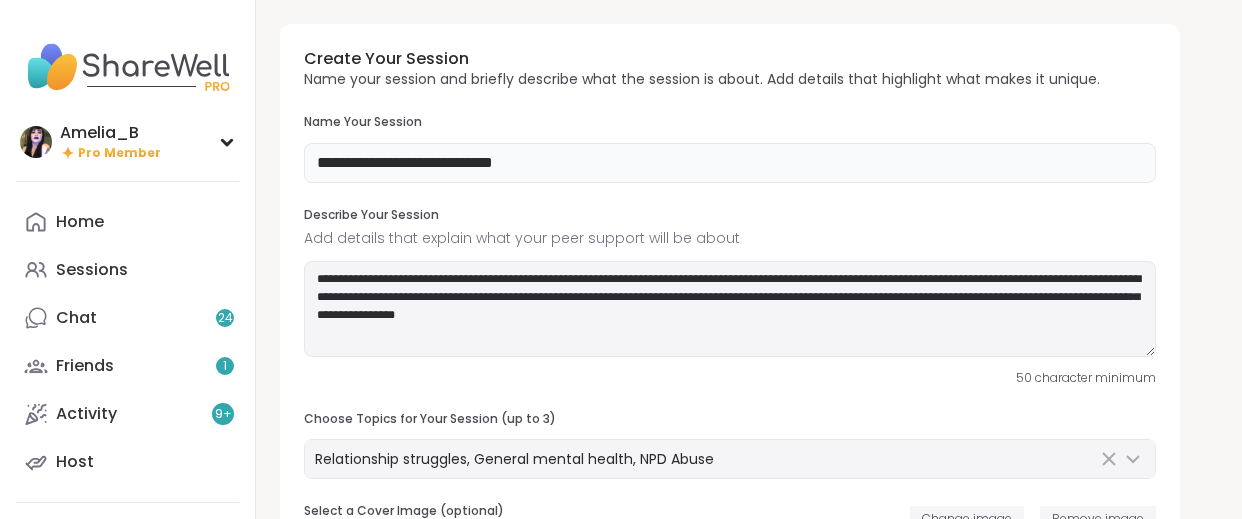 click on "**********" at bounding box center [730, 163] 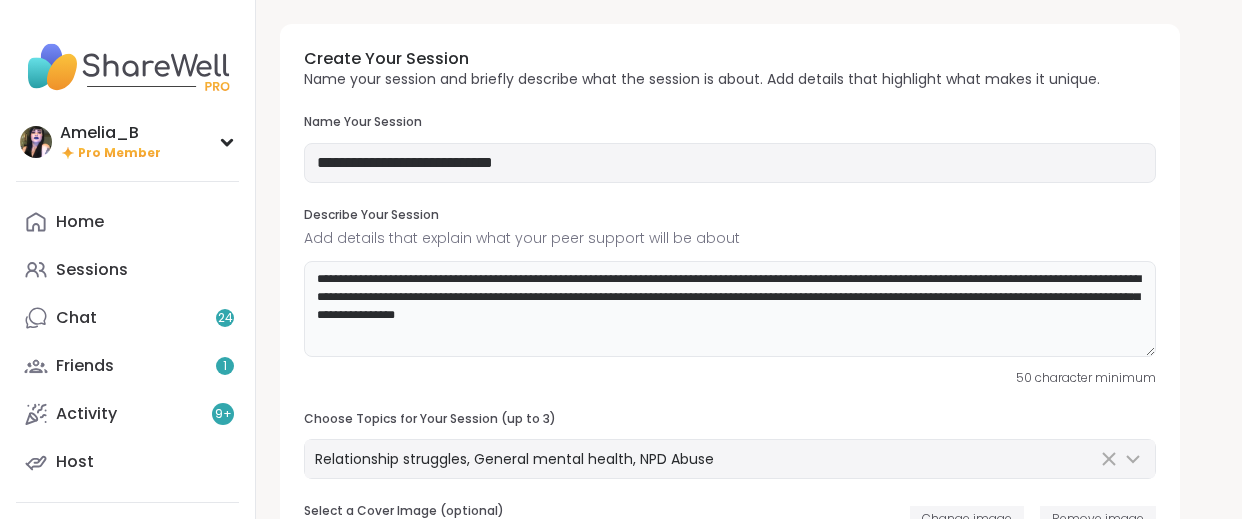 click on "**********" at bounding box center [730, 309] 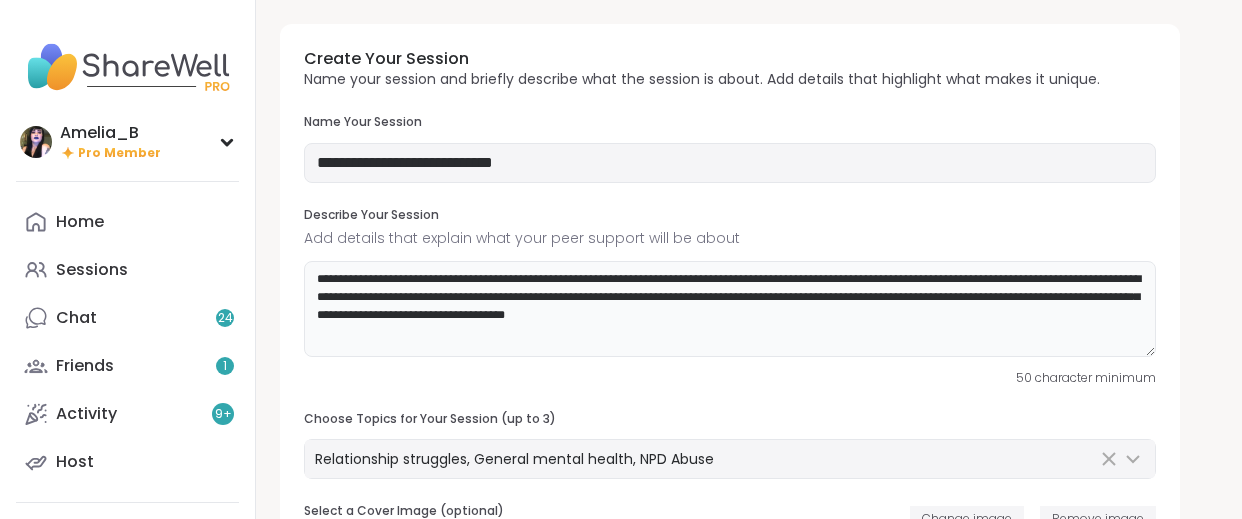 click on "**********" at bounding box center [730, 309] 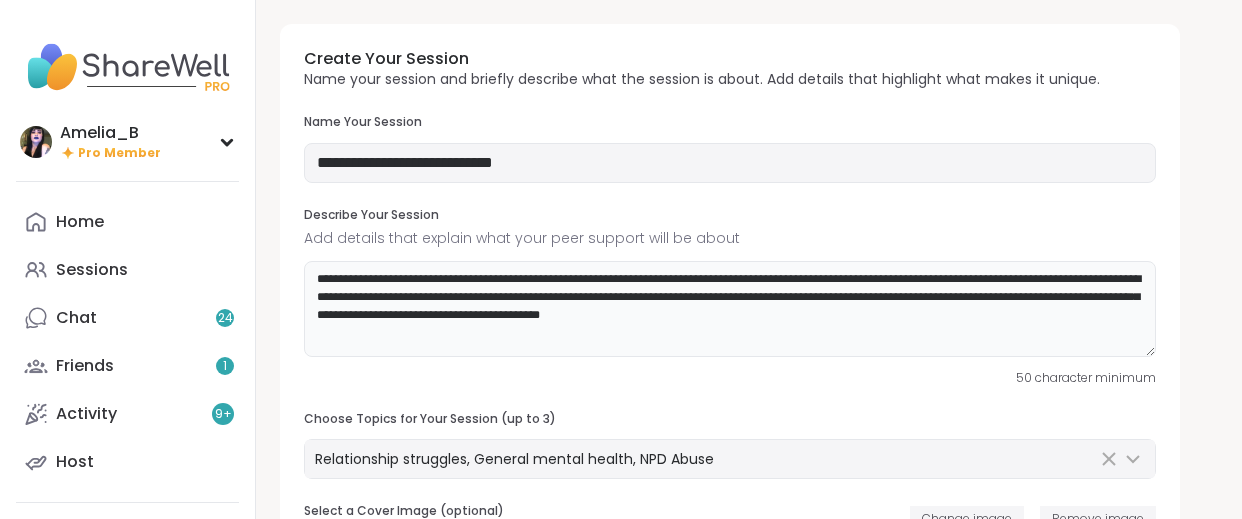 click on "**********" at bounding box center [730, 309] 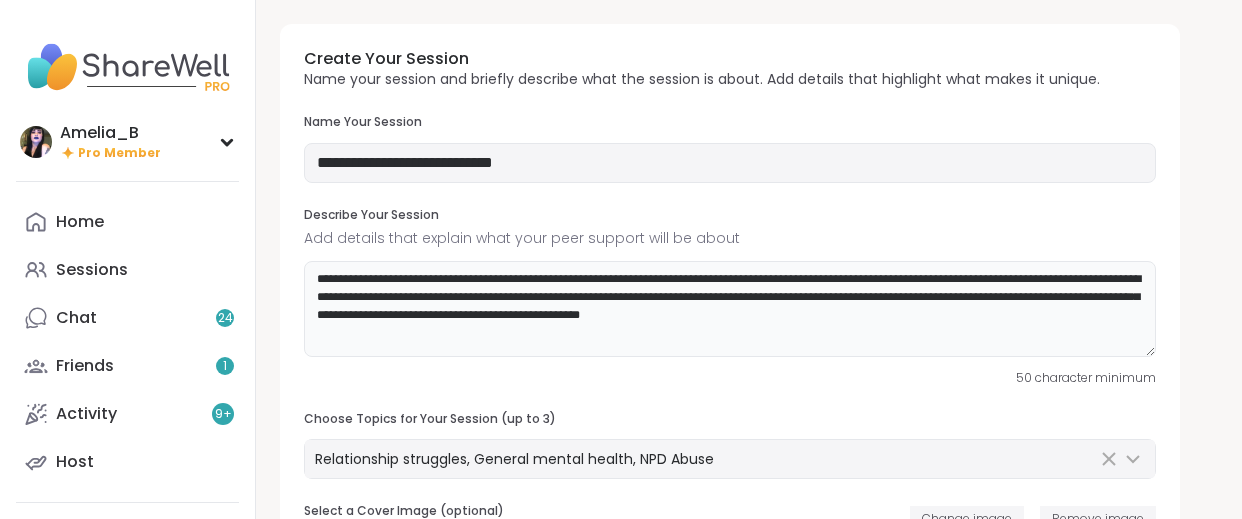click on "**********" at bounding box center [730, 309] 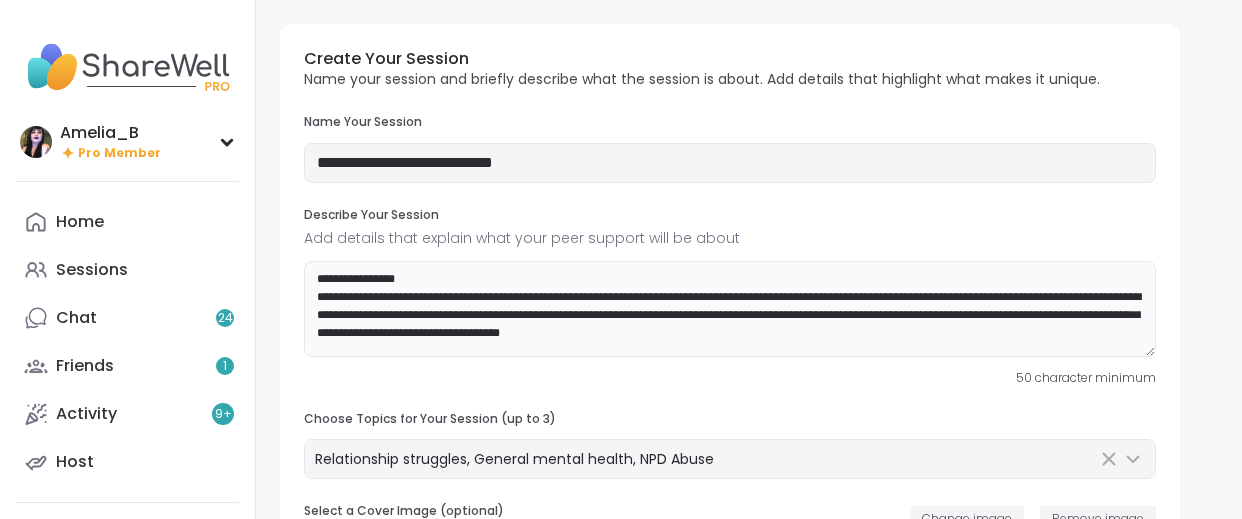 click on "**********" at bounding box center (730, 309) 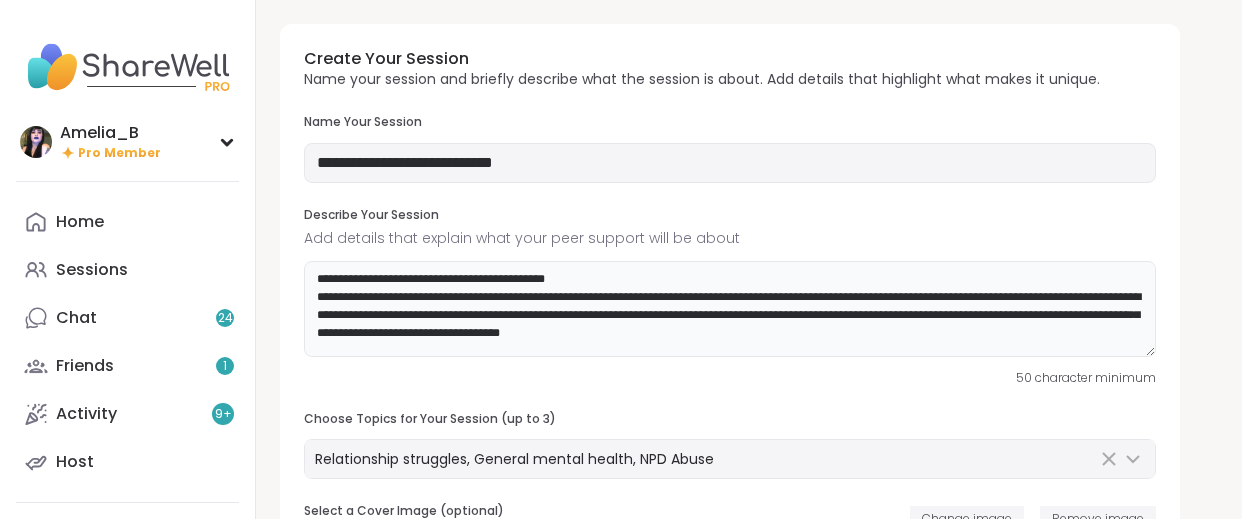 click on "**********" at bounding box center [730, 309] 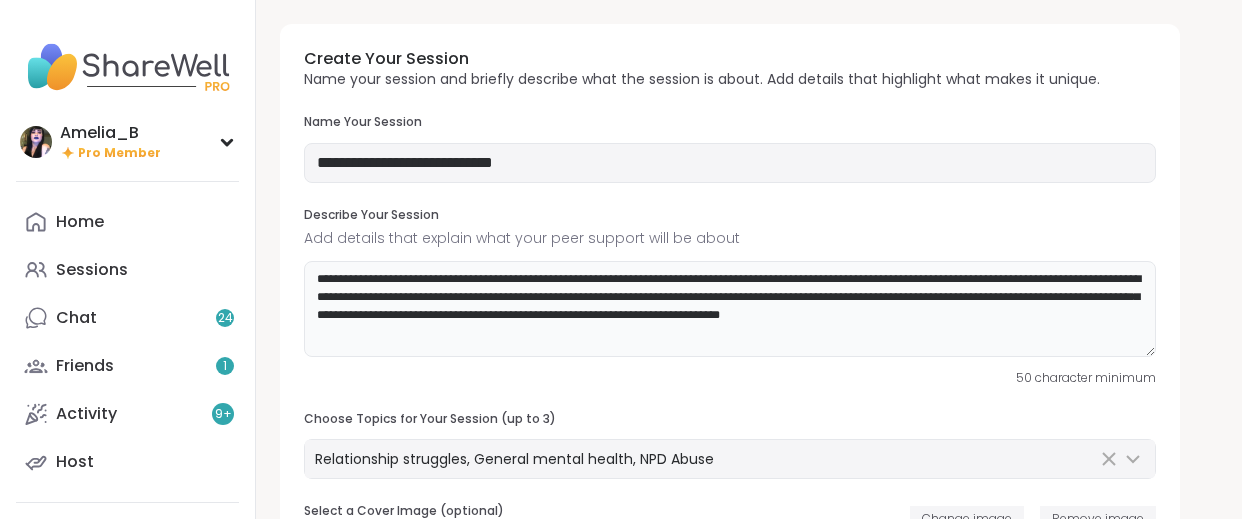 click on "**********" at bounding box center (730, 309) 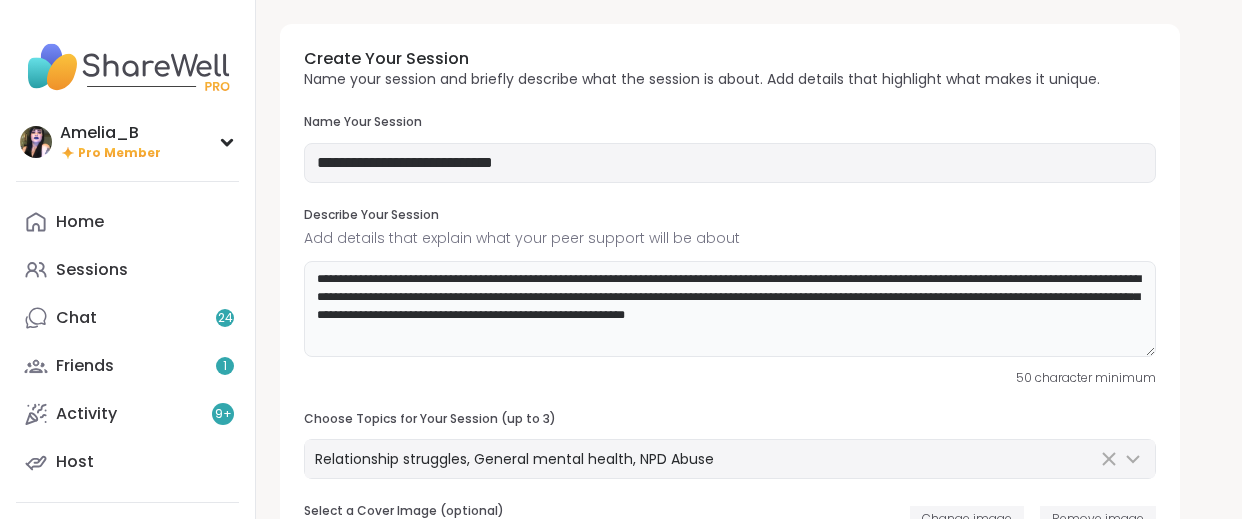 click on "**********" at bounding box center (730, 309) 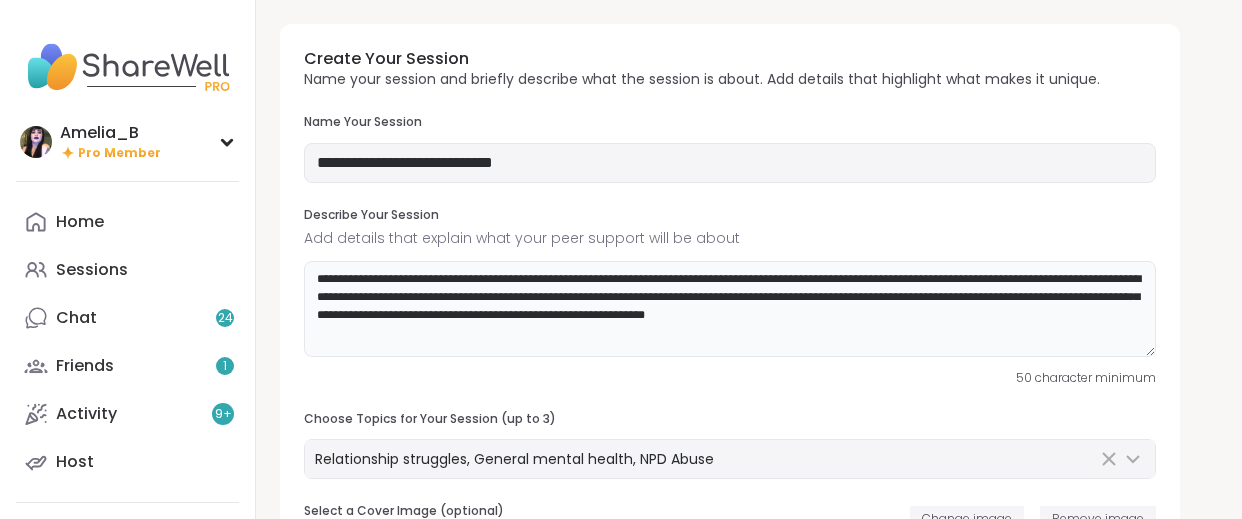 click on "**********" at bounding box center (730, 309) 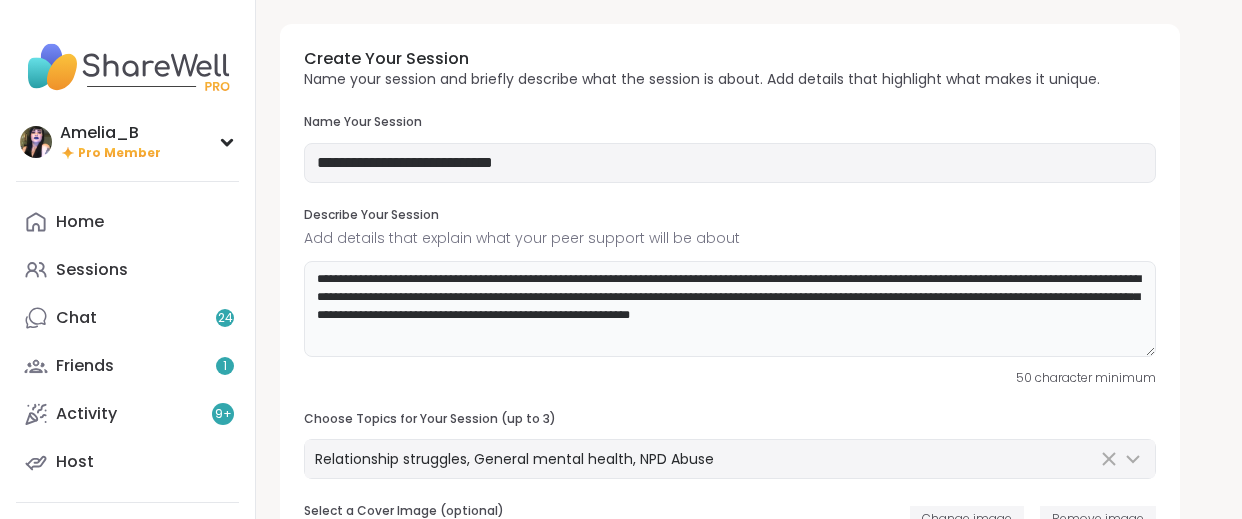 click on "**********" at bounding box center [730, 309] 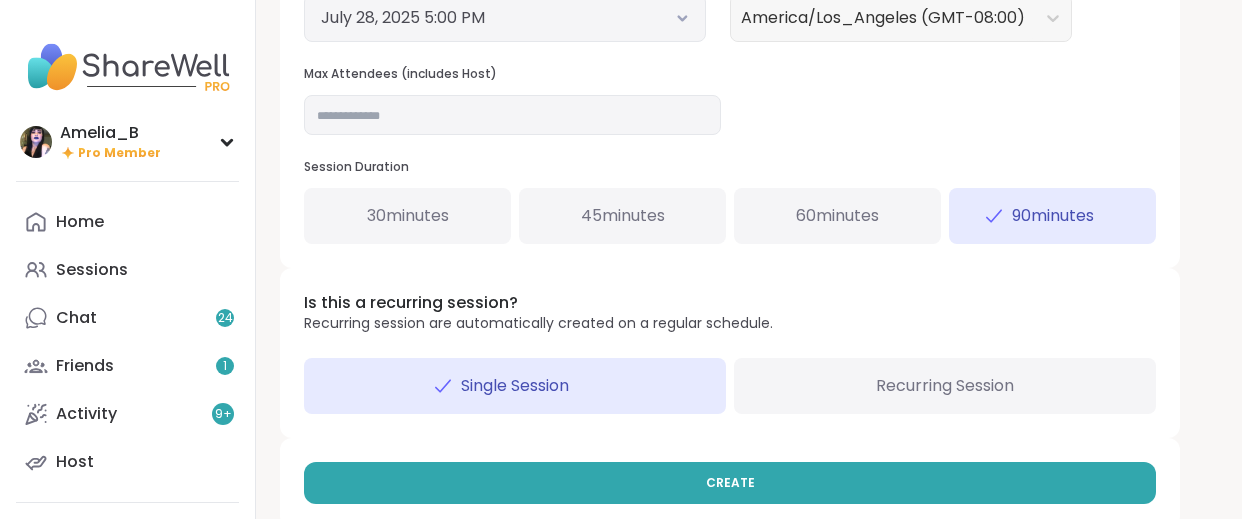 scroll, scrollTop: 871, scrollLeft: 0, axis: vertical 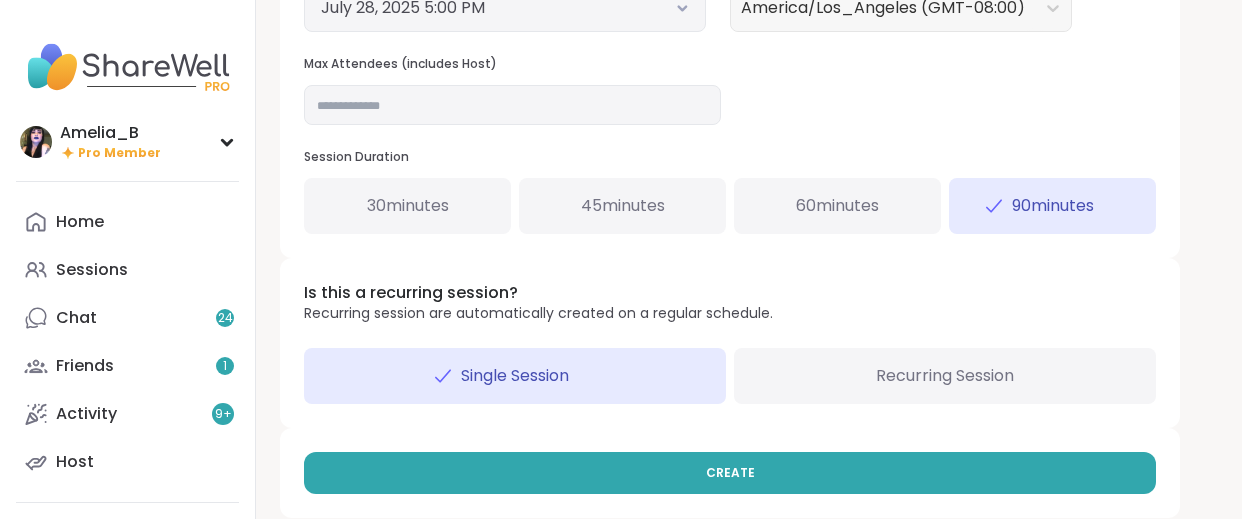 type on "**********" 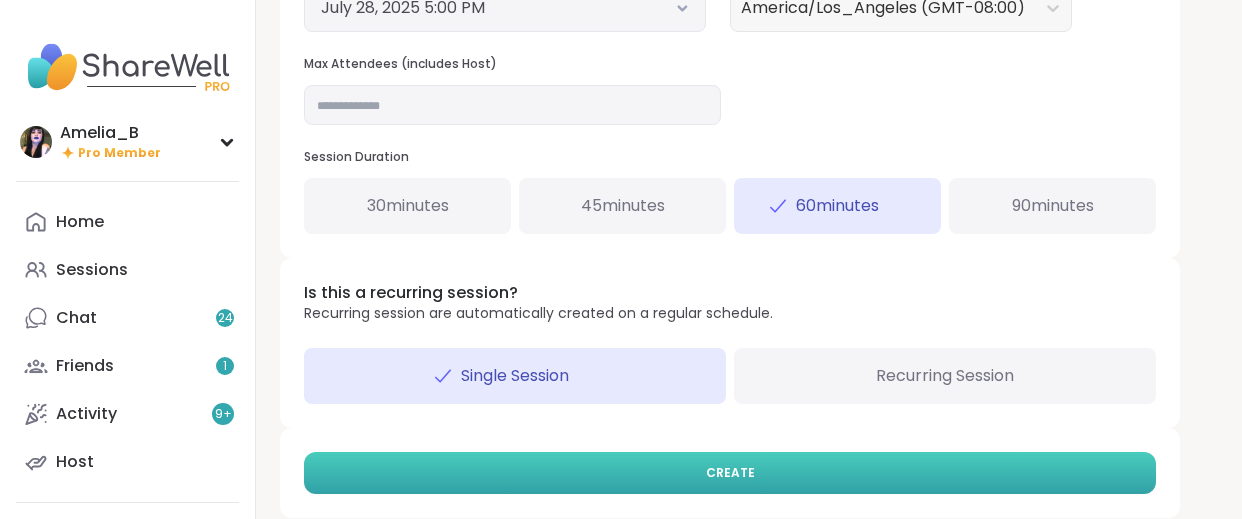 click on "CREATE" at bounding box center (730, 473) 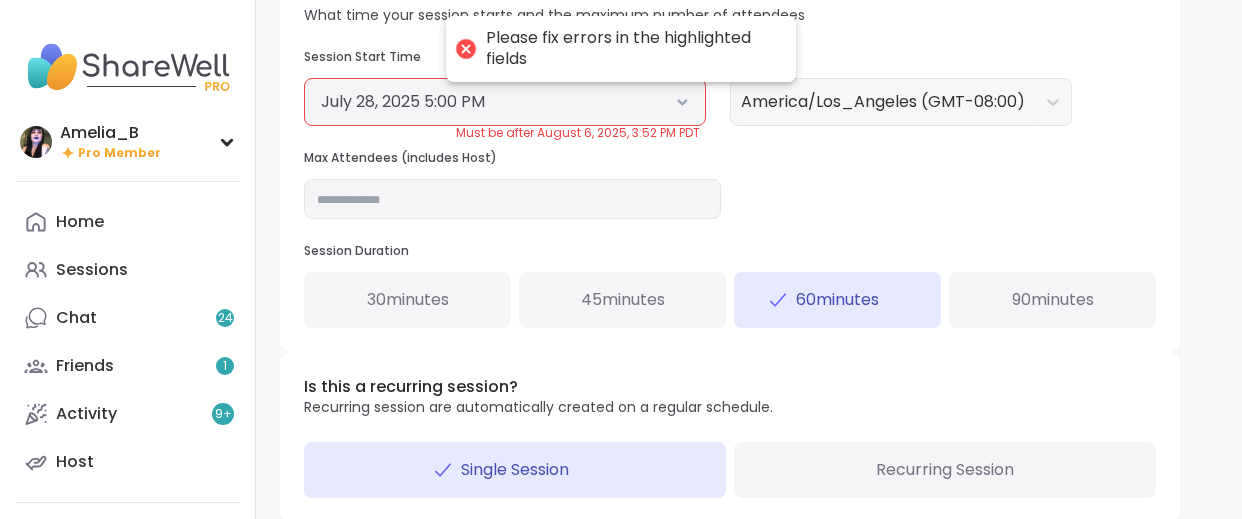 scroll, scrollTop: 764, scrollLeft: 0, axis: vertical 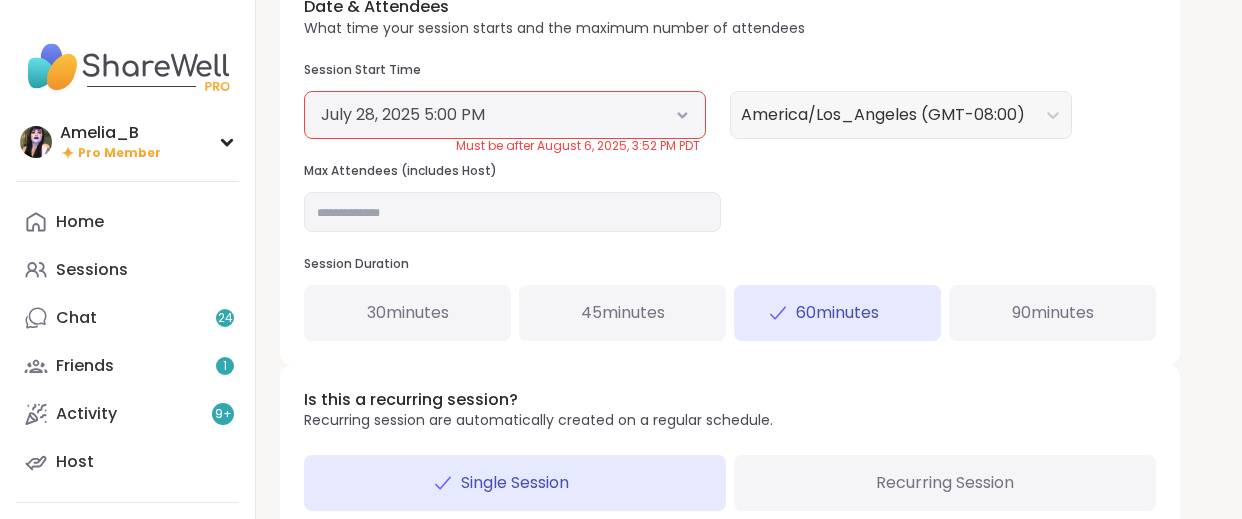 click 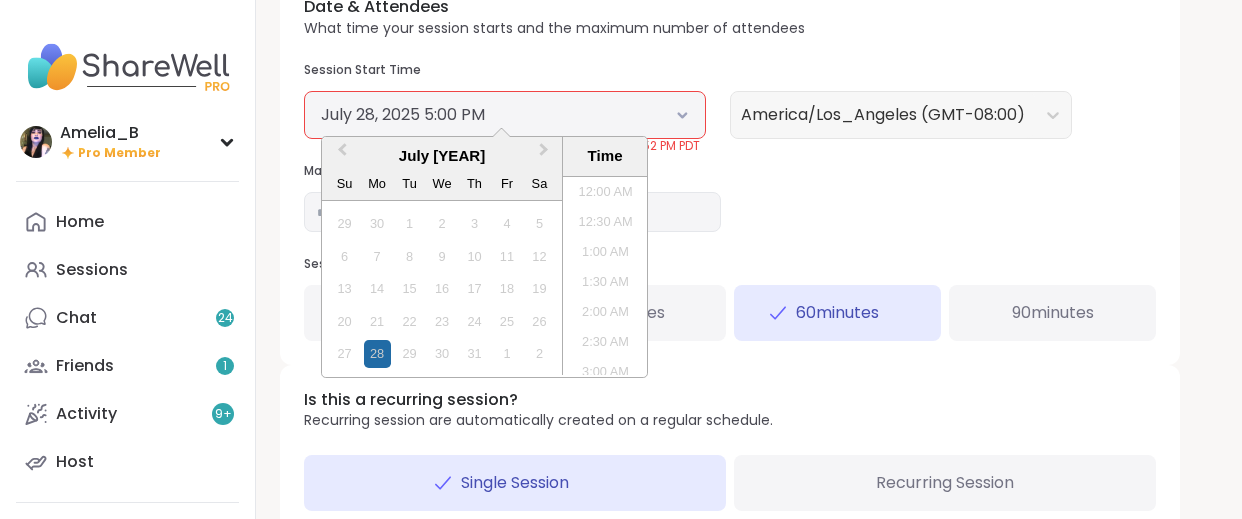 scroll, scrollTop: 936, scrollLeft: 0, axis: vertical 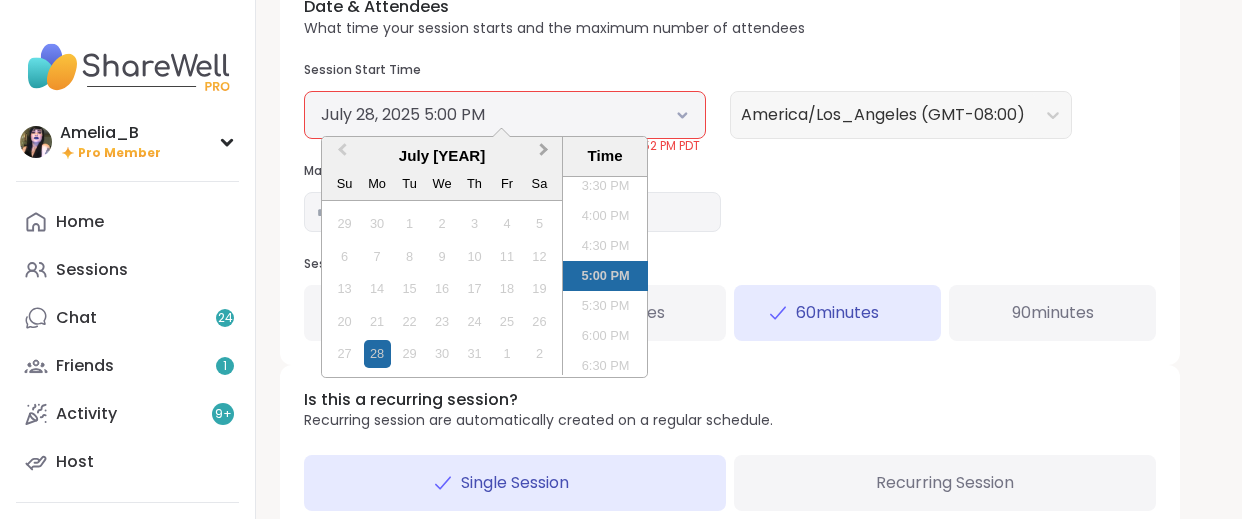 click on "Next Month" at bounding box center (546, 155) 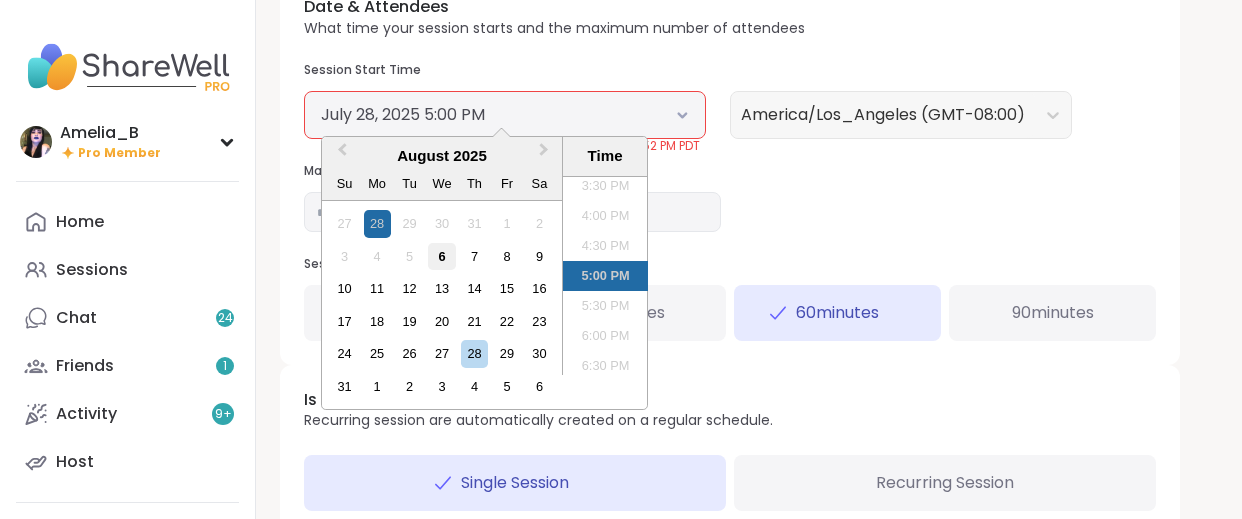 click on "6" at bounding box center (441, 256) 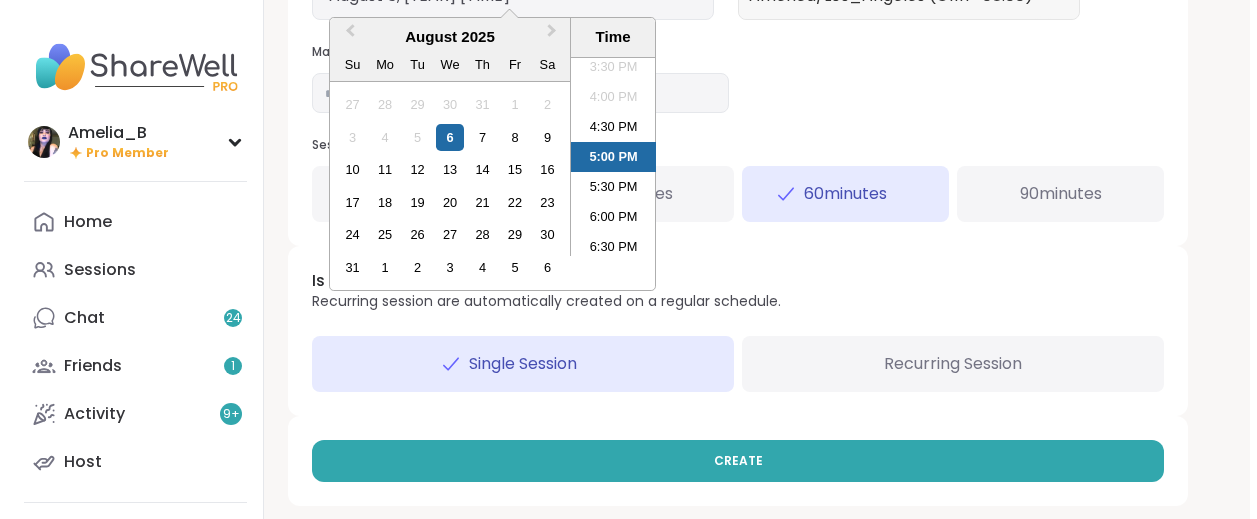 scroll, scrollTop: 881, scrollLeft: 0, axis: vertical 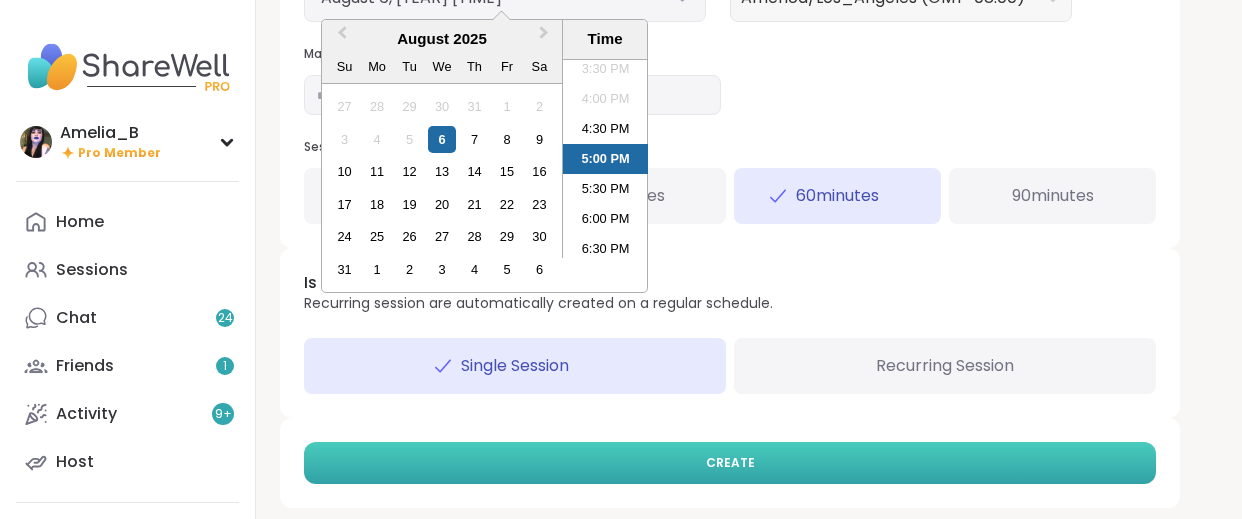 click on "CREATE" at bounding box center [730, 463] 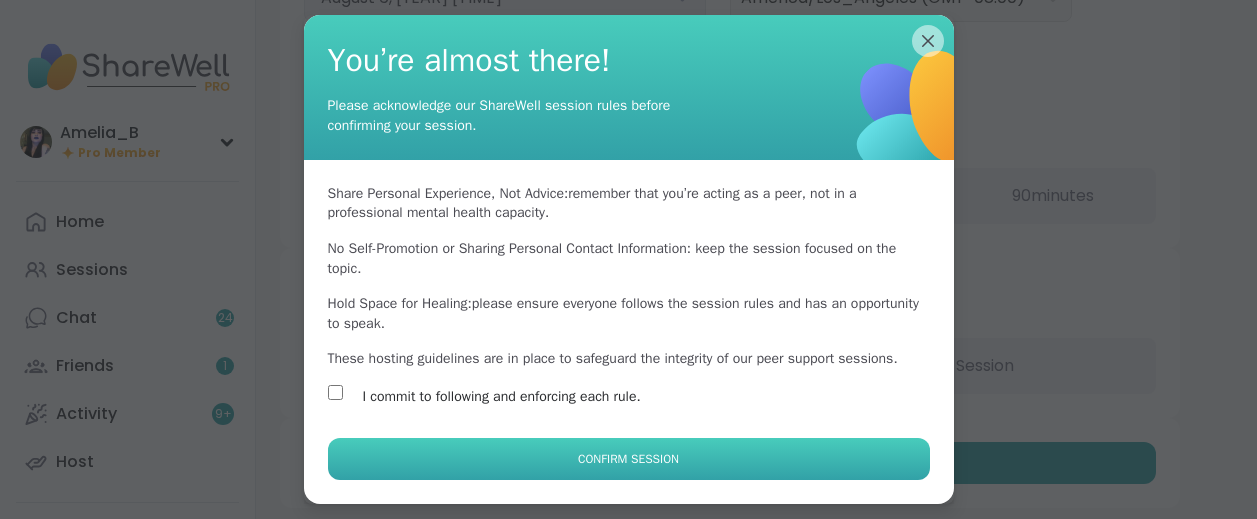 click on "Confirm Session" at bounding box center [629, 459] 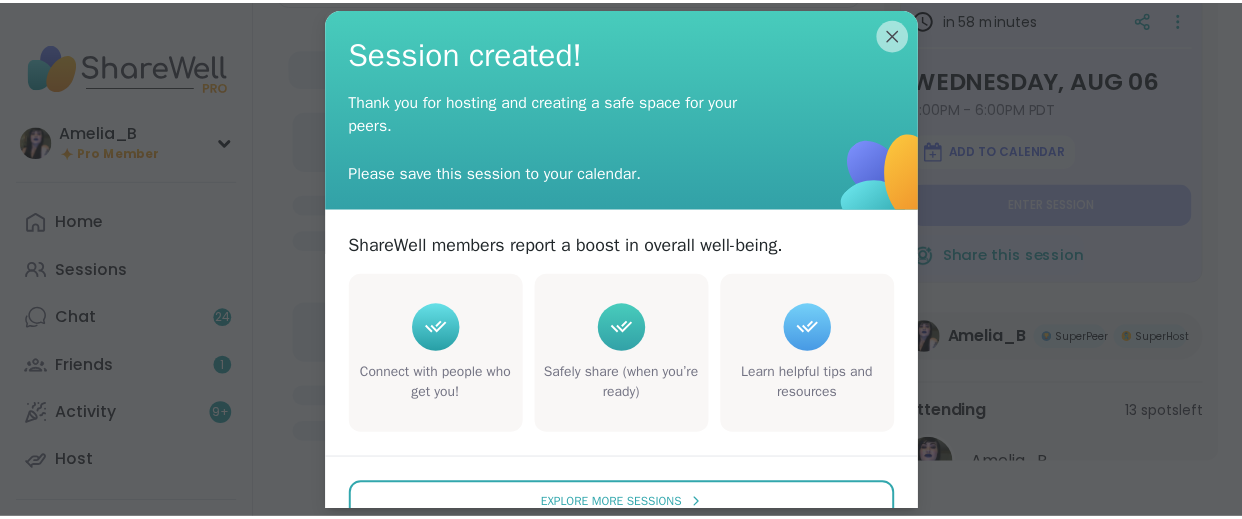scroll, scrollTop: 0, scrollLeft: 0, axis: both 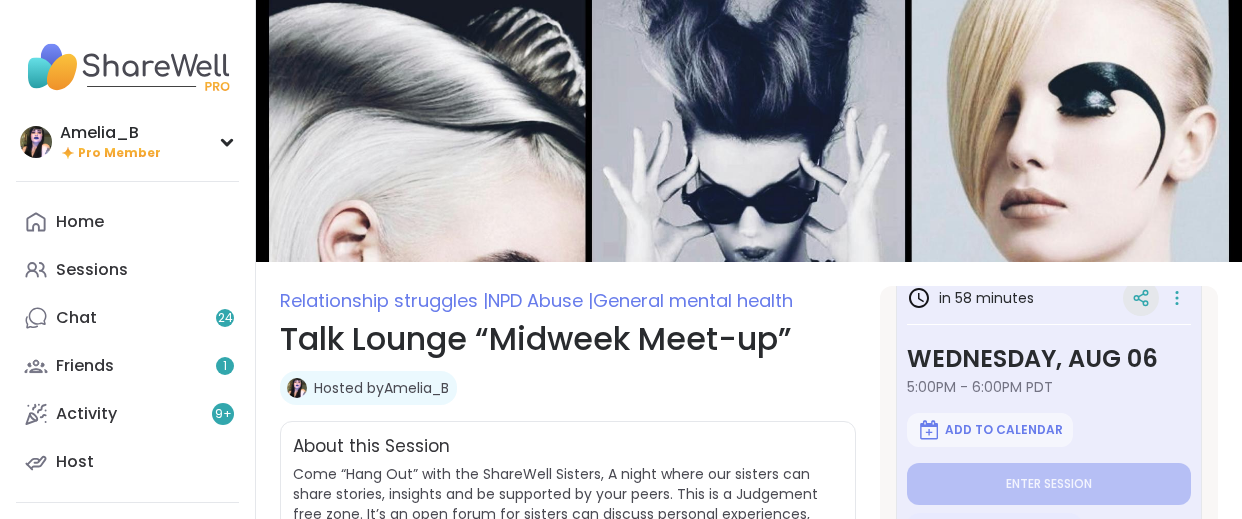 click 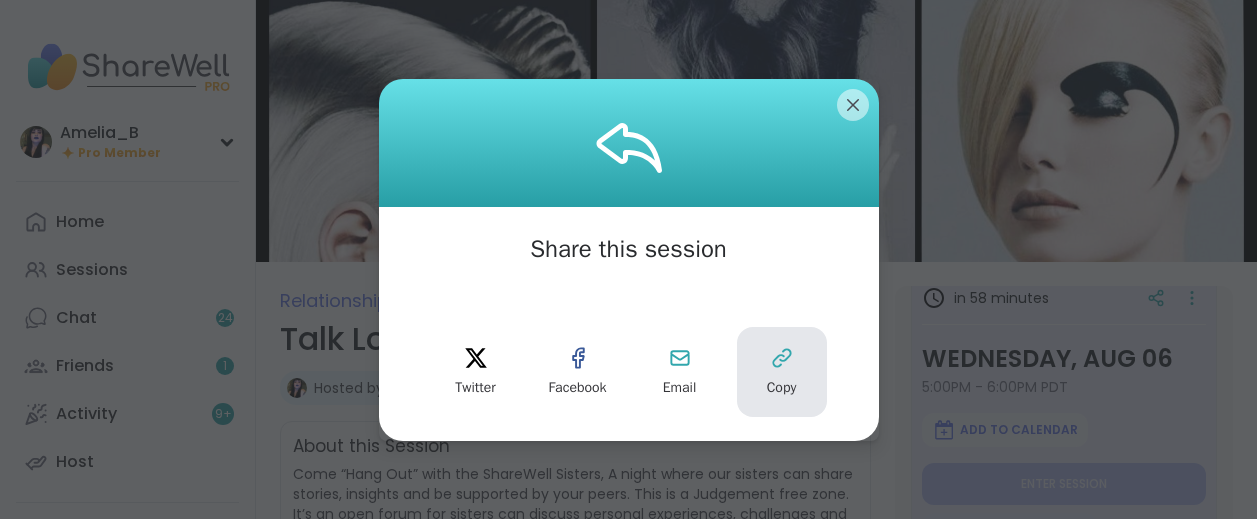 click 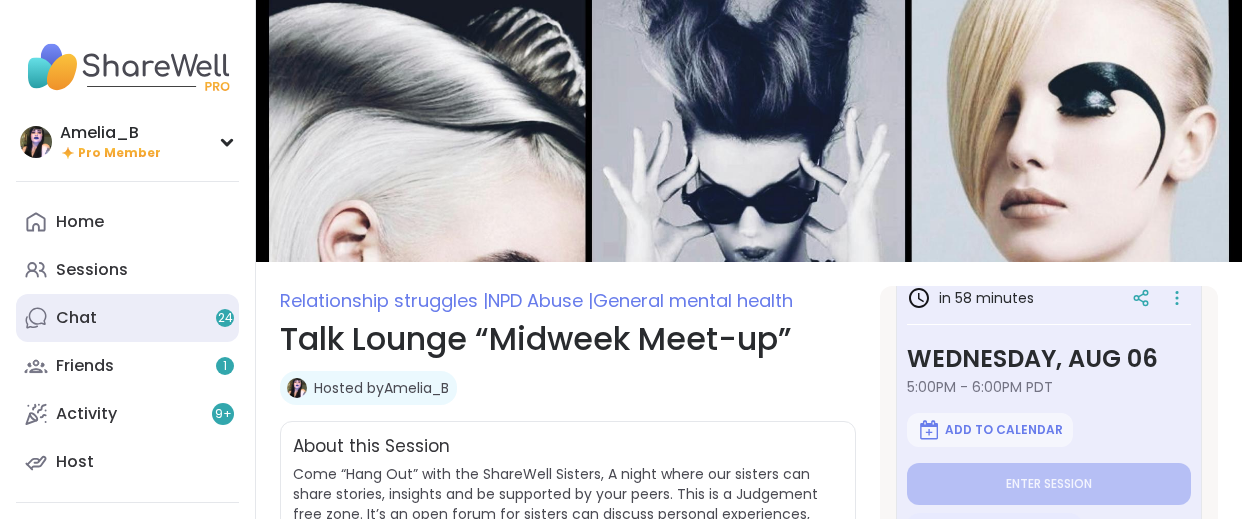 click on "Chat 24" at bounding box center (127, 318) 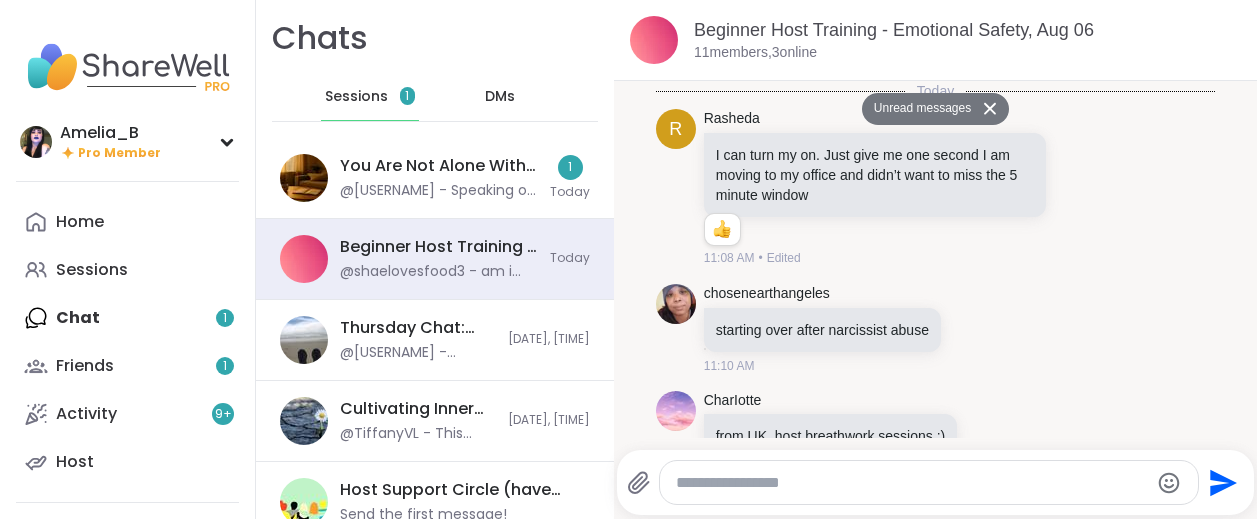 scroll, scrollTop: 3908, scrollLeft: 0, axis: vertical 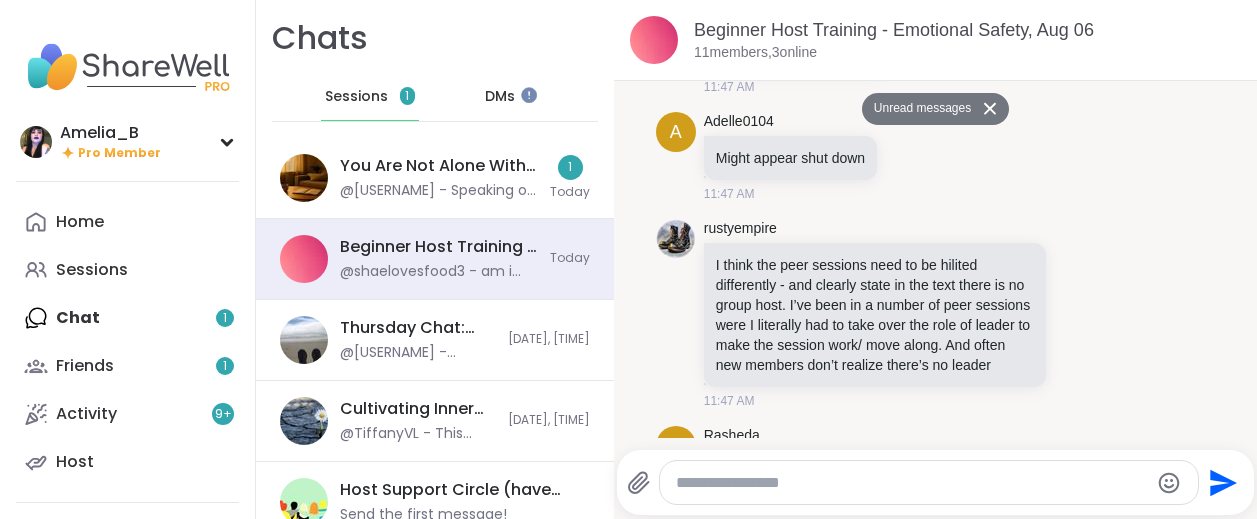 click on "DMs" at bounding box center [500, 97] 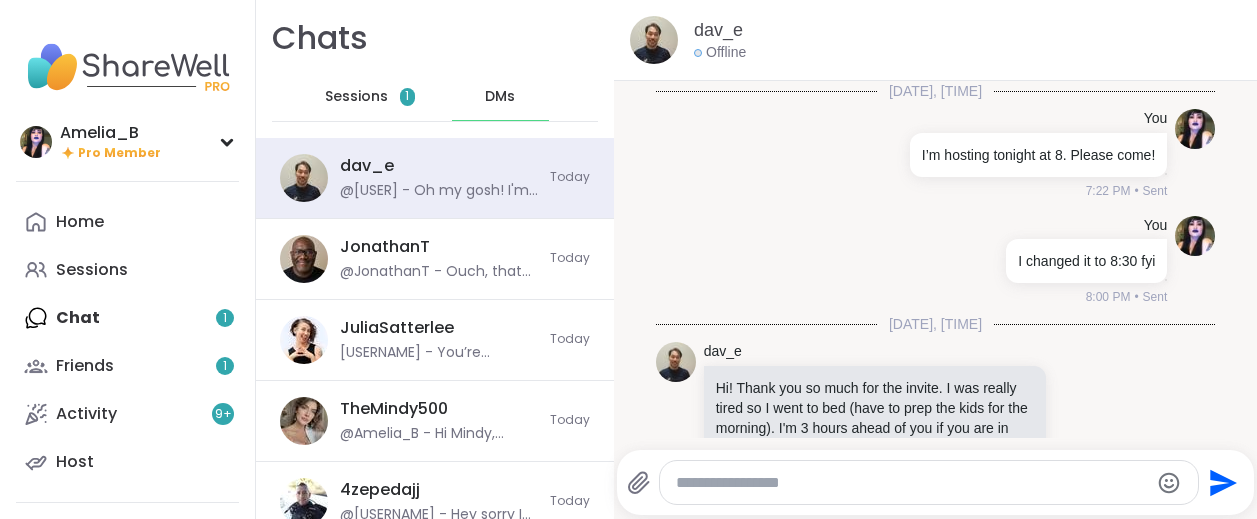scroll, scrollTop: 4718, scrollLeft: 0, axis: vertical 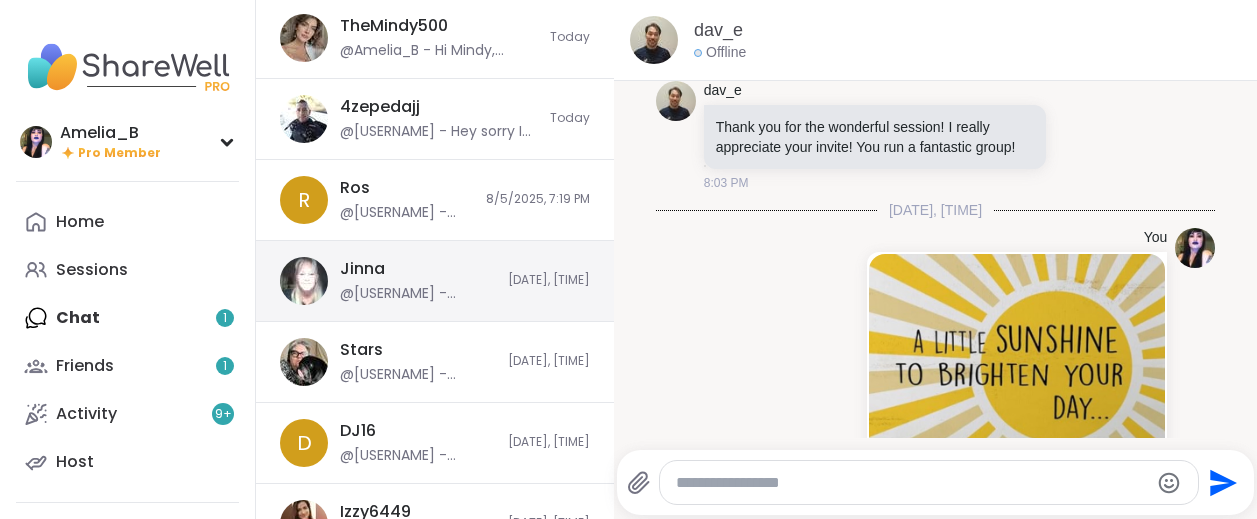 click on "[DATE], [TIME]" at bounding box center (549, 280) 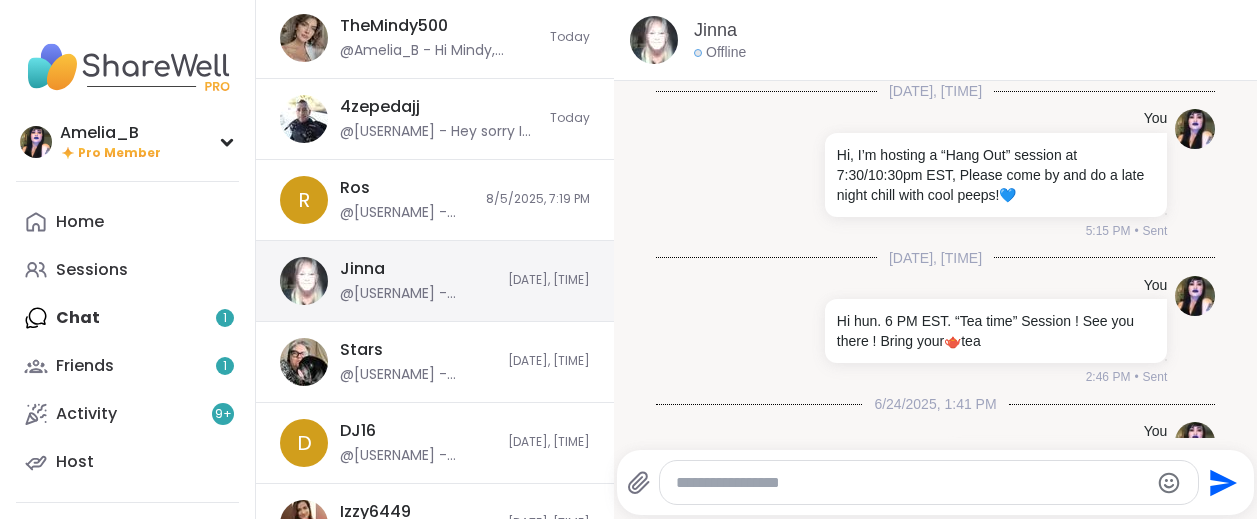 scroll, scrollTop: 4399, scrollLeft: 0, axis: vertical 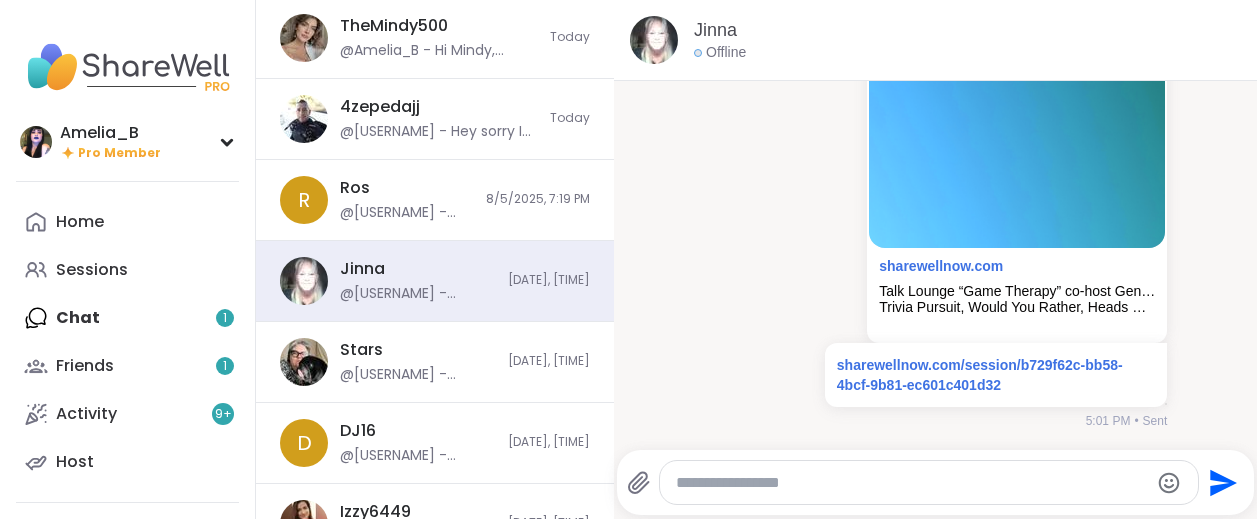 click at bounding box center (912, 483) 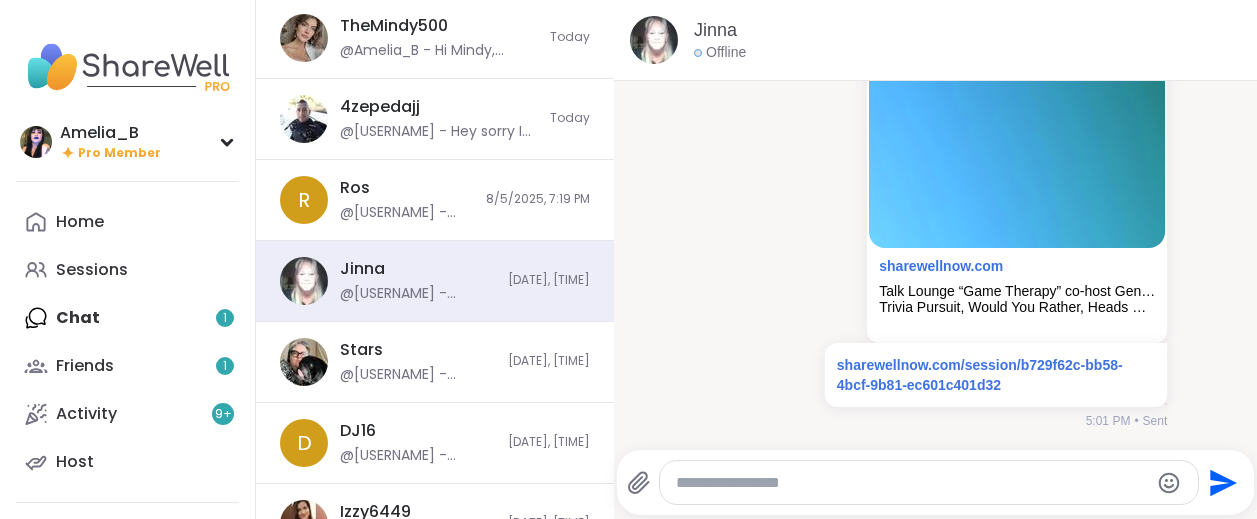 paste on "**********" 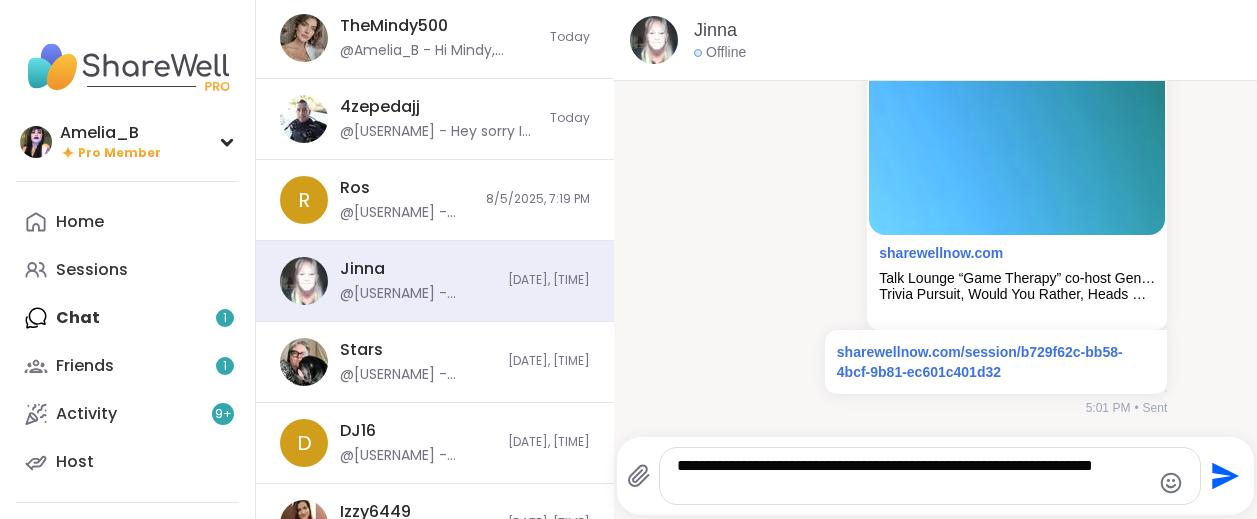 type 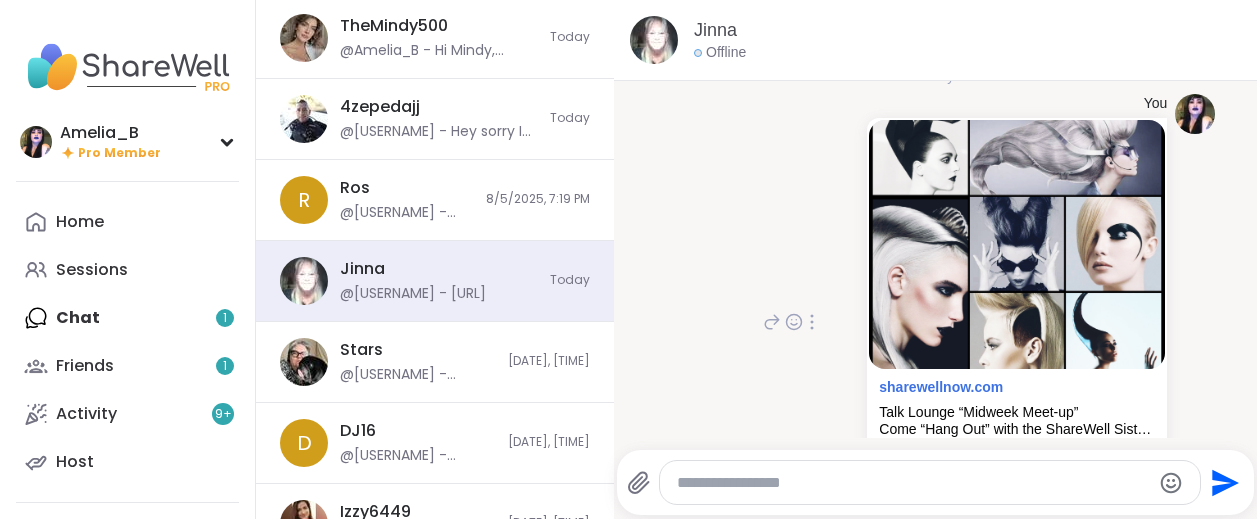 scroll, scrollTop: 4750, scrollLeft: 0, axis: vertical 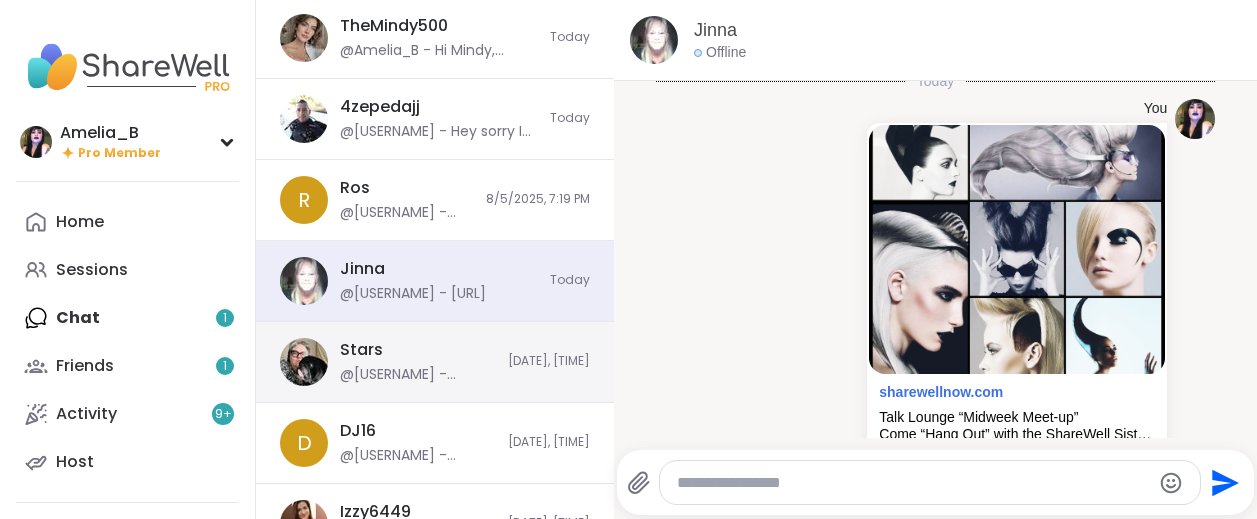 click on "[DATE], [TIME]" at bounding box center [549, 361] 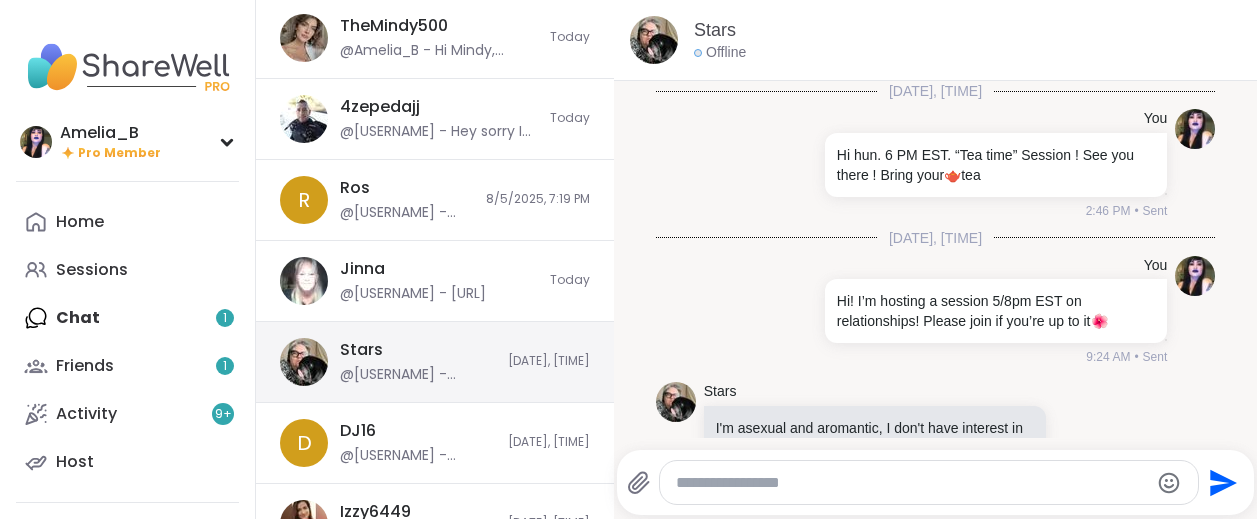 scroll, scrollTop: 4076, scrollLeft: 0, axis: vertical 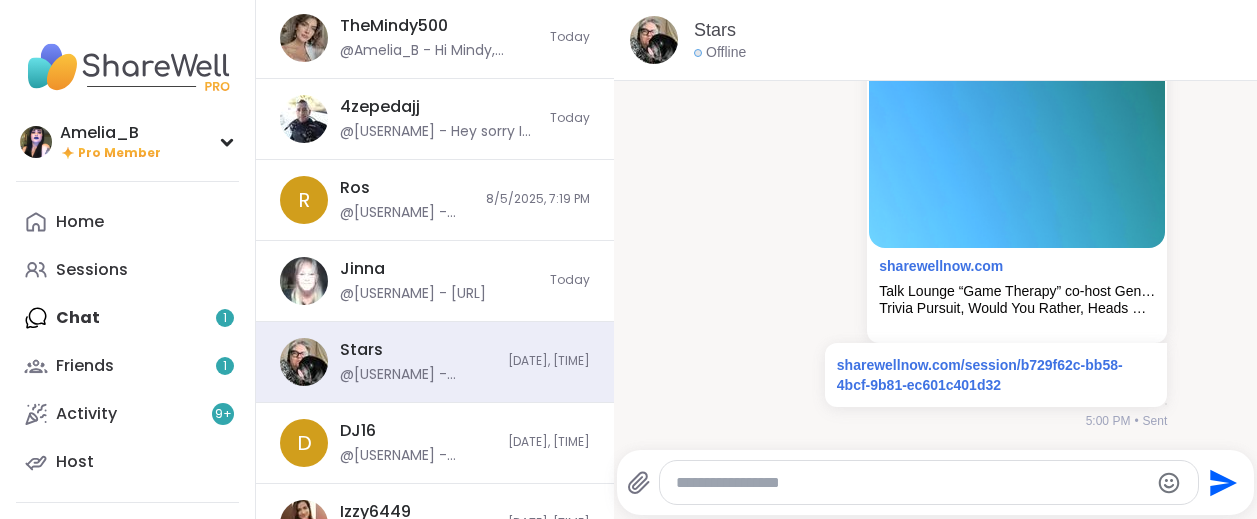 click at bounding box center (912, 483) 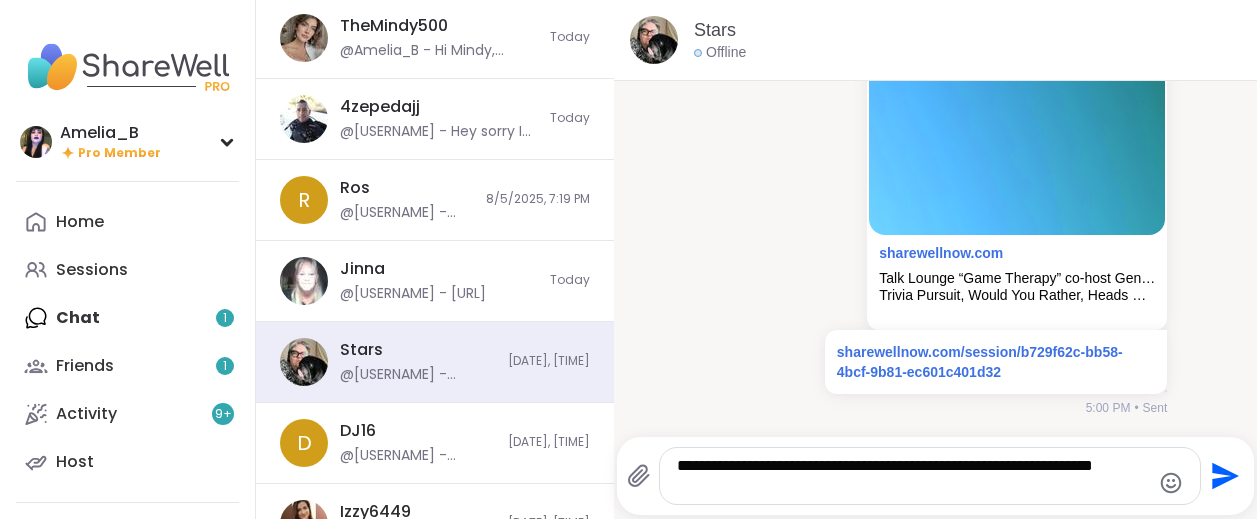 type 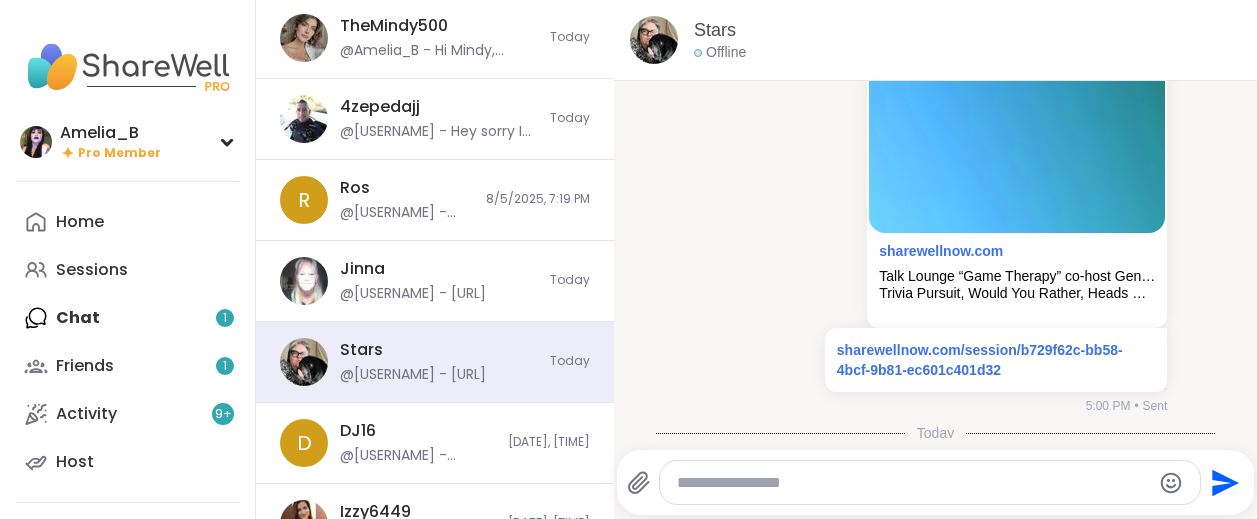 scroll, scrollTop: 4222, scrollLeft: 0, axis: vertical 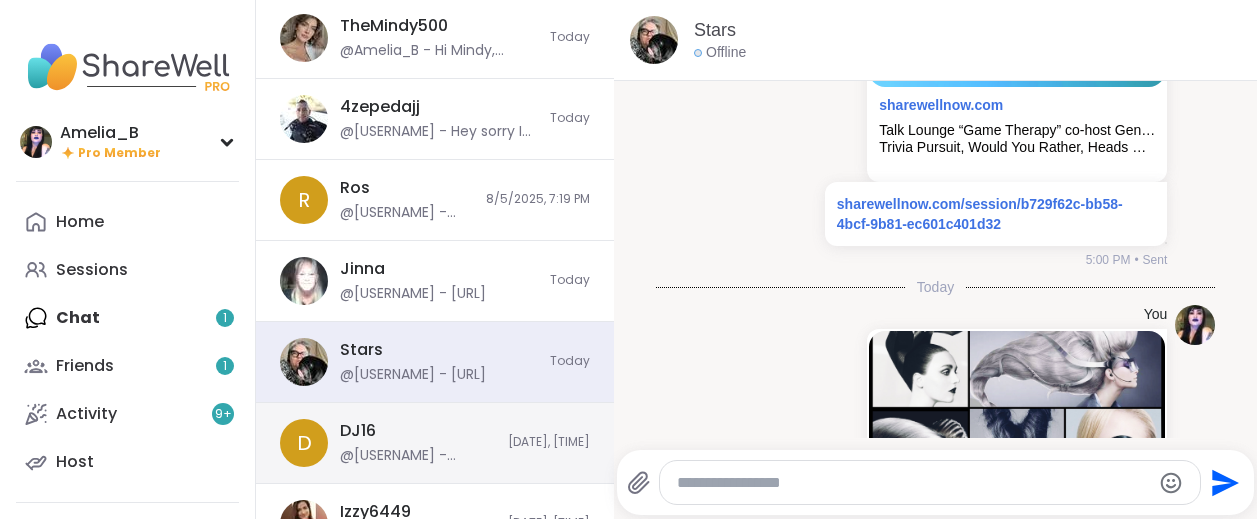 click on "[DATE], [TIME]" at bounding box center [549, 442] 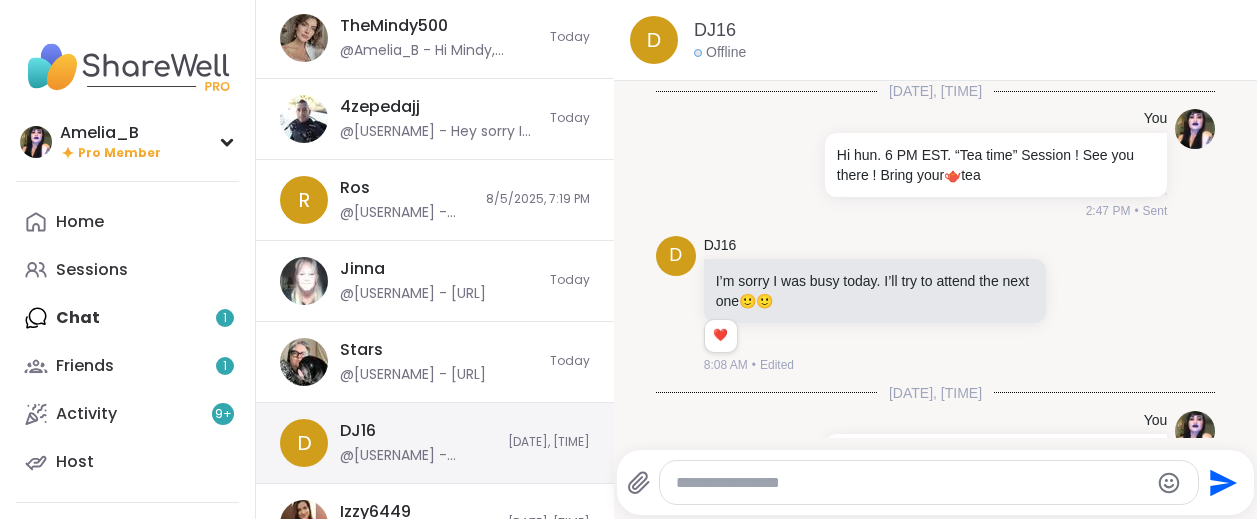scroll, scrollTop: 8790, scrollLeft: 0, axis: vertical 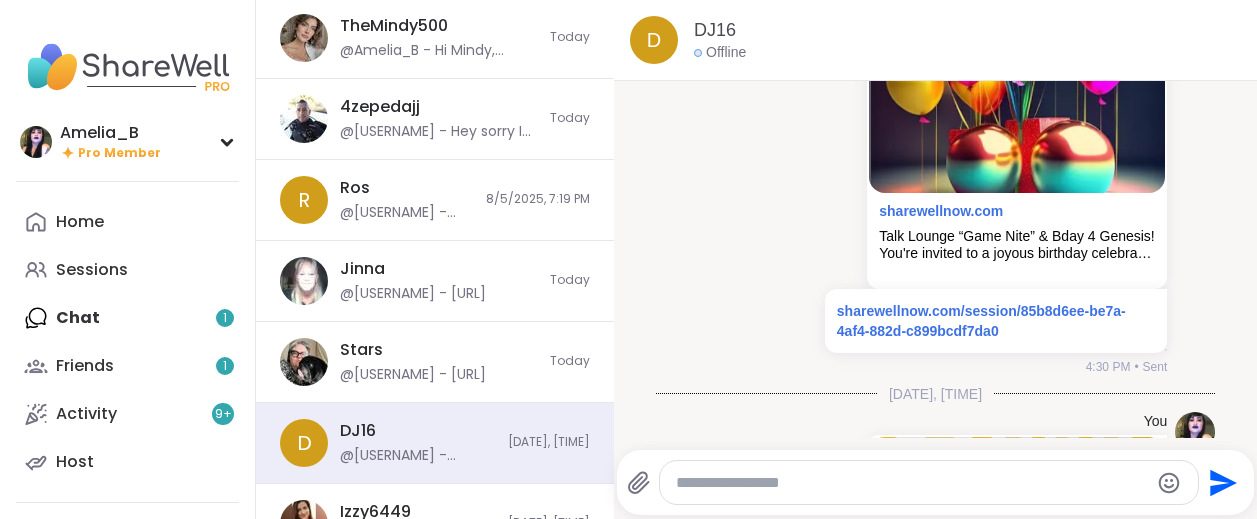 click at bounding box center [912, 483] 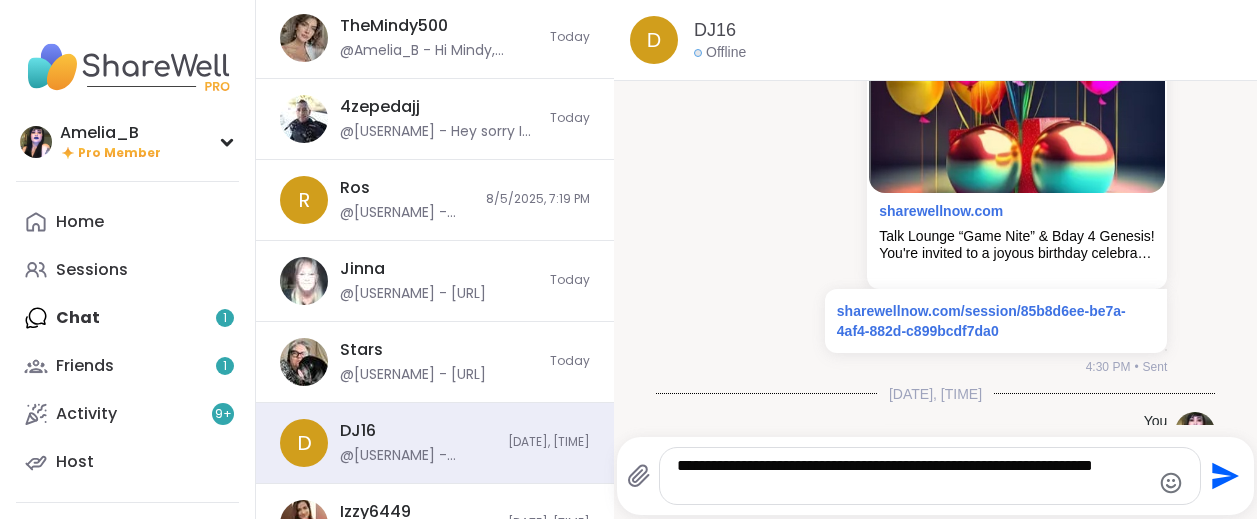 type 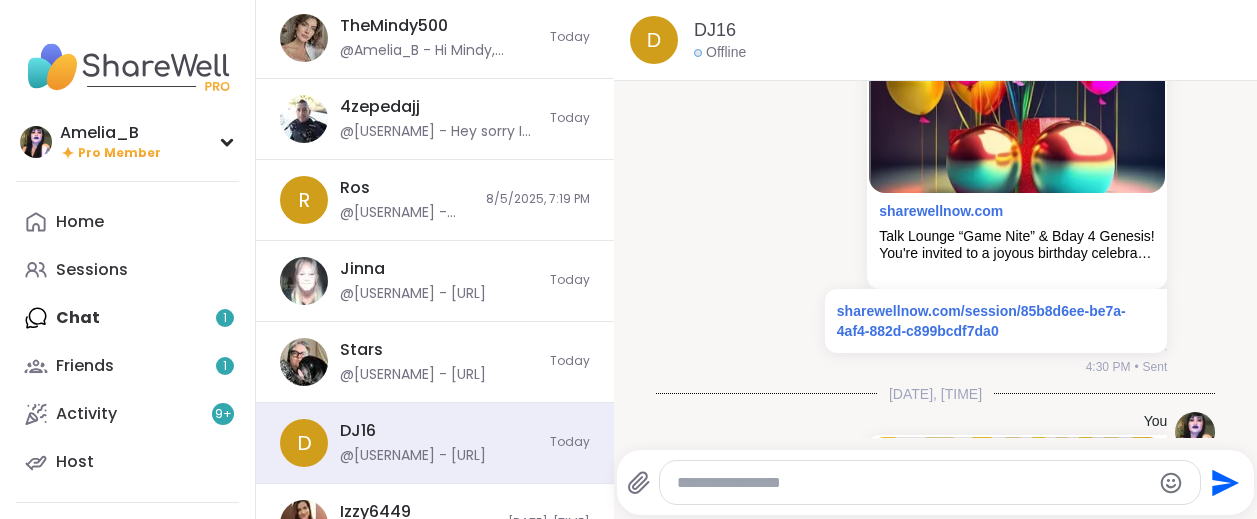 scroll, scrollTop: 9956, scrollLeft: 0, axis: vertical 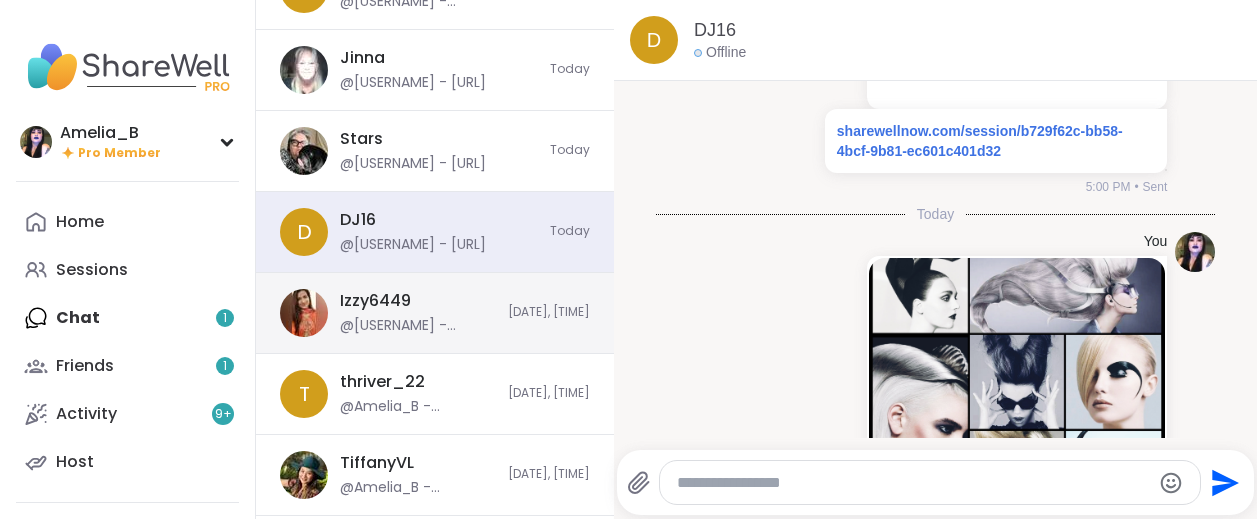 click on "[USERNAME] [USERNAME] - [URL] [DATE], [TIME]" at bounding box center [435, 313] 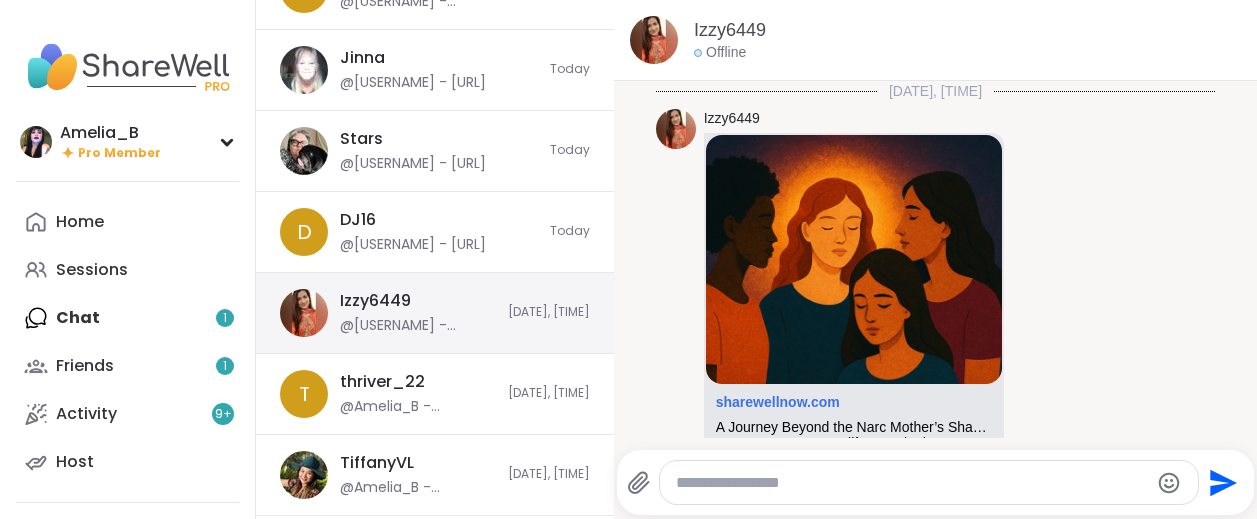 scroll, scrollTop: 2706, scrollLeft: 0, axis: vertical 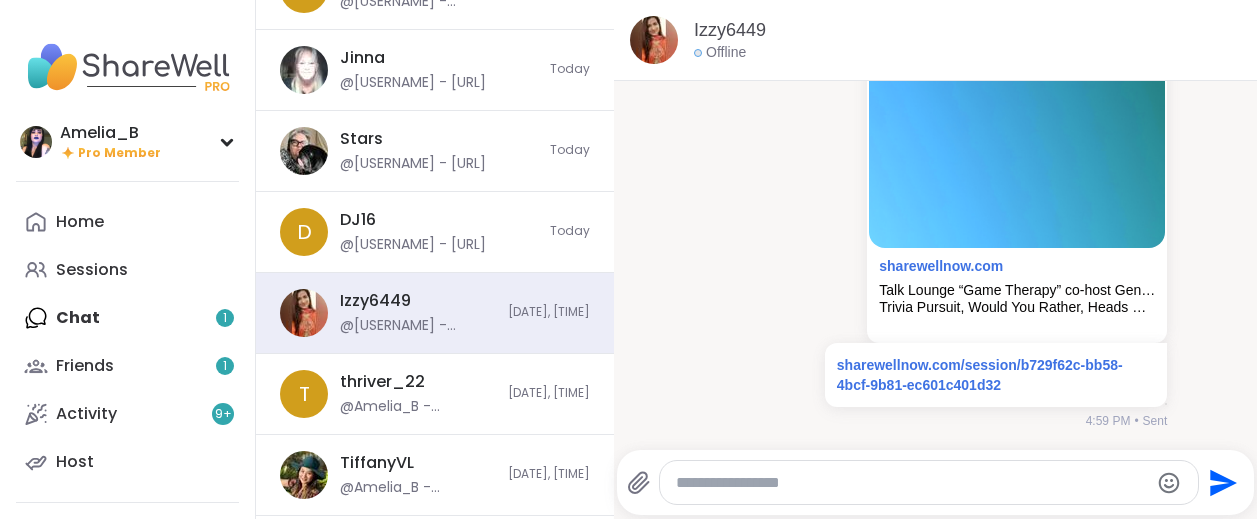 click at bounding box center [912, 483] 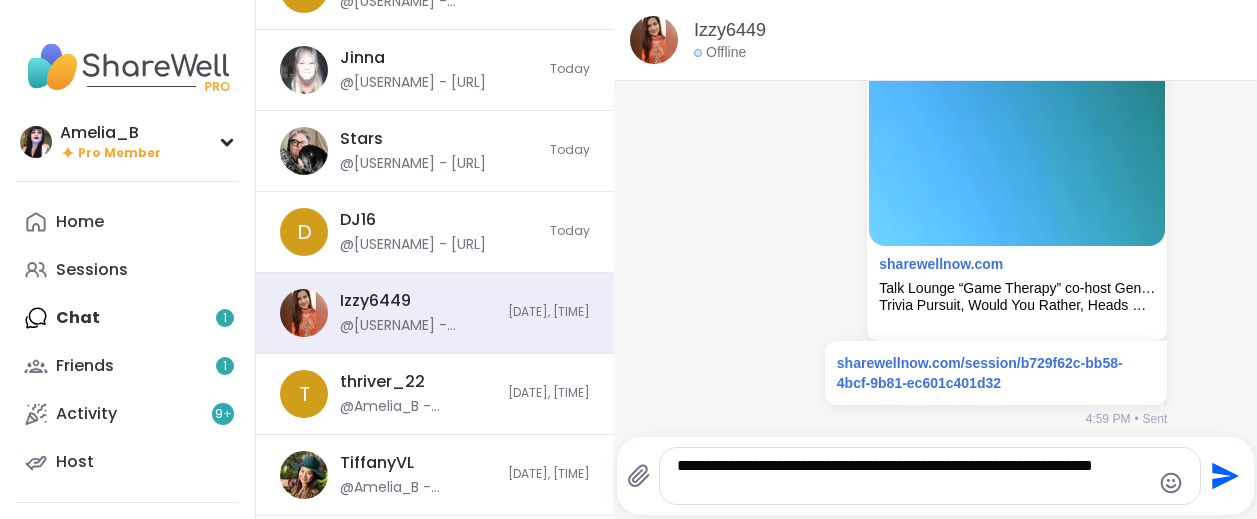 type 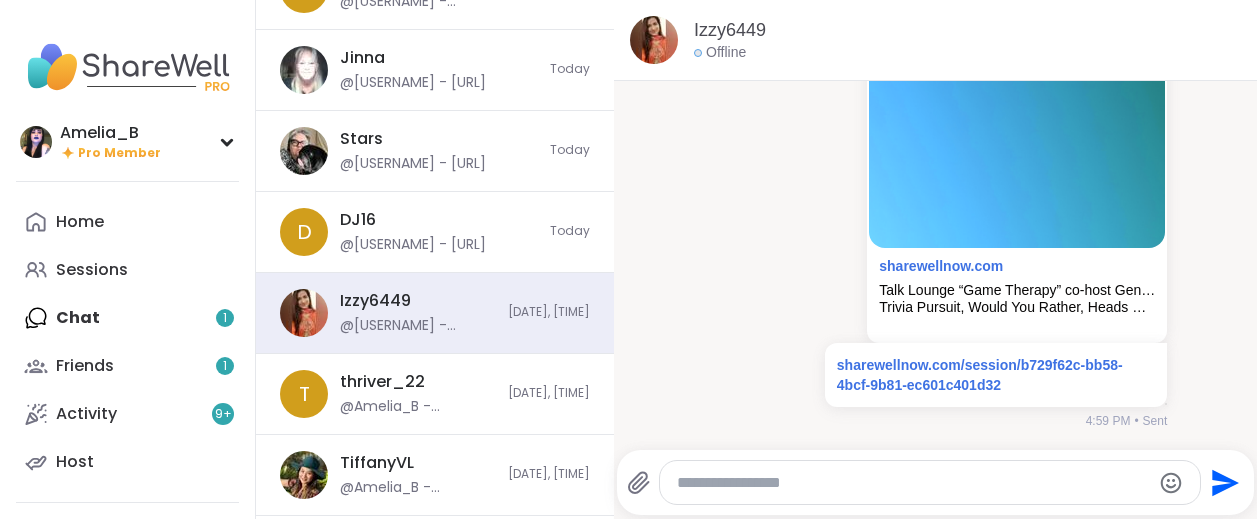 scroll, scrollTop: 3196, scrollLeft: 0, axis: vertical 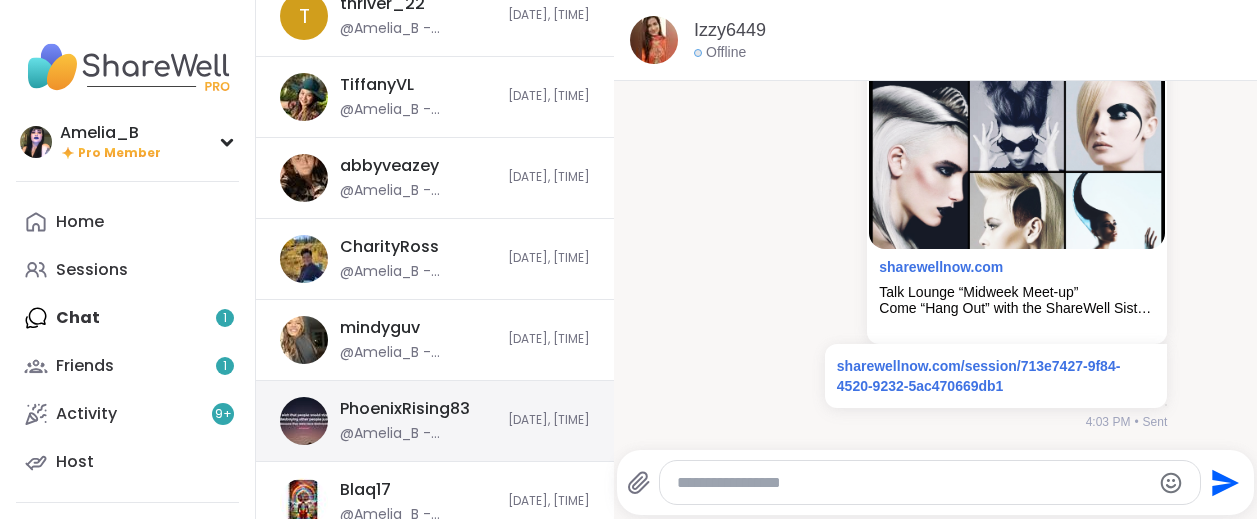 click on "@[USERNAME] @[USERNAME] - https://sharewellnow.com/session/7e4e9f65-bf31-4ebc-ba43-ef84059d5c09 [DATE], [TIME]" at bounding box center [435, 421] 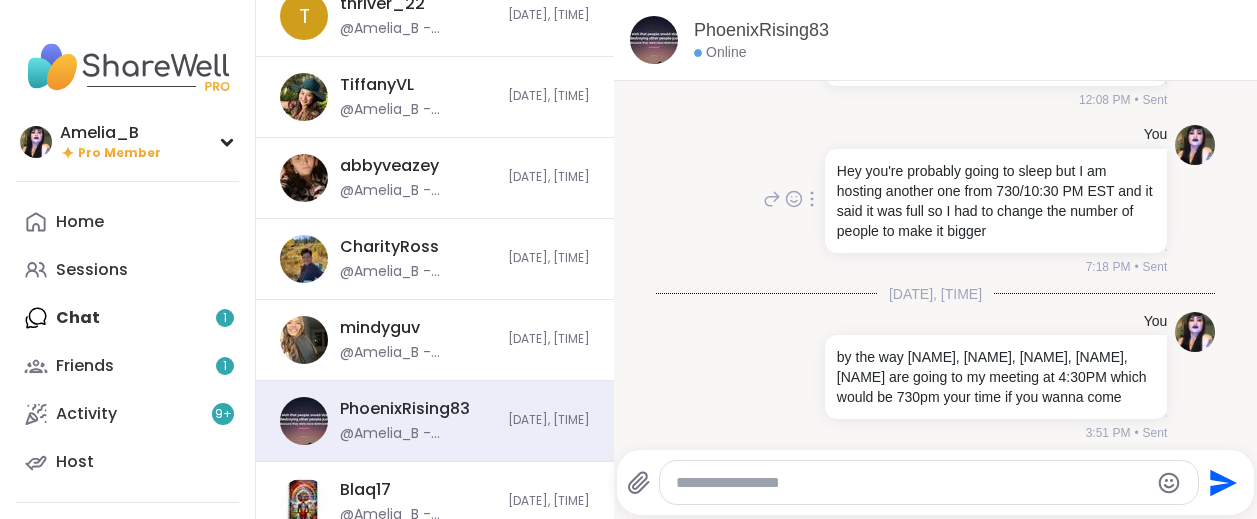 scroll, scrollTop: 4504, scrollLeft: 0, axis: vertical 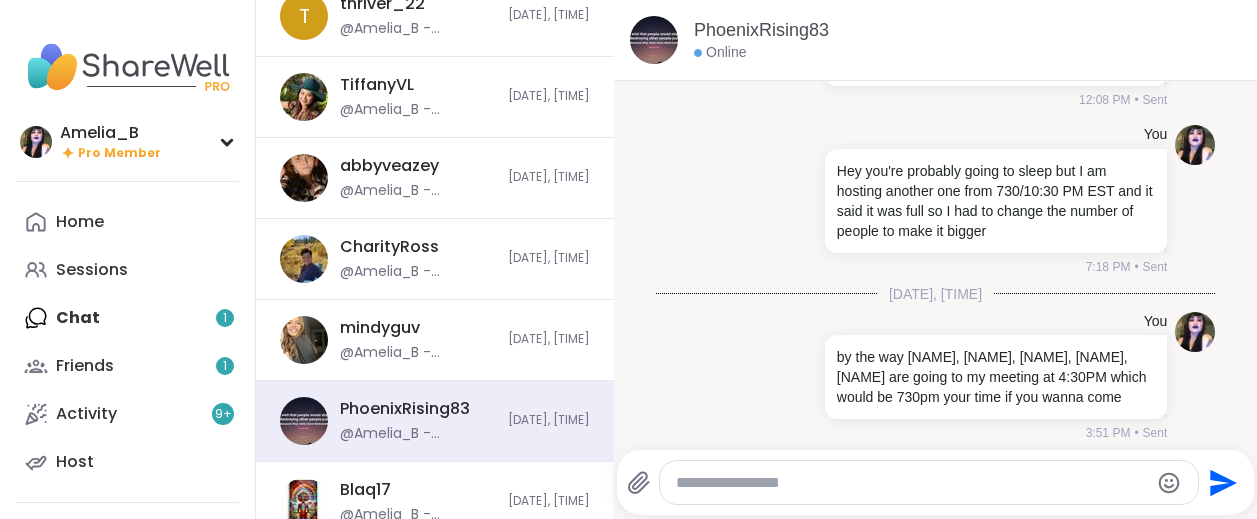 click at bounding box center [912, 483] 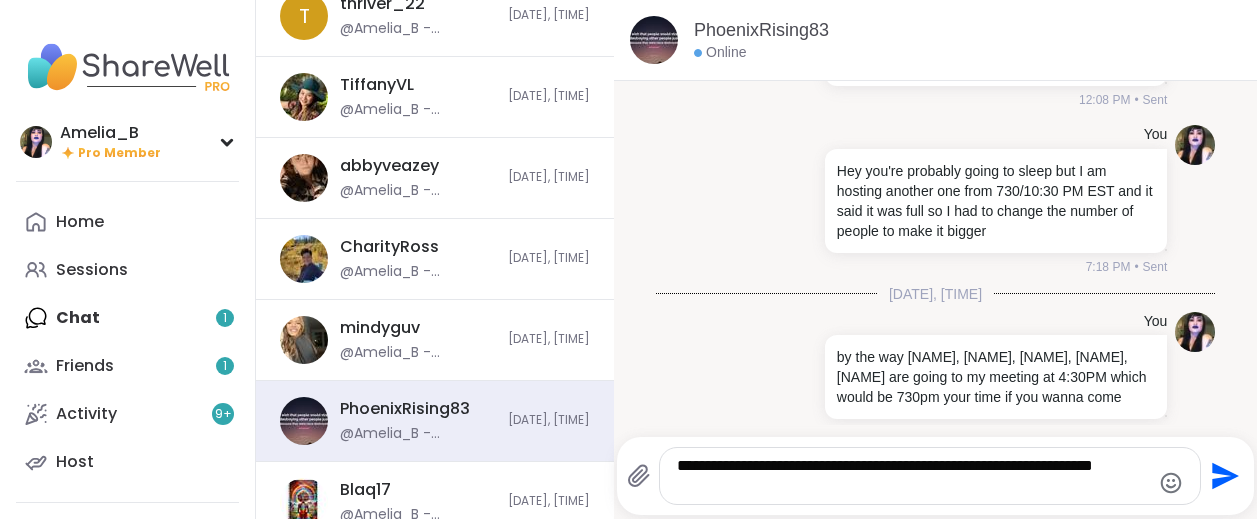 type 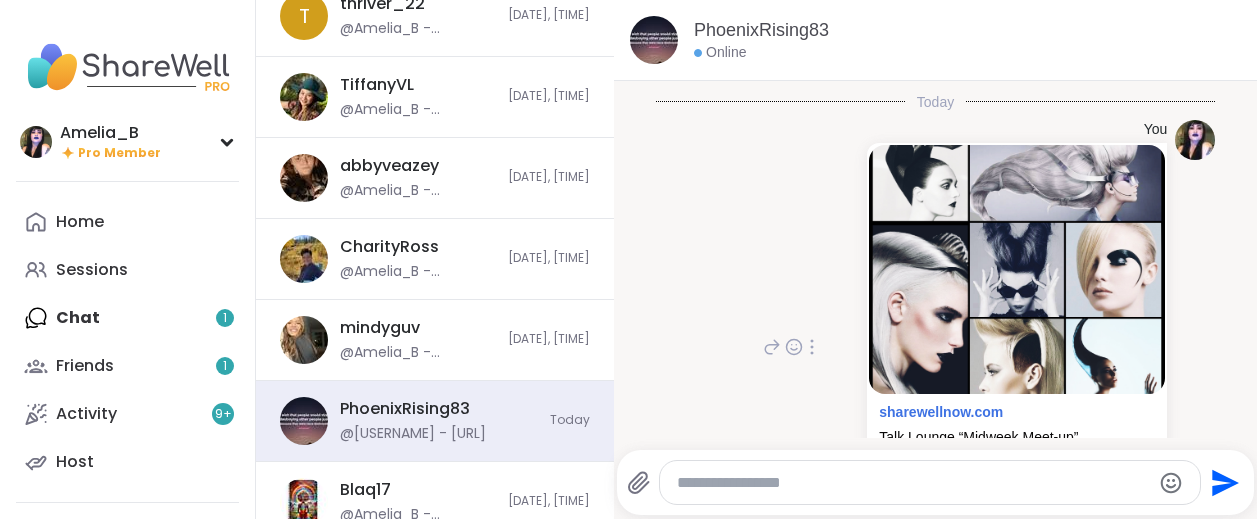 scroll, scrollTop: 6262, scrollLeft: 0, axis: vertical 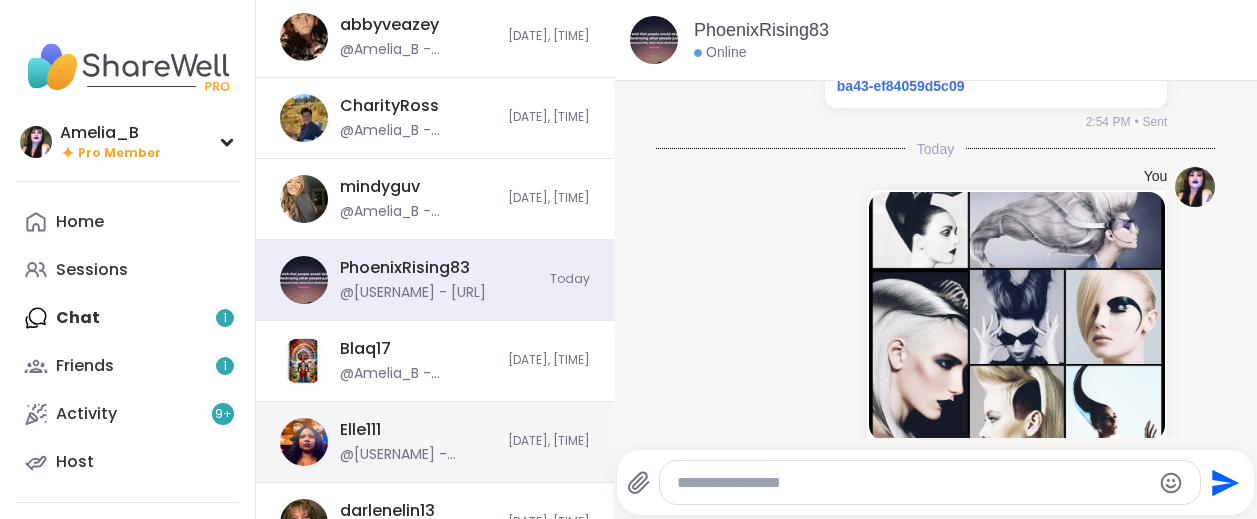 click on "Elle111 @Amelia_B - [TIME]/[TIME] EST :) [DATE], [TIME]" at bounding box center [435, 442] 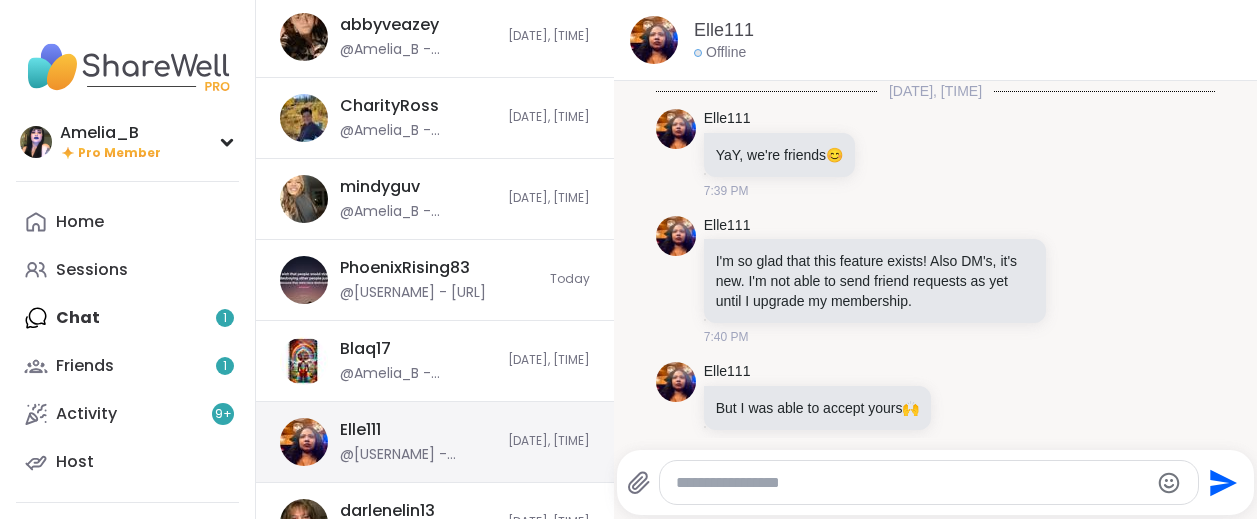 scroll, scrollTop: 4576, scrollLeft: 0, axis: vertical 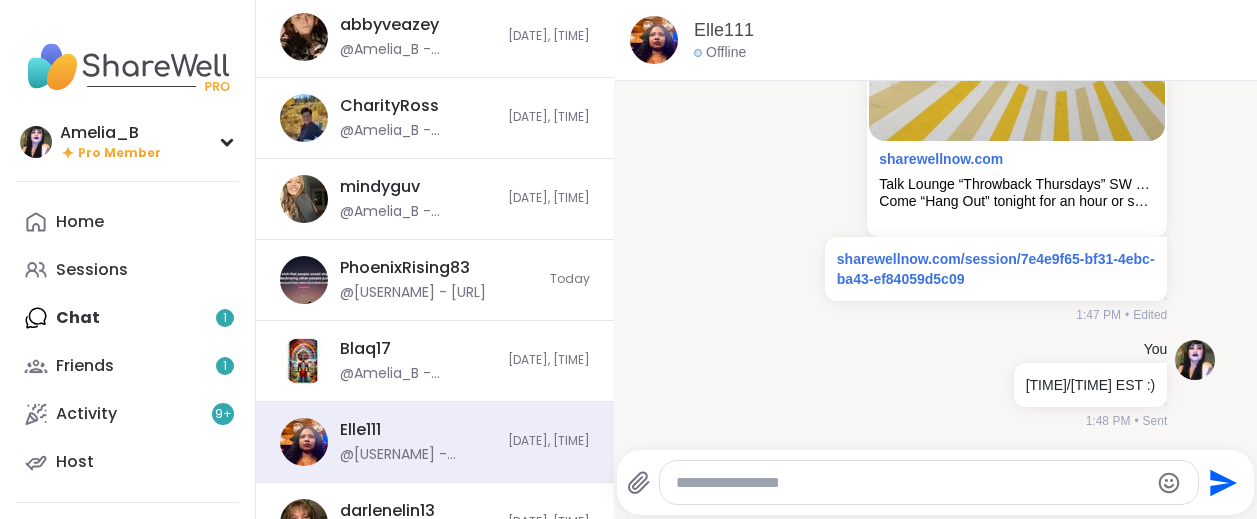click at bounding box center [912, 483] 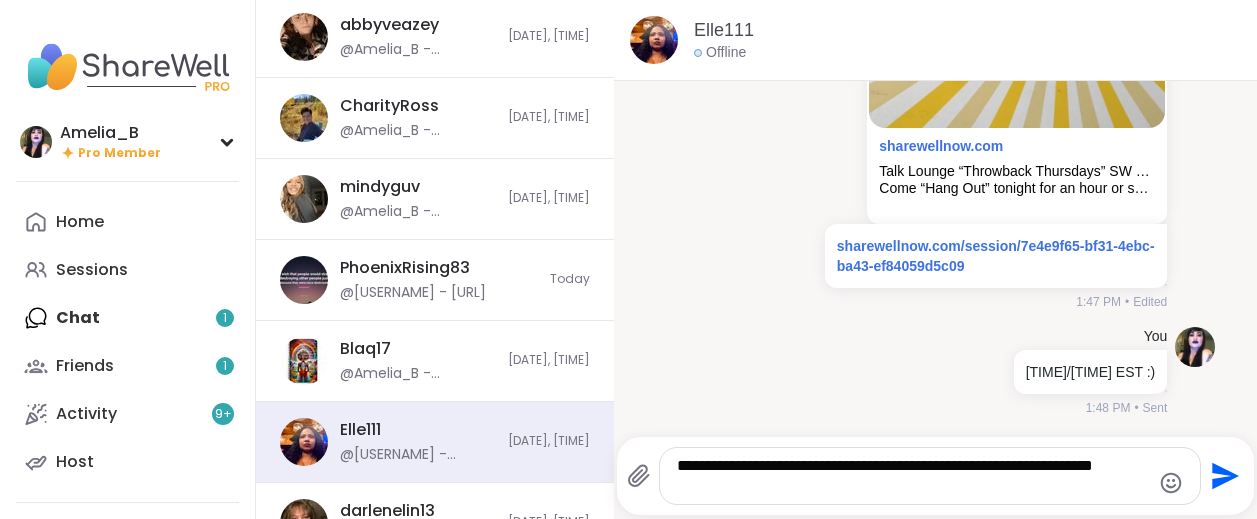 type 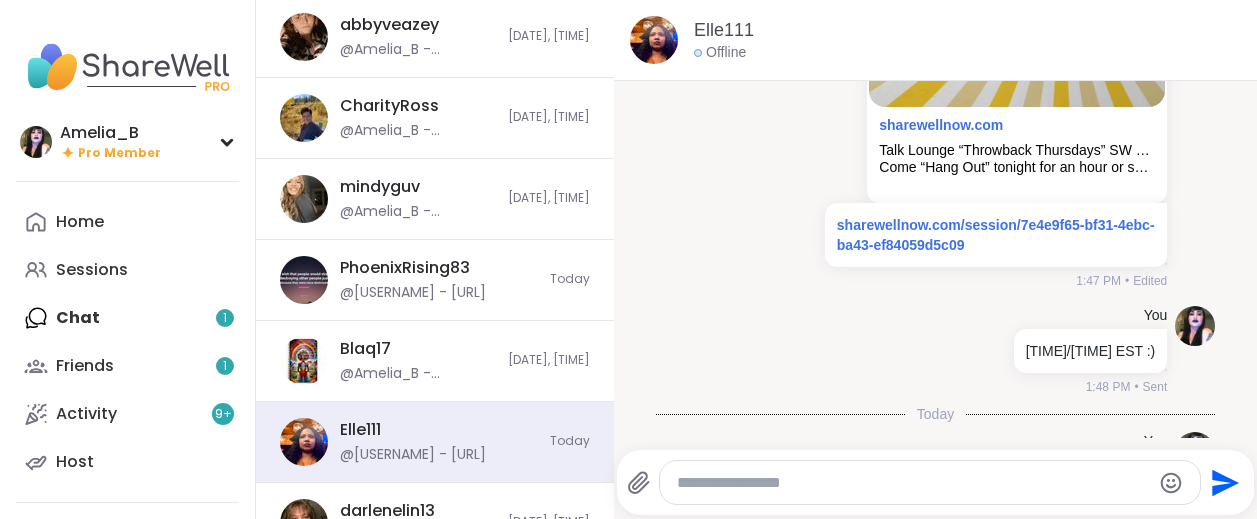 scroll, scrollTop: 5066, scrollLeft: 0, axis: vertical 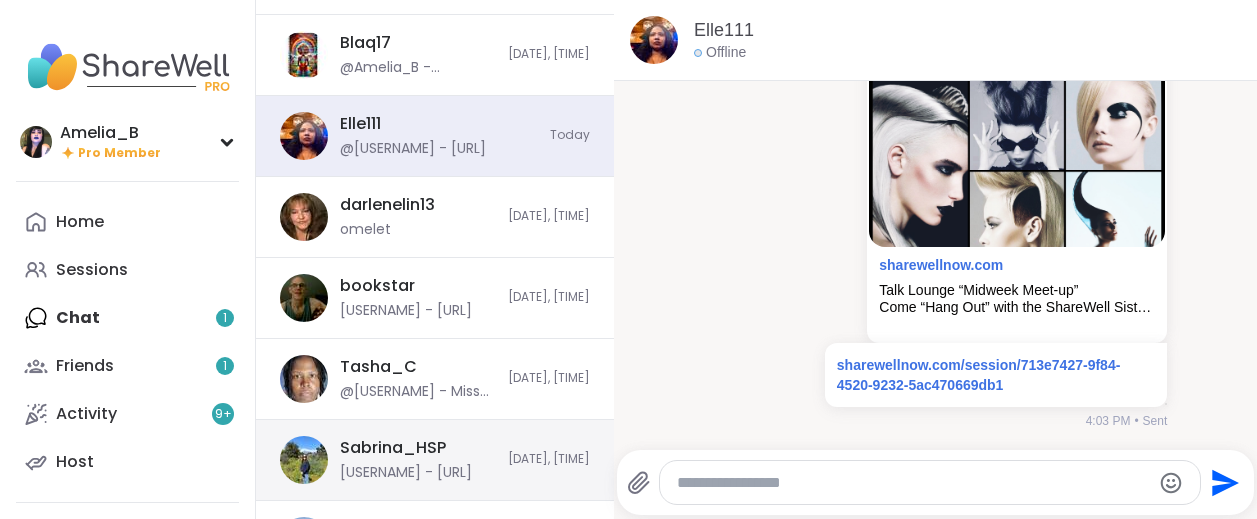 click on "[DATE], [TIME]" at bounding box center [549, 459] 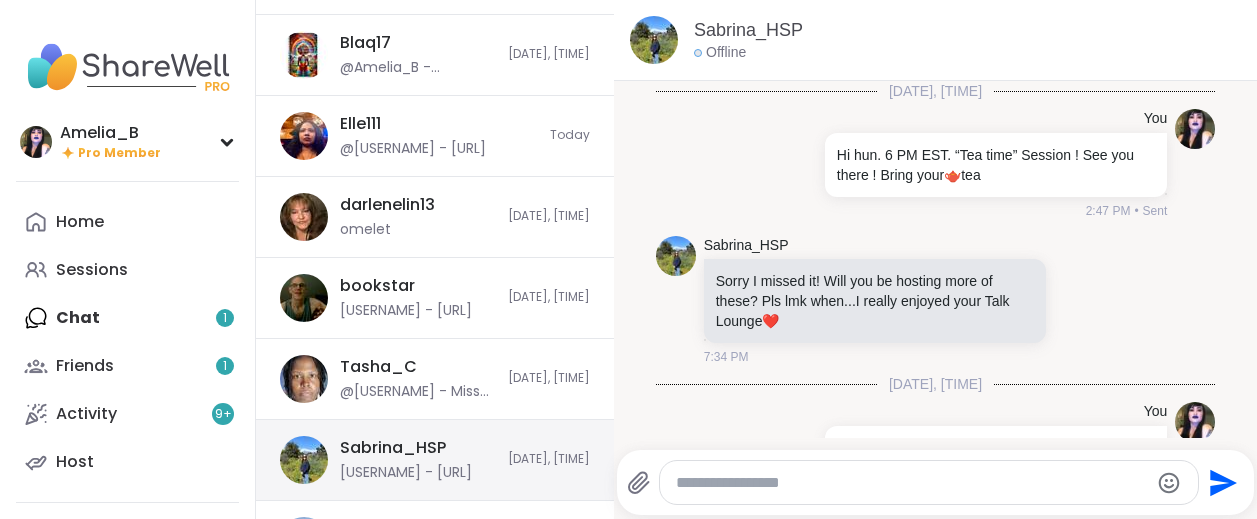 scroll, scrollTop: 2667, scrollLeft: 0, axis: vertical 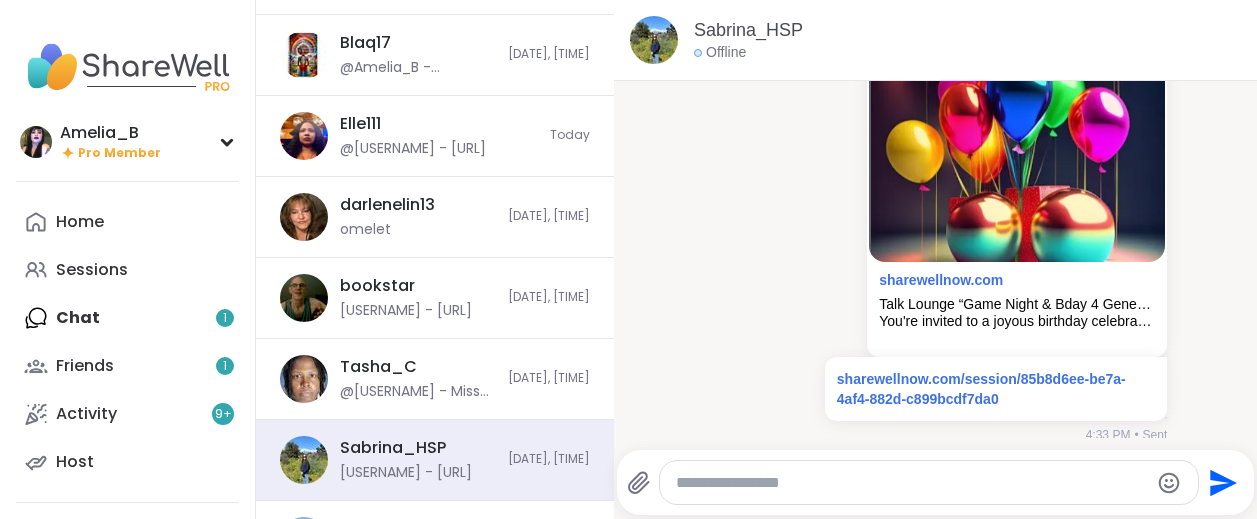 click at bounding box center (912, 483) 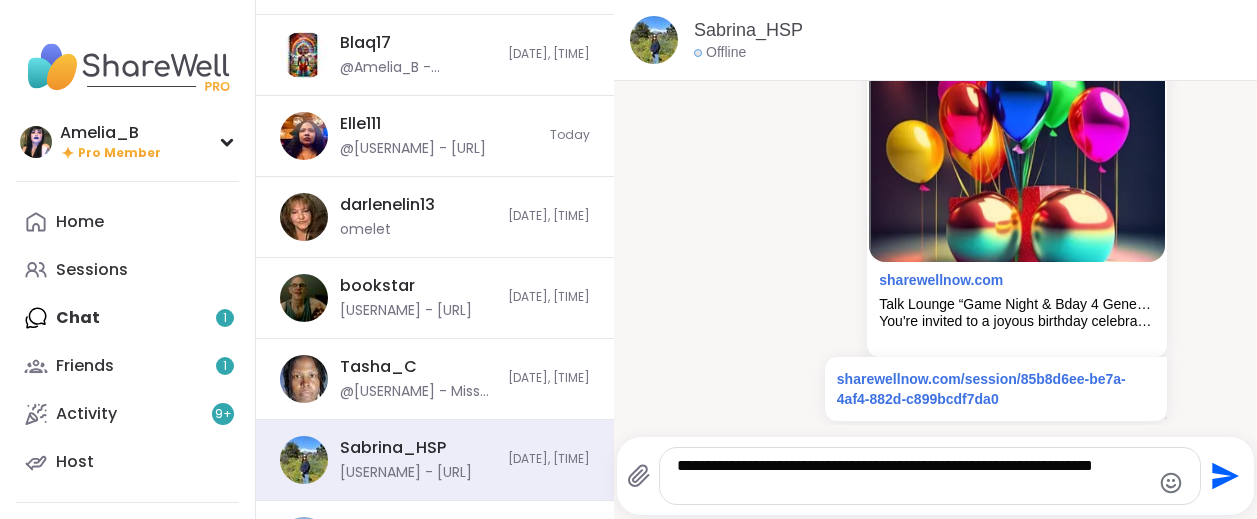 type 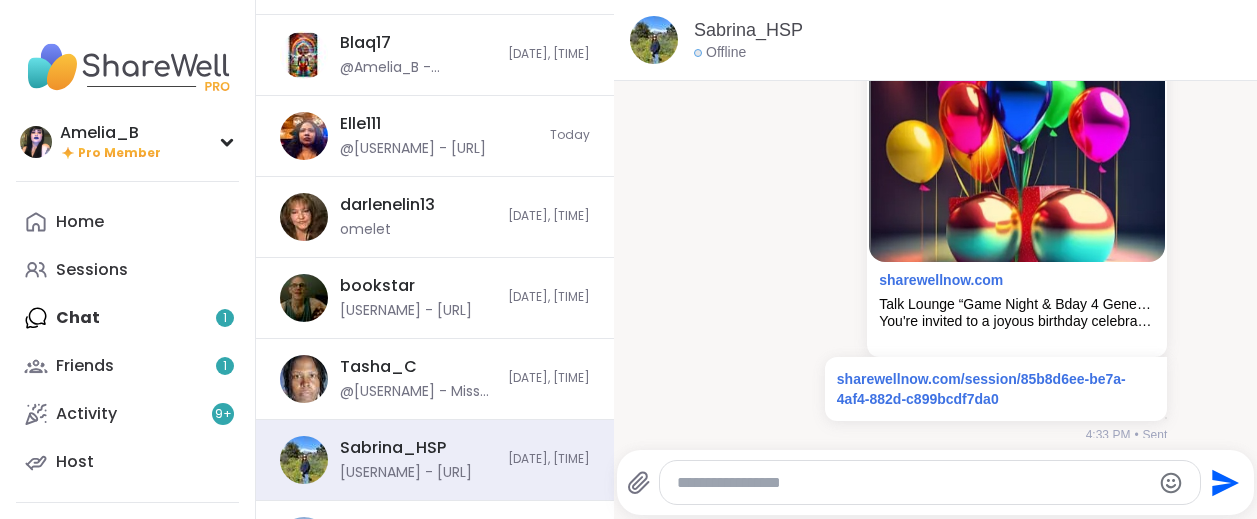 scroll, scrollTop: 3157, scrollLeft: 0, axis: vertical 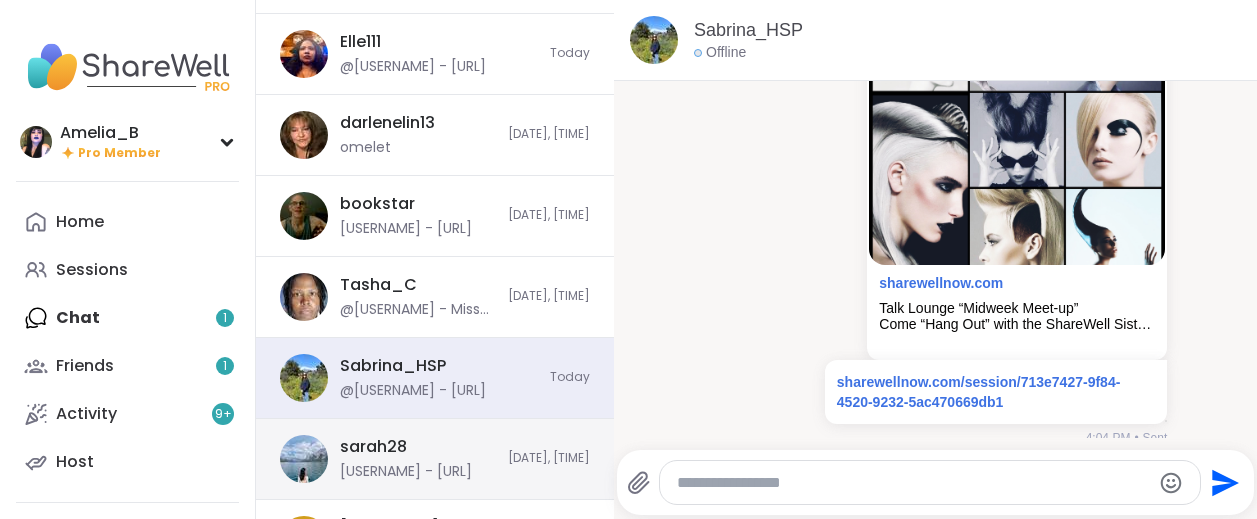 click on "[DATE], [TIME]" at bounding box center (549, 458) 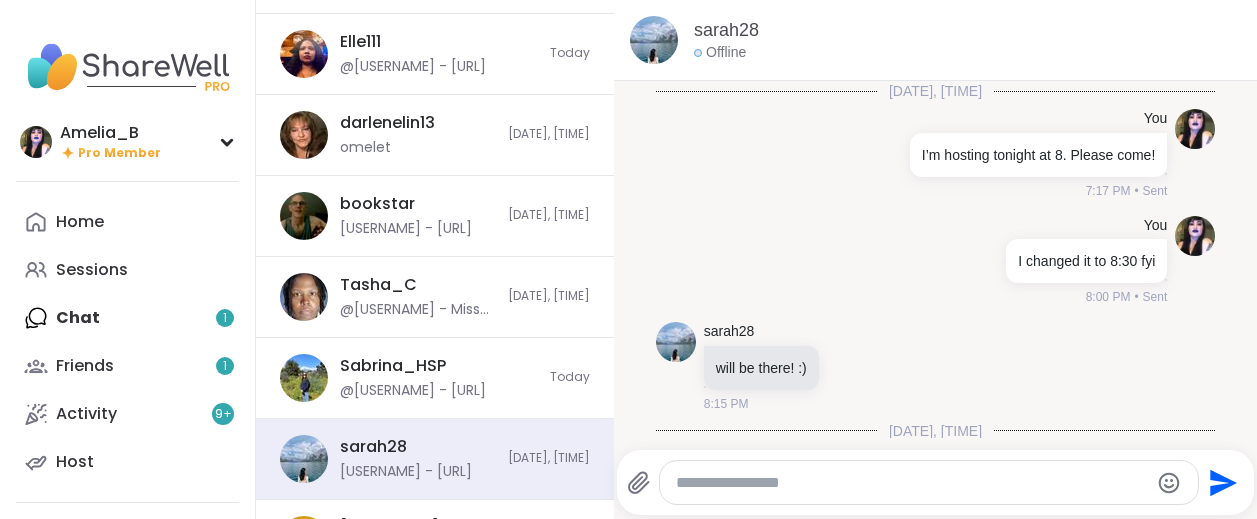 click at bounding box center [912, 483] 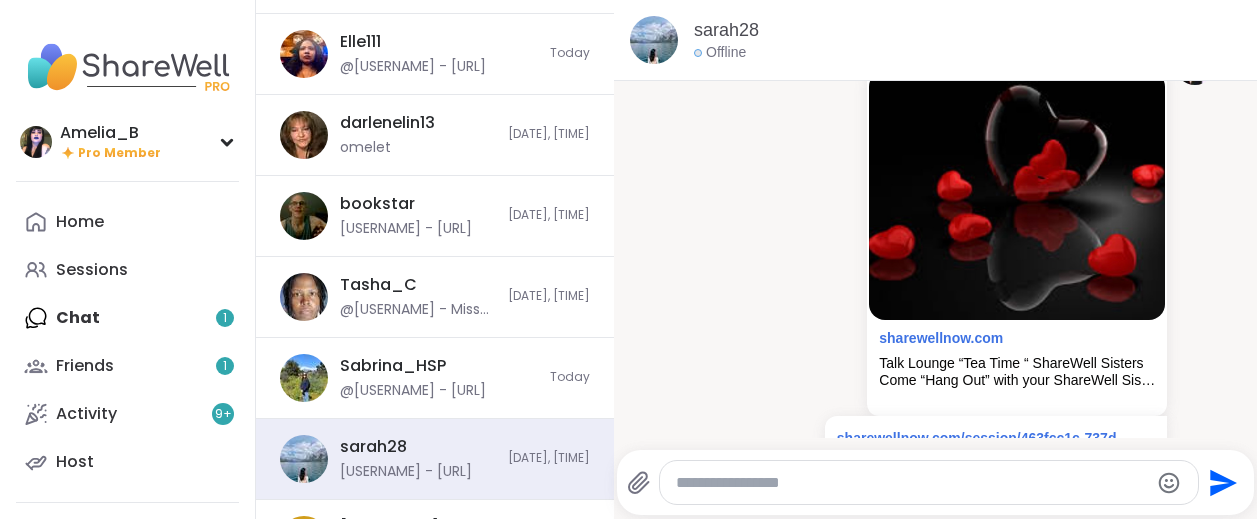 scroll, scrollTop: 6439, scrollLeft: 0, axis: vertical 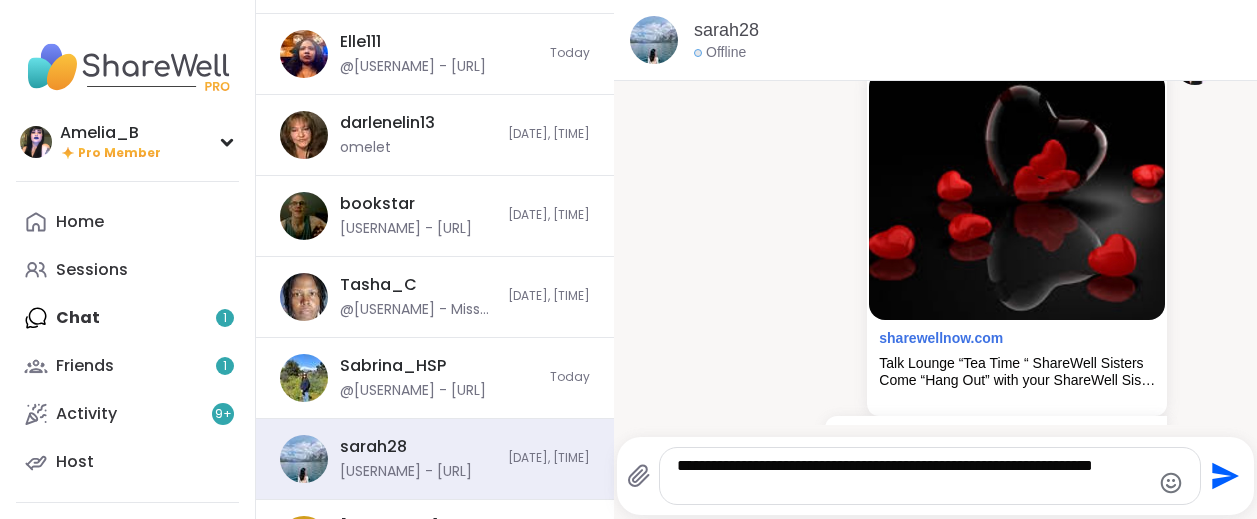 type 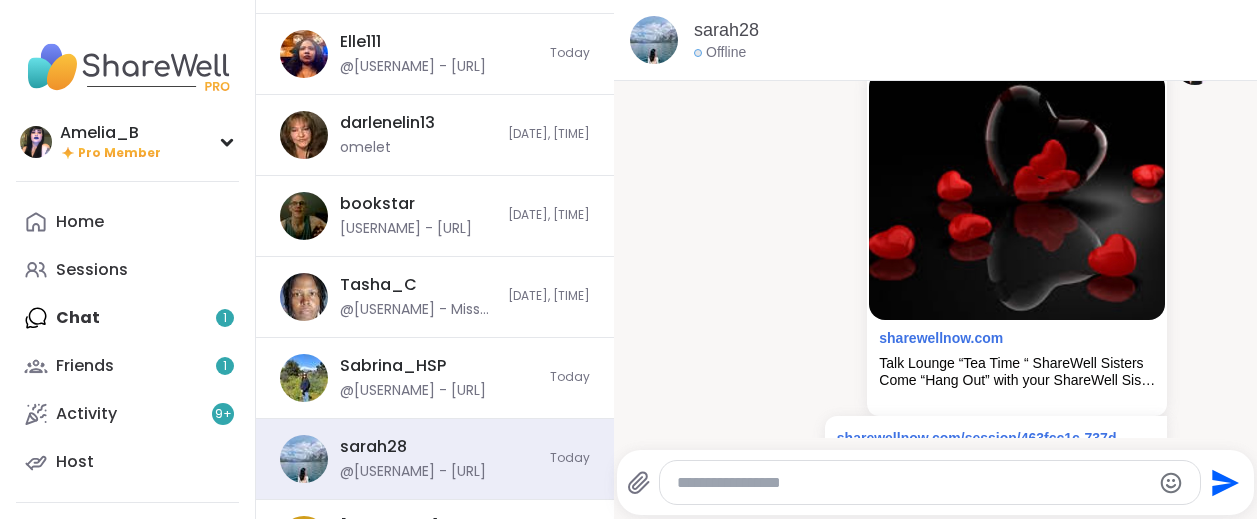 scroll, scrollTop: 10393, scrollLeft: 0, axis: vertical 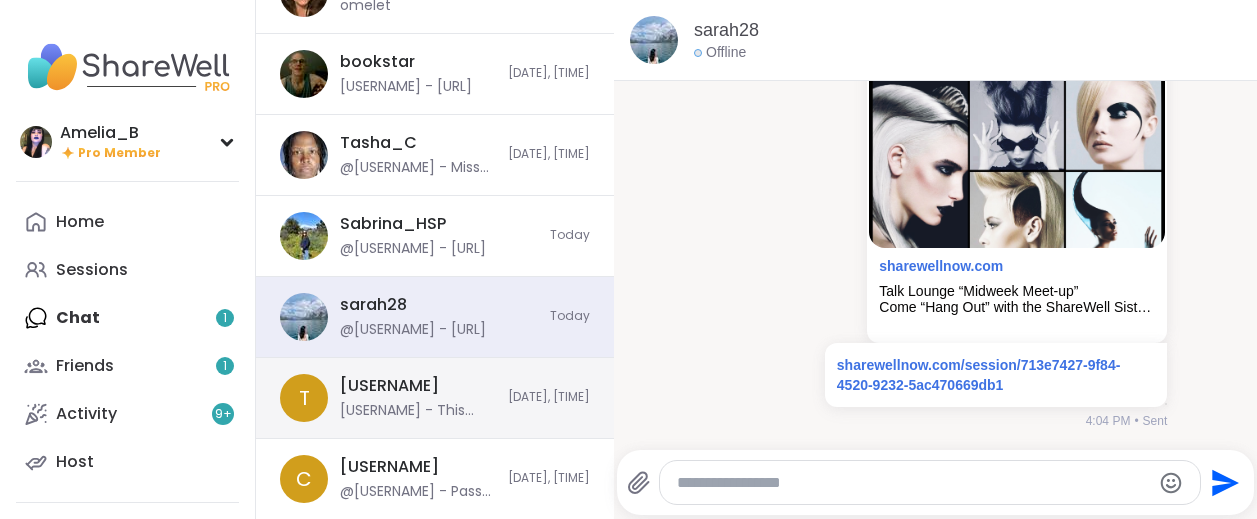 click on "[DATE], [TIME]" at bounding box center [549, 397] 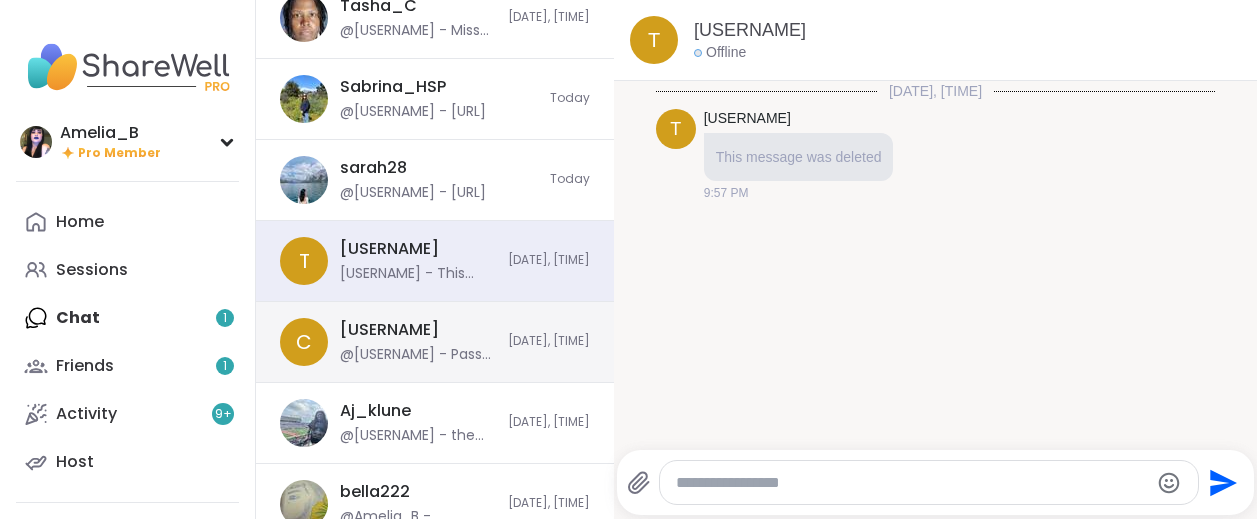 scroll, scrollTop: 1793, scrollLeft: 0, axis: vertical 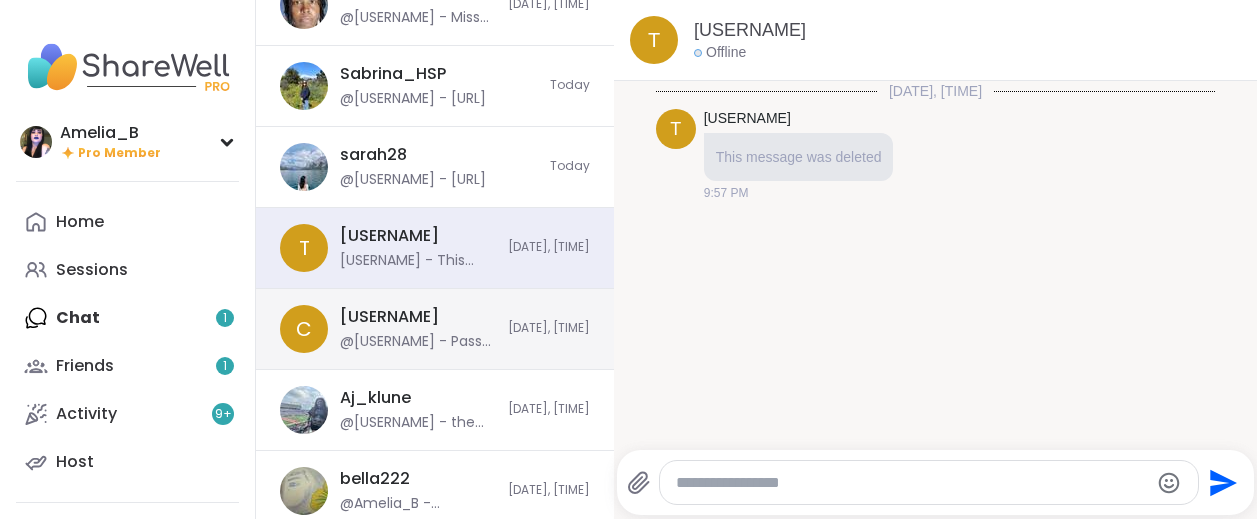 click on "[DATE], [TIME]" at bounding box center [549, 328] 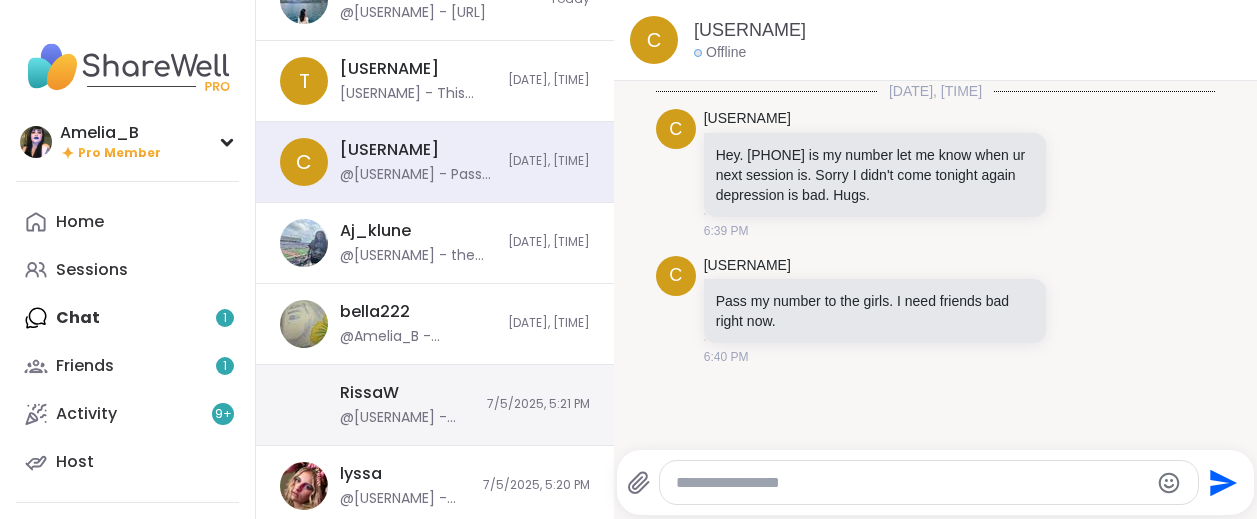 scroll, scrollTop: 1964, scrollLeft: 0, axis: vertical 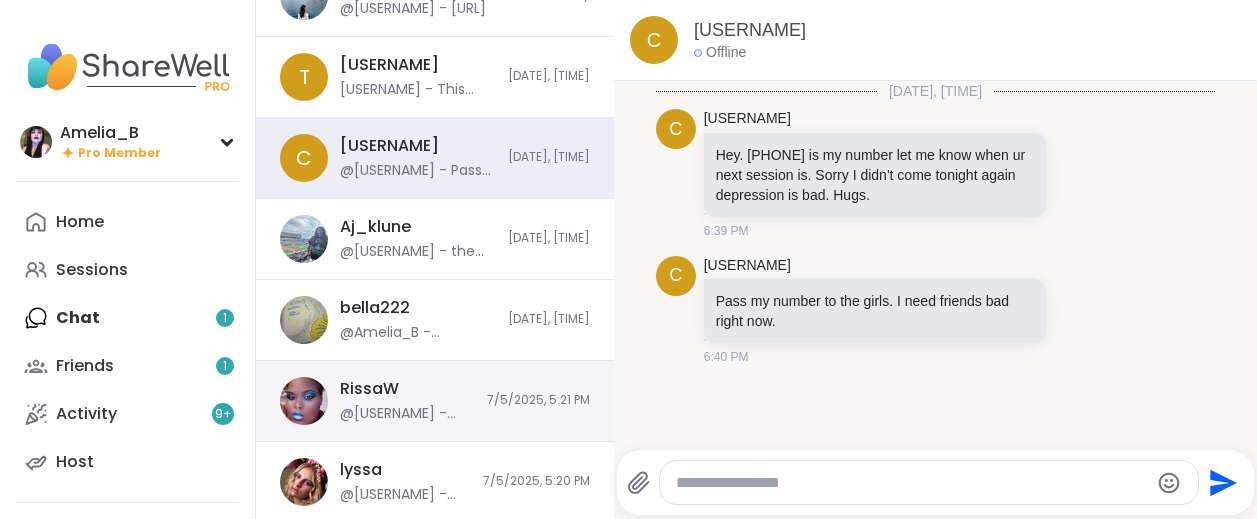 click on "7/5/2025, 5:21 PM" at bounding box center (538, 400) 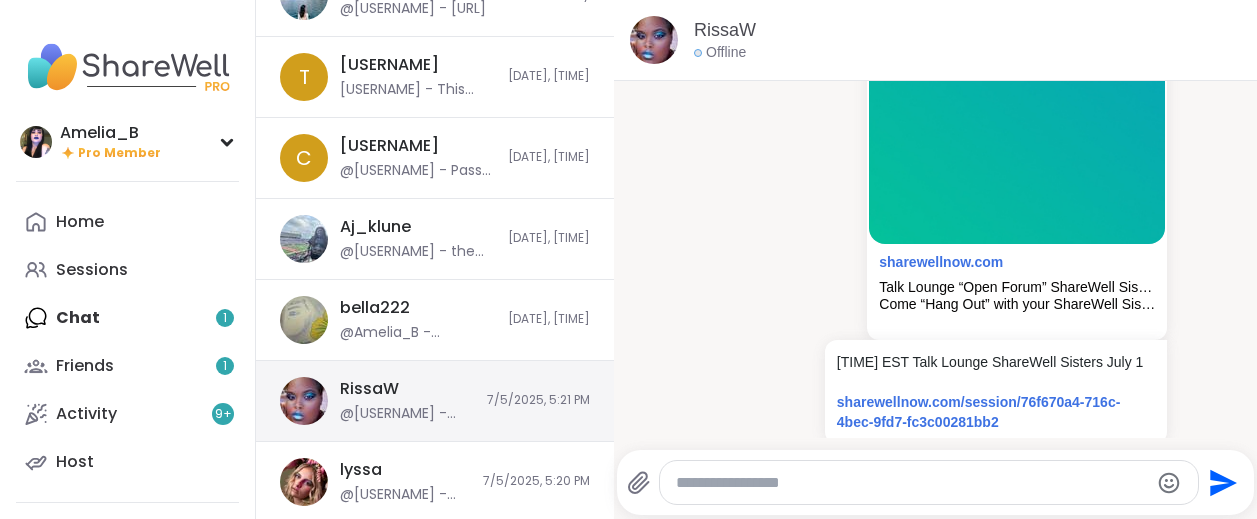 scroll, scrollTop: 4830, scrollLeft: 0, axis: vertical 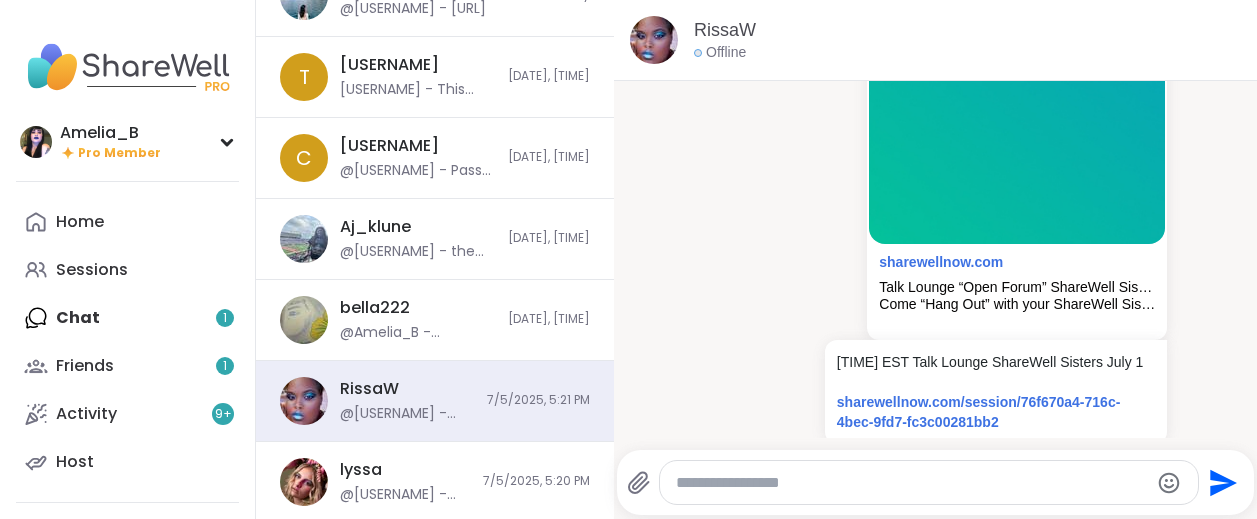 click at bounding box center [912, 483] 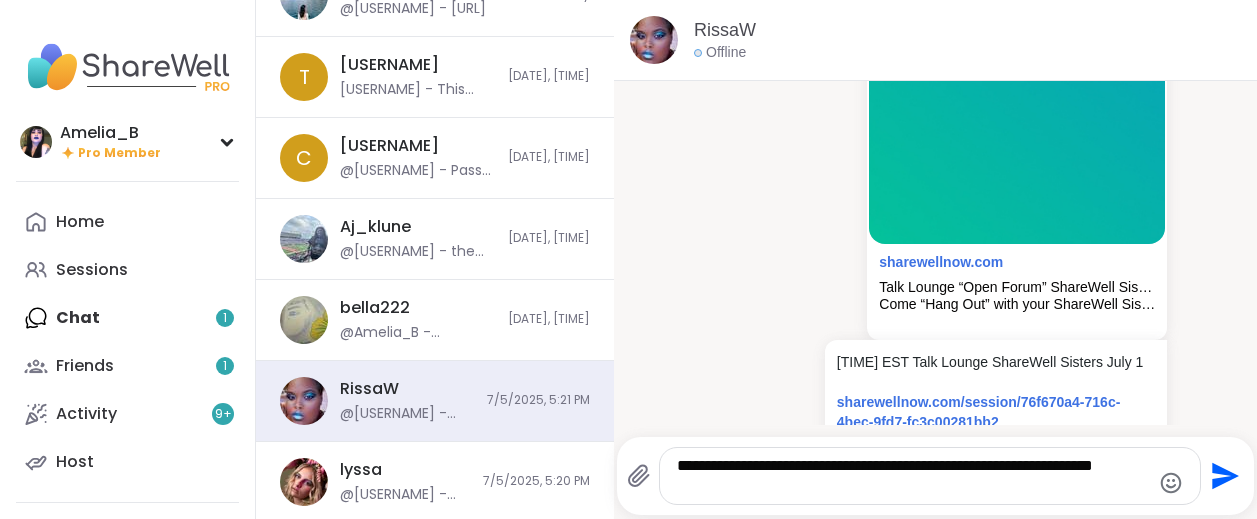 type 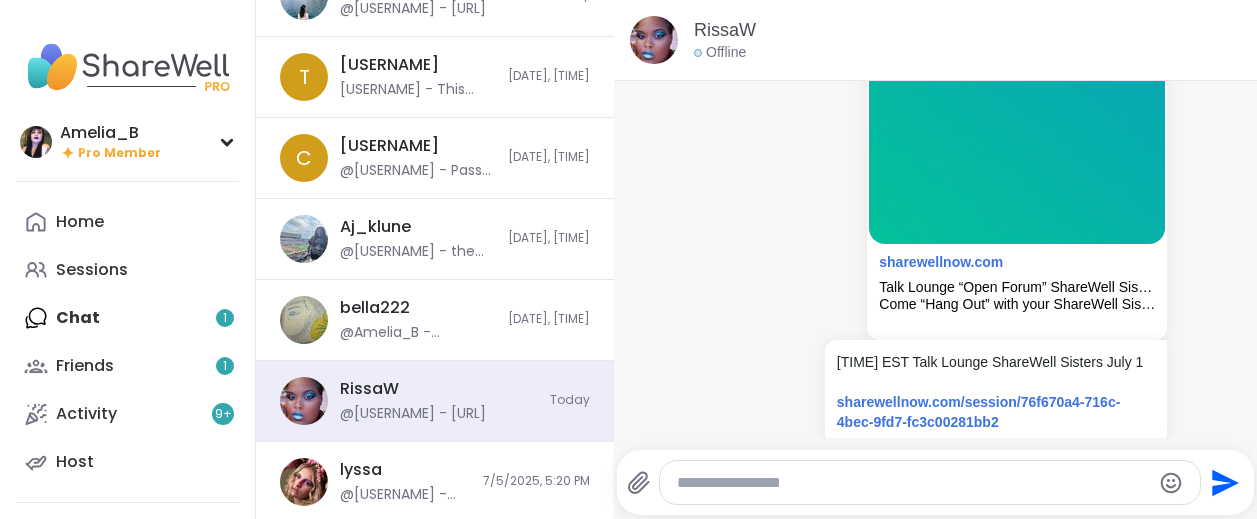 scroll, scrollTop: 5572, scrollLeft: 0, axis: vertical 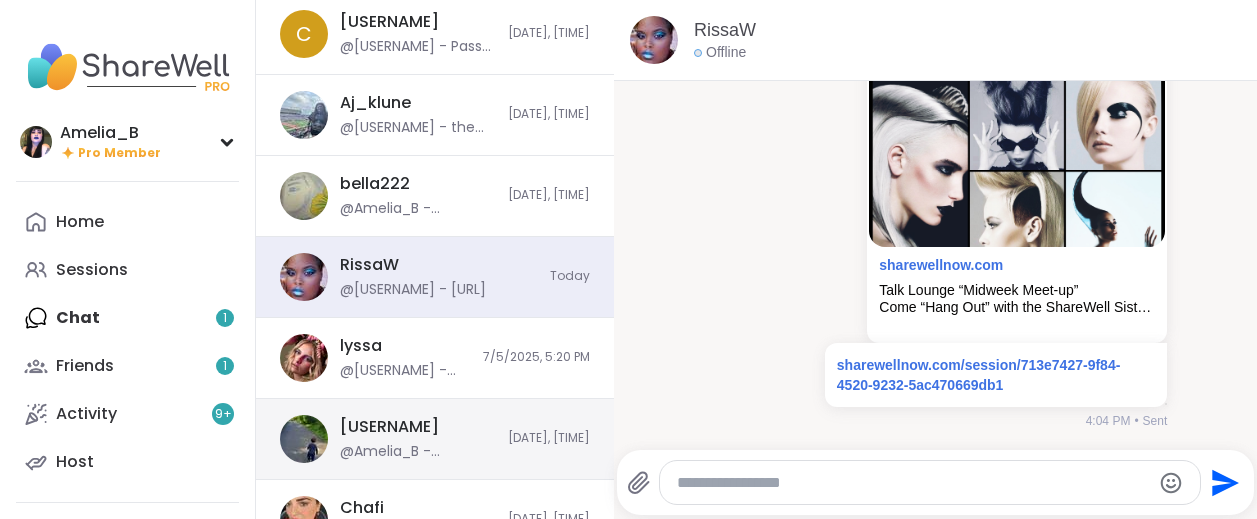 click on "[USERNAME] @[USERNAME] - [TIME]/[TIME] EST Talk Lounge
ShareWell Sisters
July 1
[URL] [DATE], [TIME]" at bounding box center (435, 439) 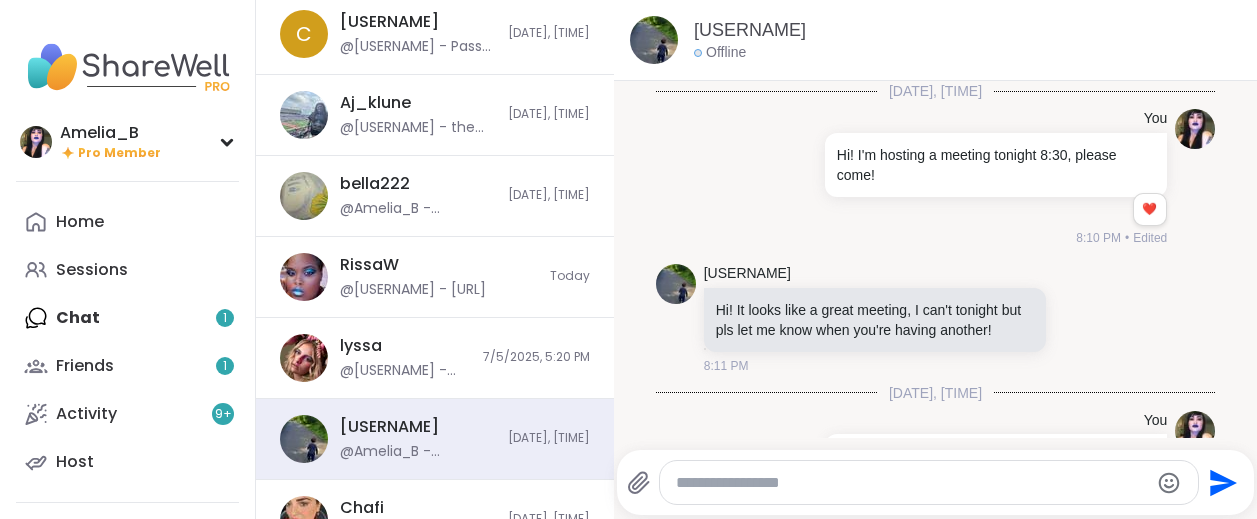 scroll, scrollTop: 4804, scrollLeft: 0, axis: vertical 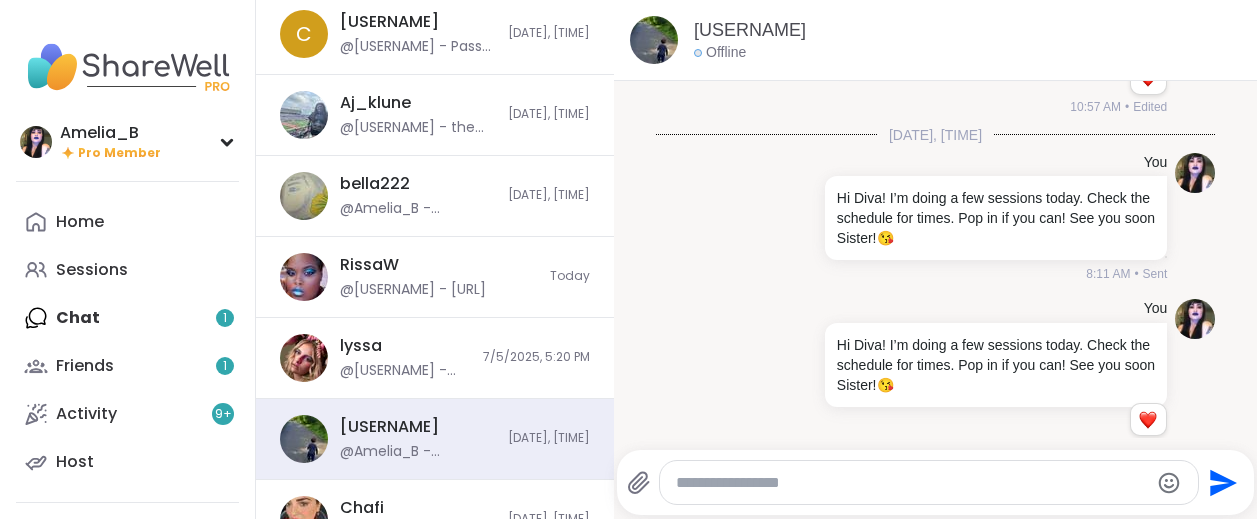 click at bounding box center [912, 483] 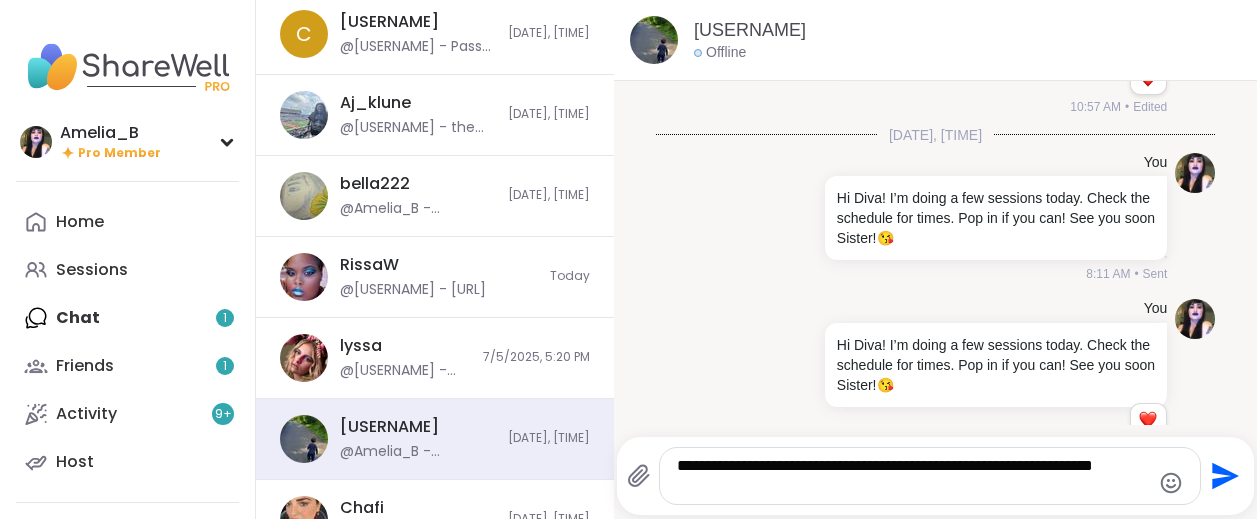 type 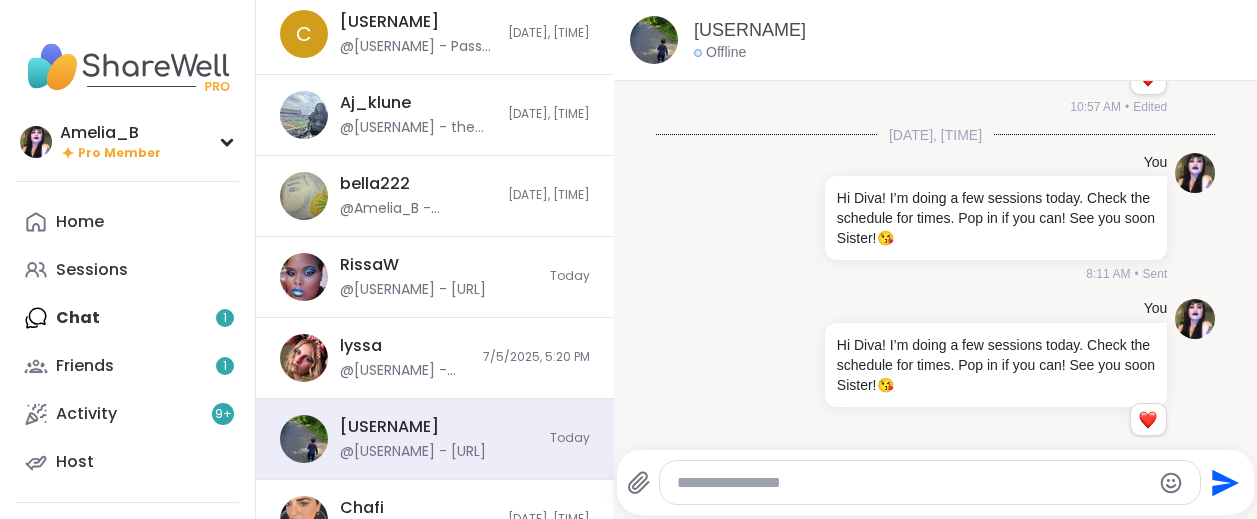 scroll, scrollTop: 5955, scrollLeft: 0, axis: vertical 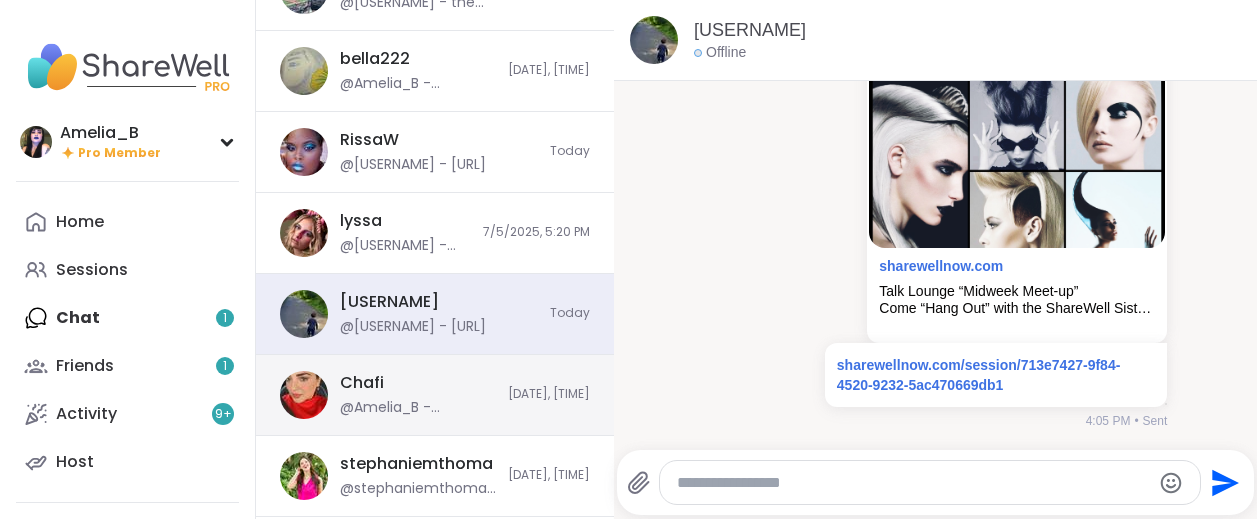 click on "[DATE], [TIME]" at bounding box center [549, 394] 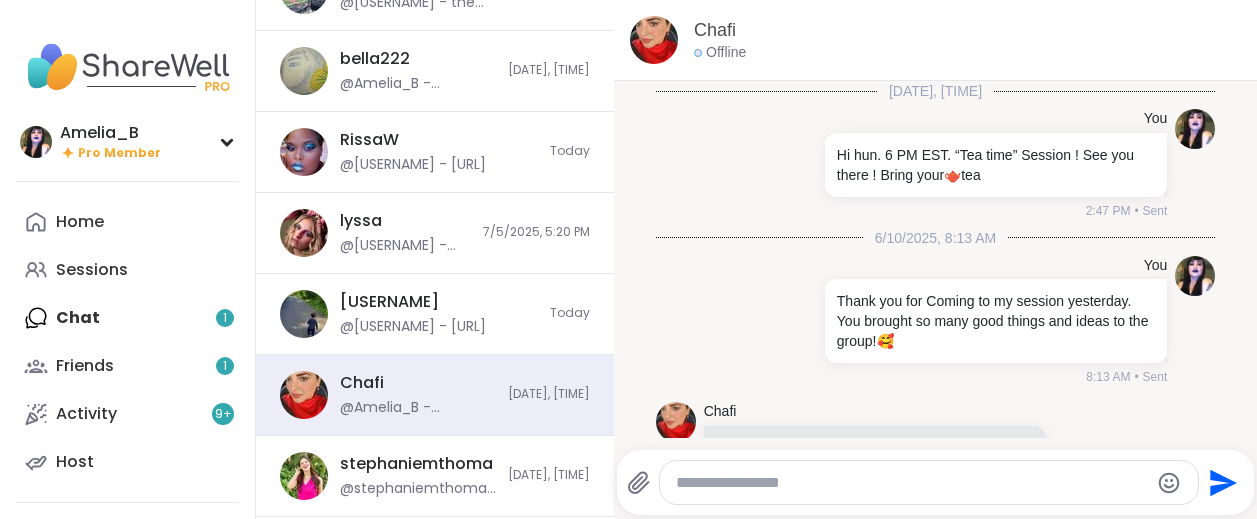 scroll, scrollTop: 4216, scrollLeft: 0, axis: vertical 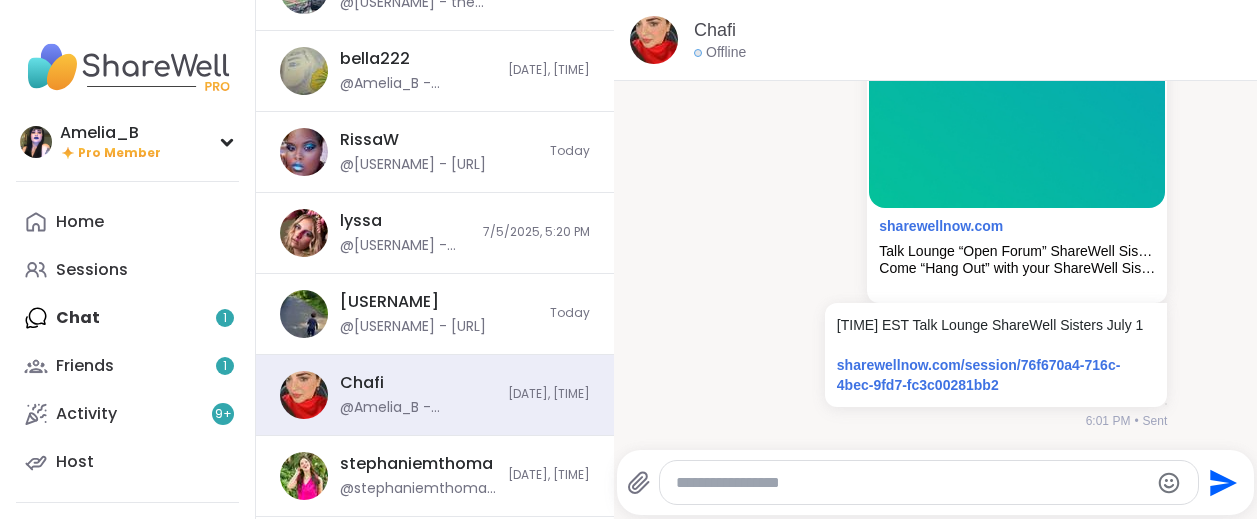 click at bounding box center [912, 483] 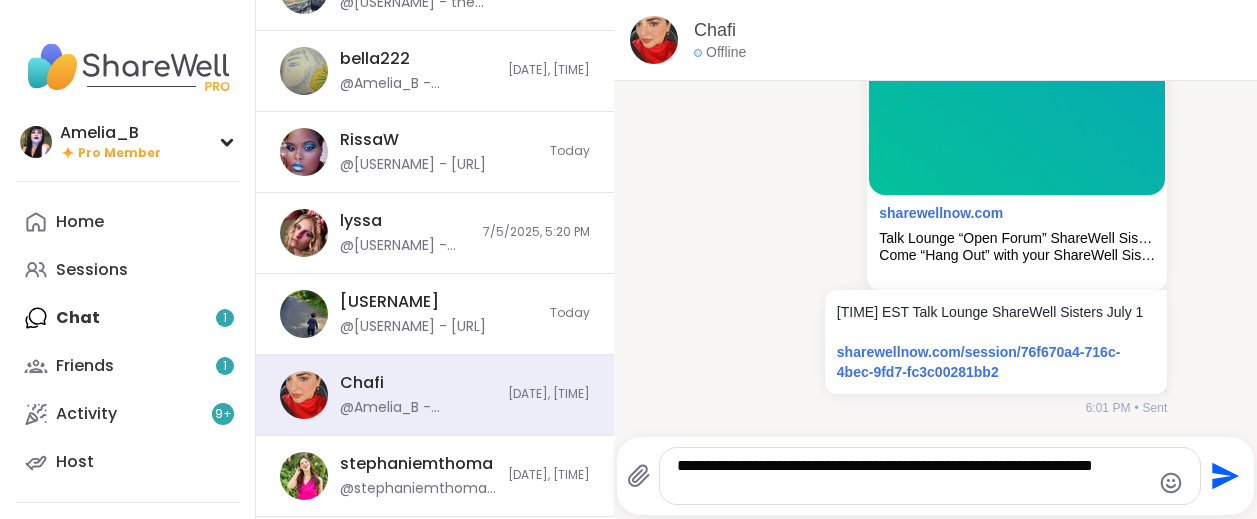 type 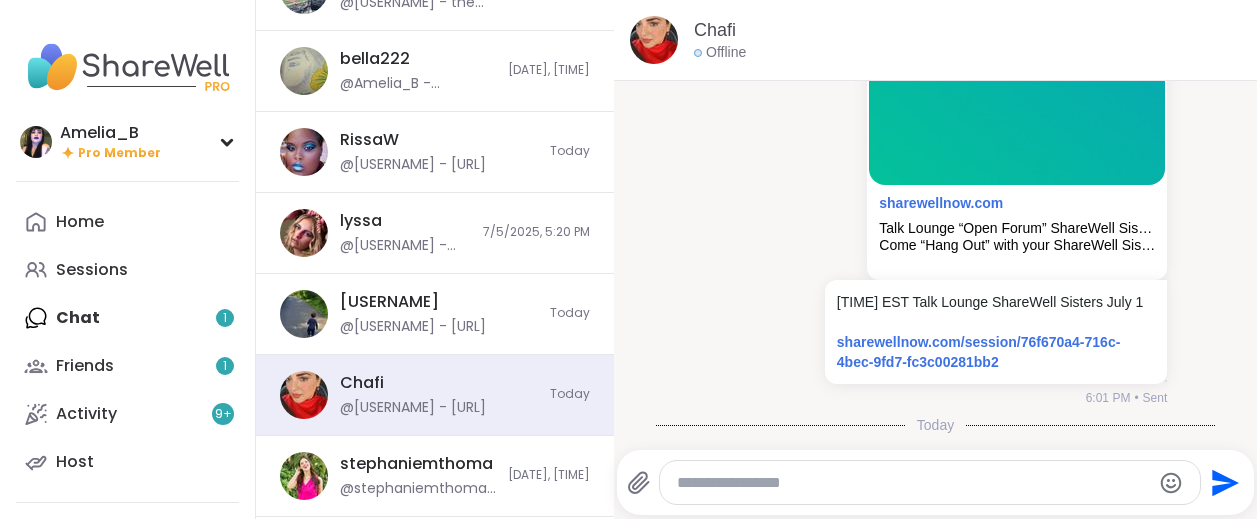 scroll, scrollTop: 4362, scrollLeft: 0, axis: vertical 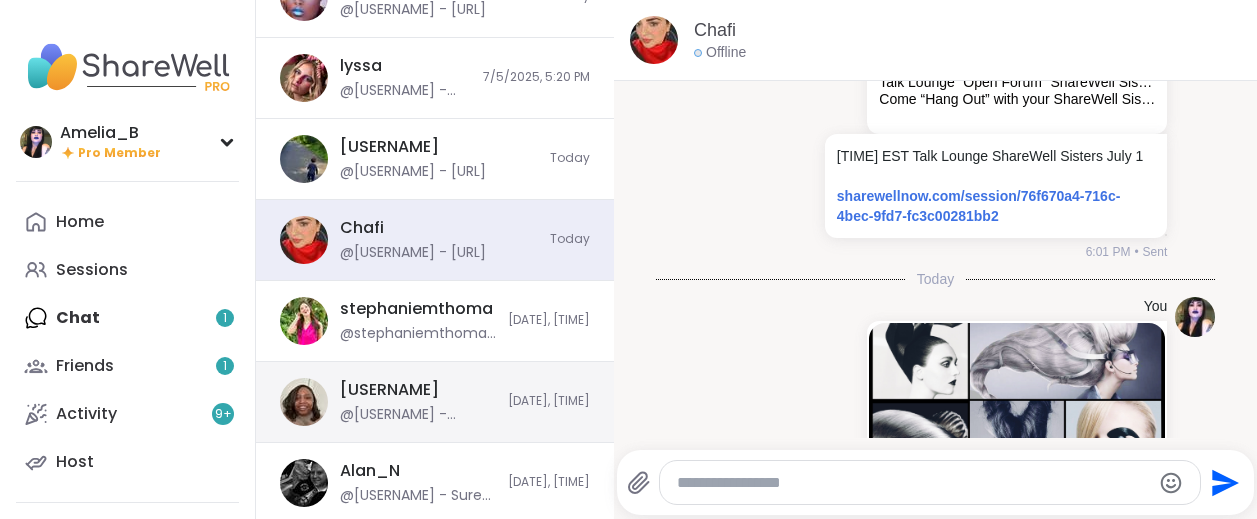 click on "[USERNAME] [USERNAME] - [URL] [DATE], [TIME]" at bounding box center (435, 402) 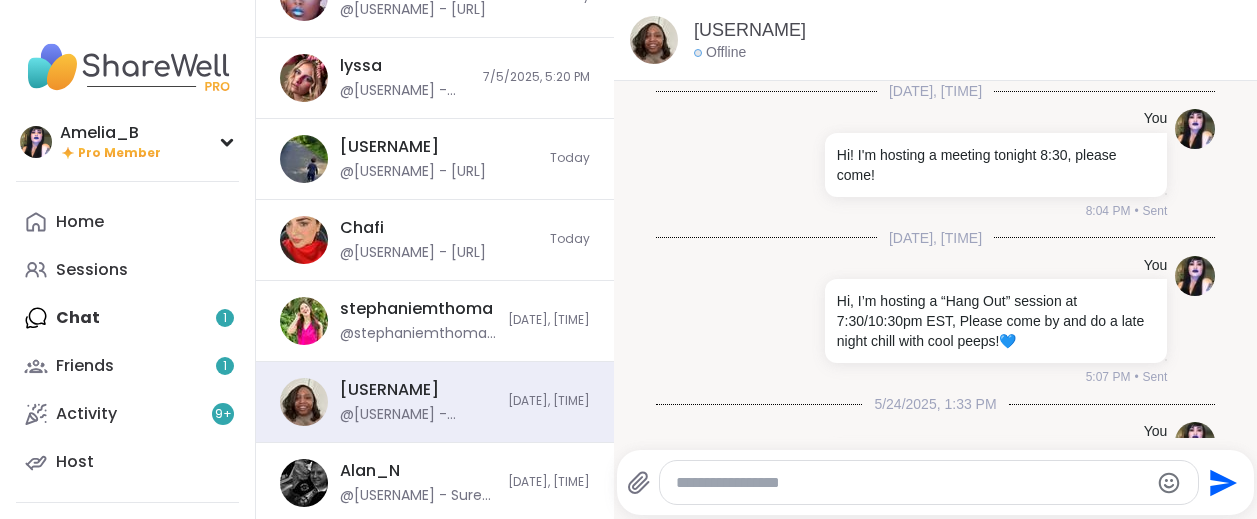 scroll, scrollTop: 2326, scrollLeft: 0, axis: vertical 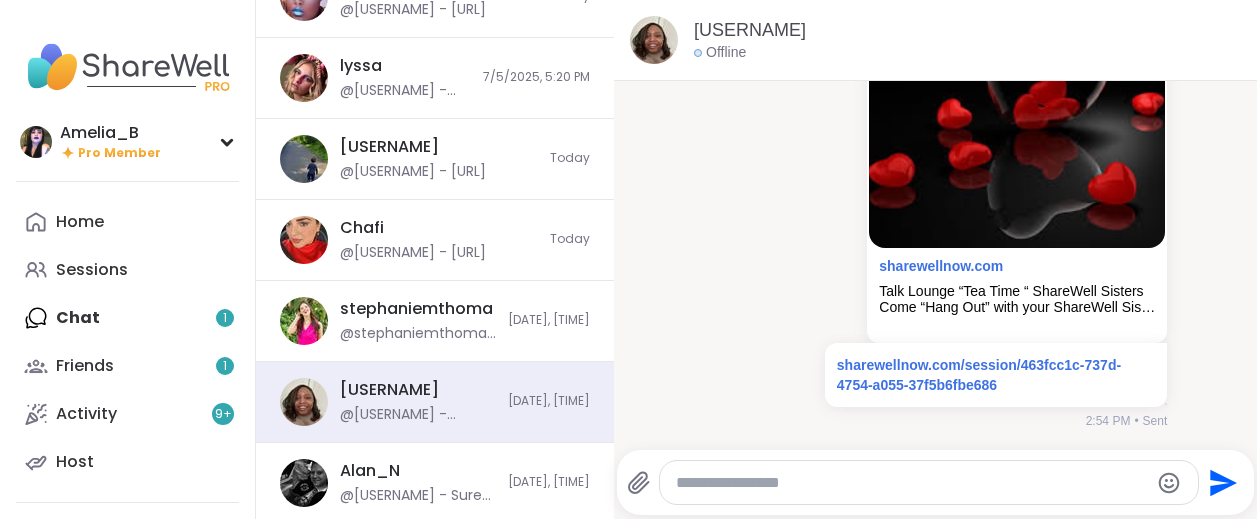 click at bounding box center (929, 482) 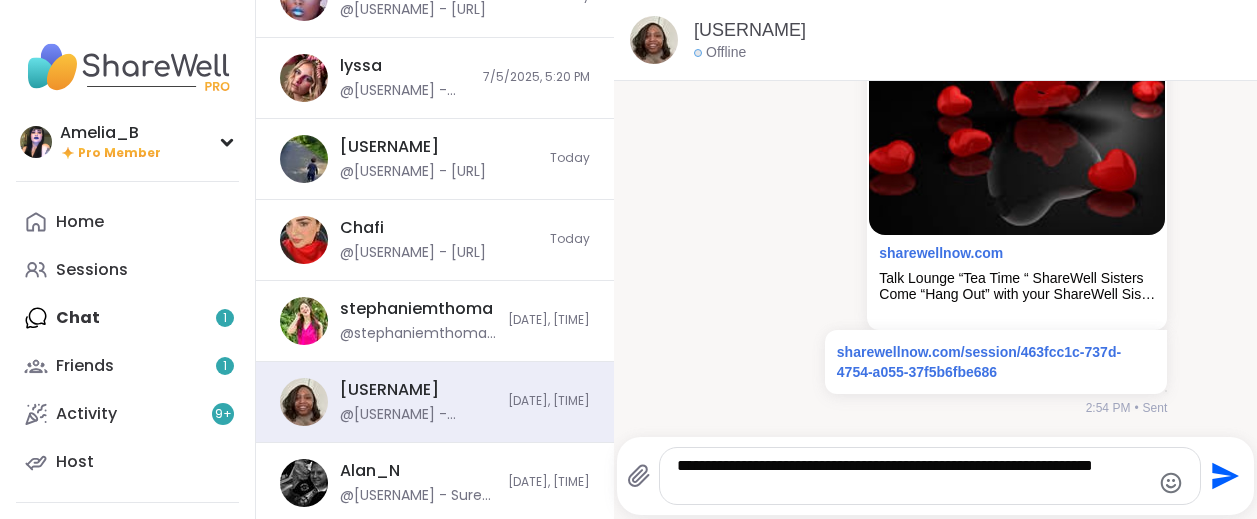 type 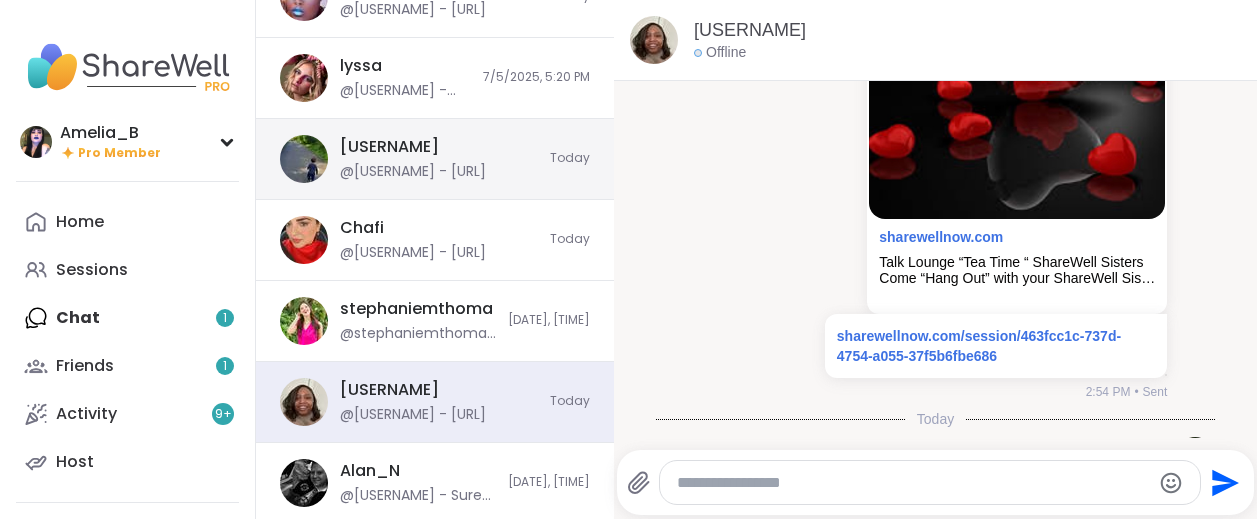 scroll, scrollTop: 2817, scrollLeft: 0, axis: vertical 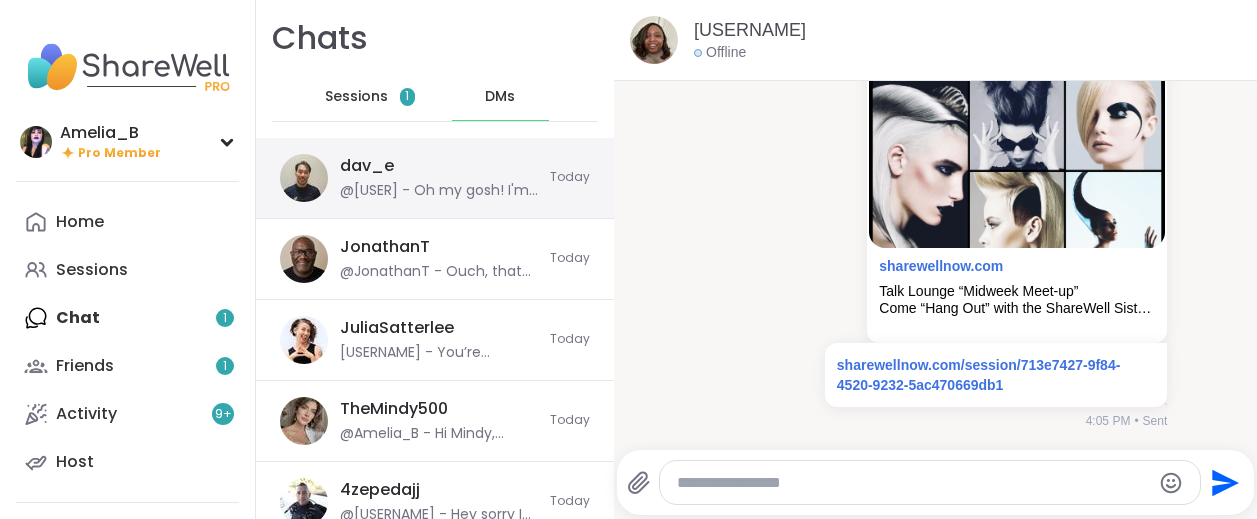click on "[USERNAME] @[USERNAME] - Oh my gosh! I'm really concerned? Did you go to the hospital or doctor? That's terrible! I am glad you are feeling better though. Please stay safe. I may not be around this evening but I do want to catch up and talk to you soon. OMG please take care." at bounding box center [439, 178] 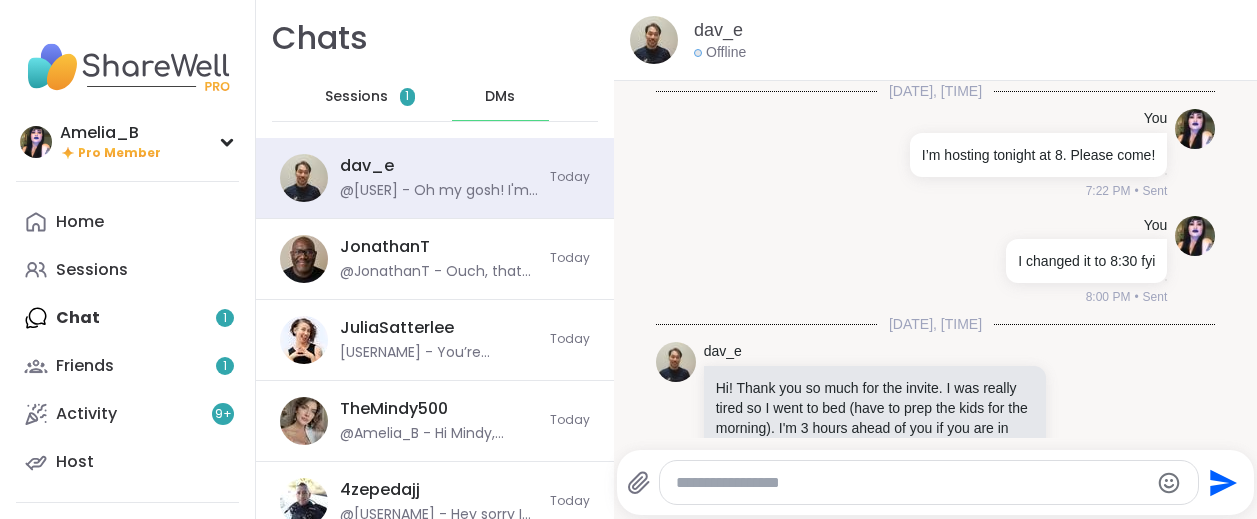 scroll, scrollTop: 6746, scrollLeft: 0, axis: vertical 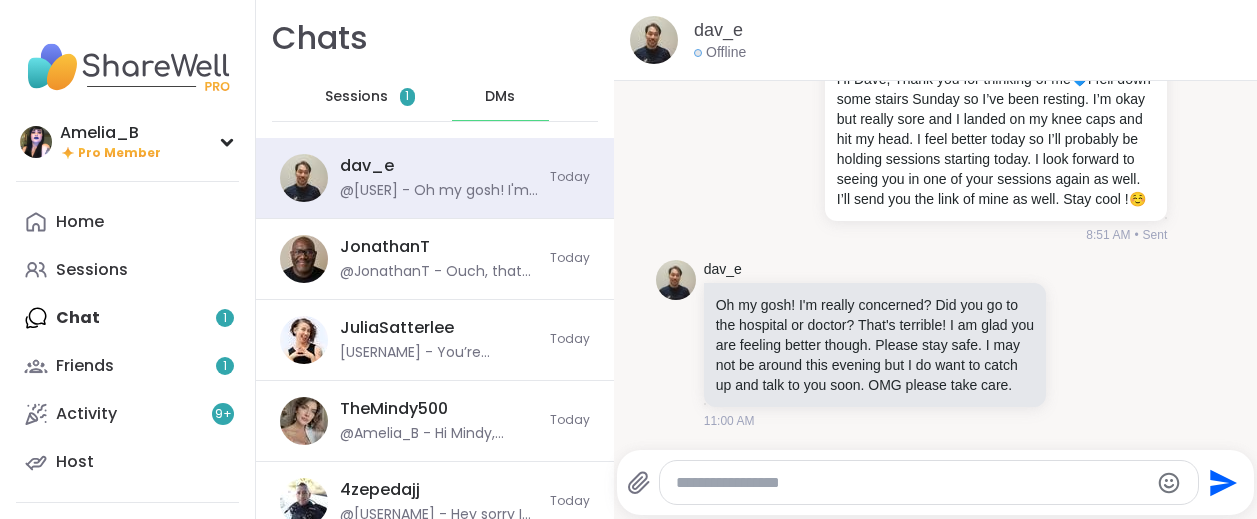 click at bounding box center [912, 483] 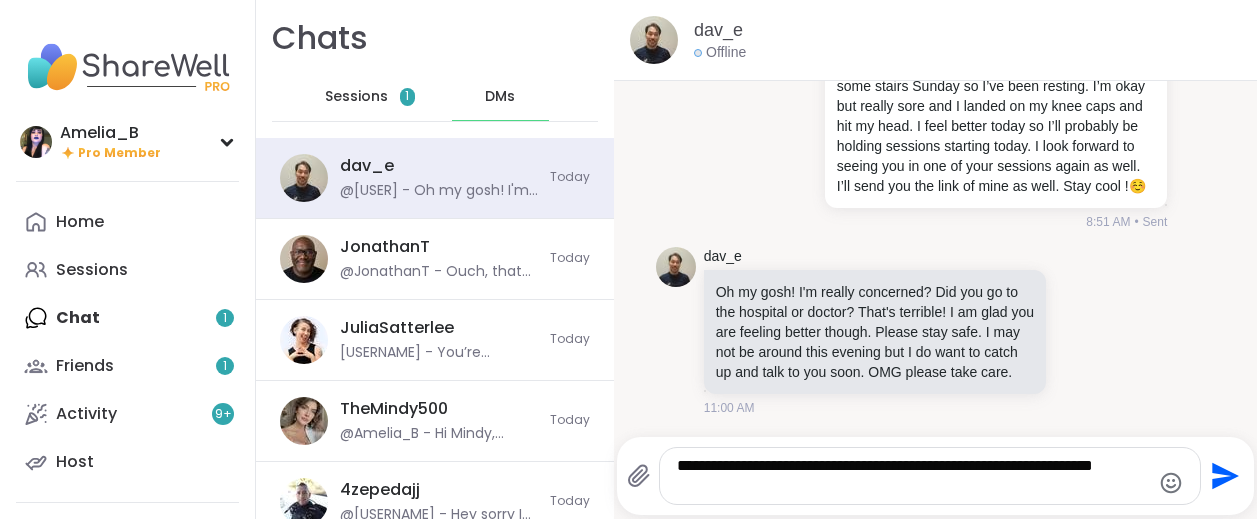 type 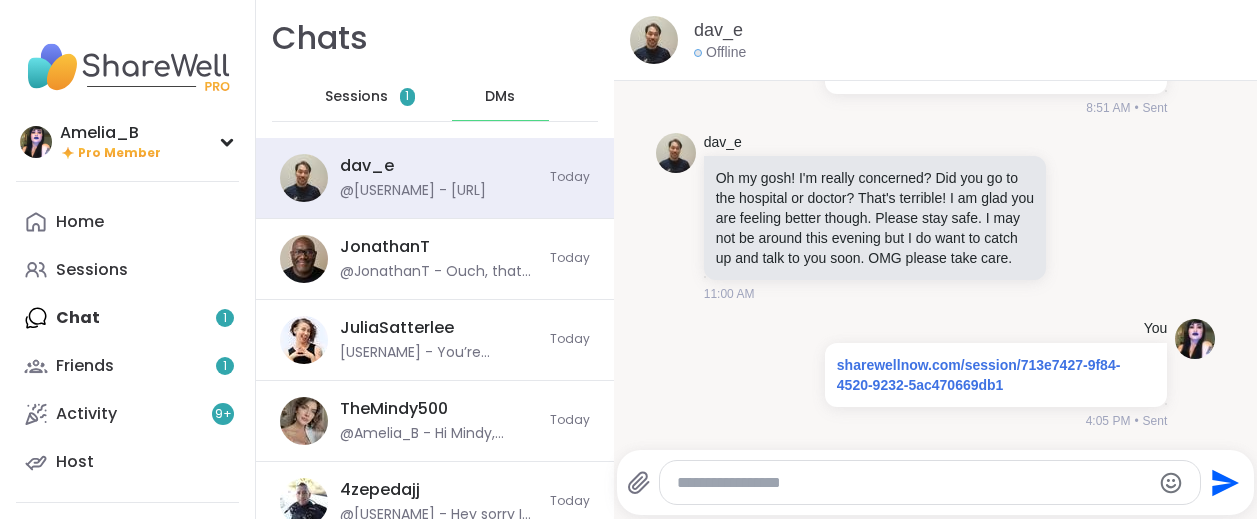 scroll, scrollTop: 6872, scrollLeft: 0, axis: vertical 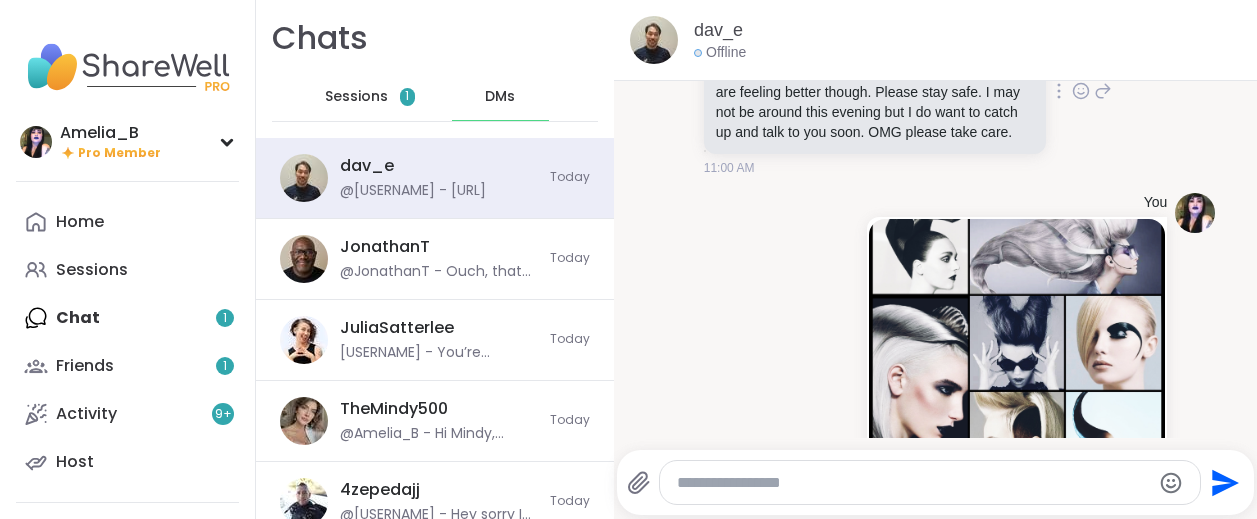 click 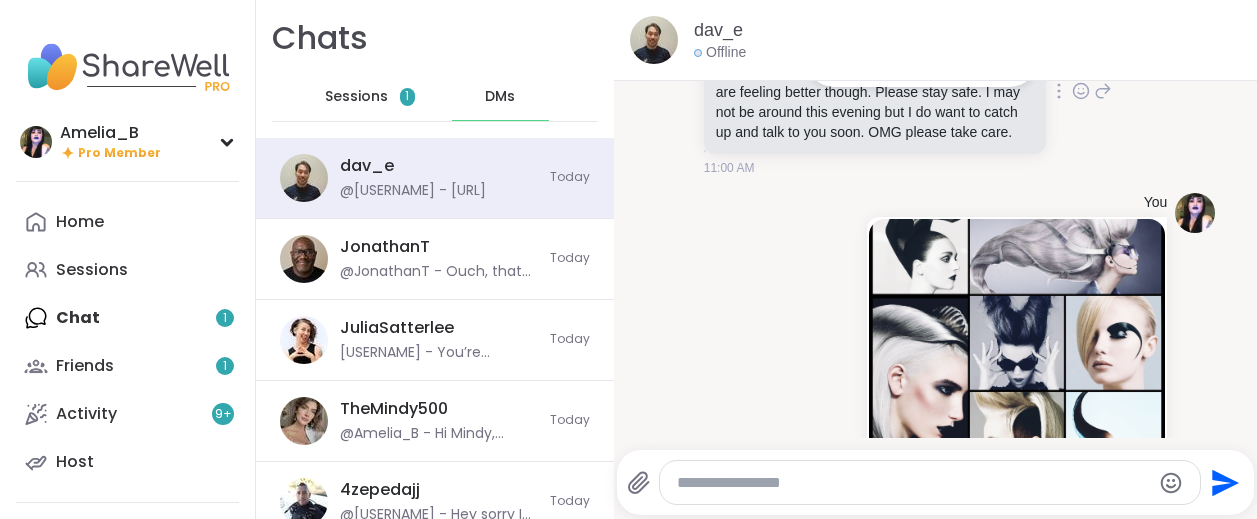 click at bounding box center (922, 59) 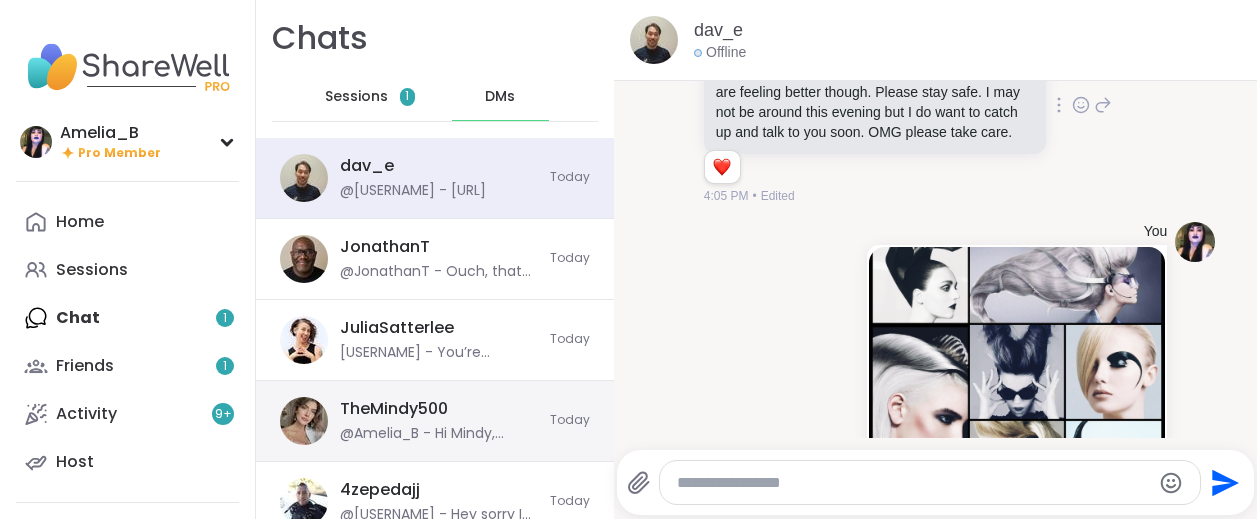 click on "[USERNAME] @[USERNAME] - Hi Mindy, Thank you  for your sweet text. It’s always refreshing to see your beautiful smile. I was taking a break but I’ll be holding sessions again probably starting today. 🩷 xx" at bounding box center (439, 421) 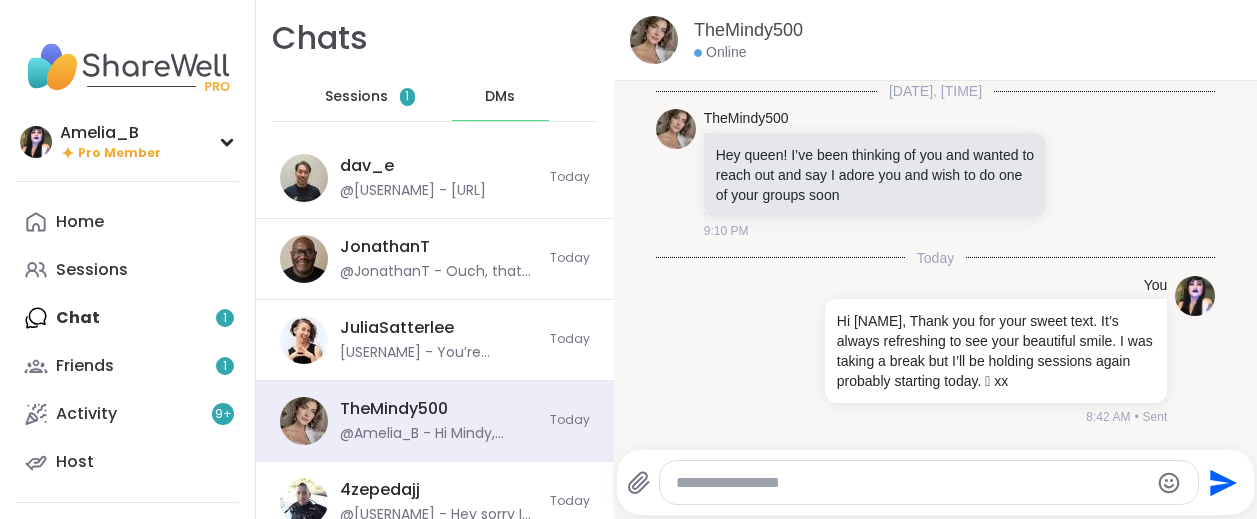click at bounding box center (912, 483) 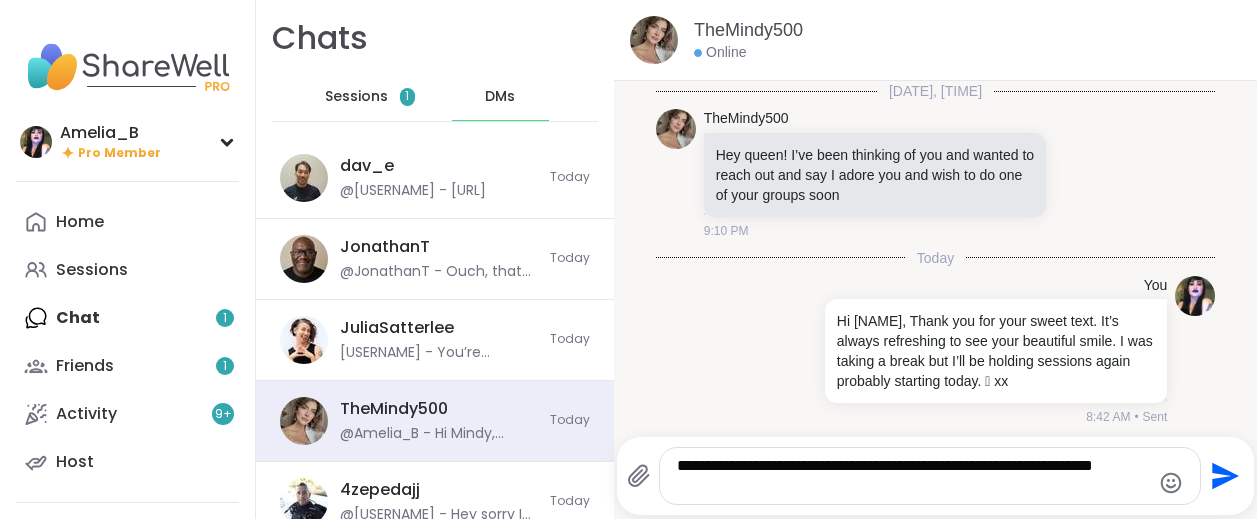 type 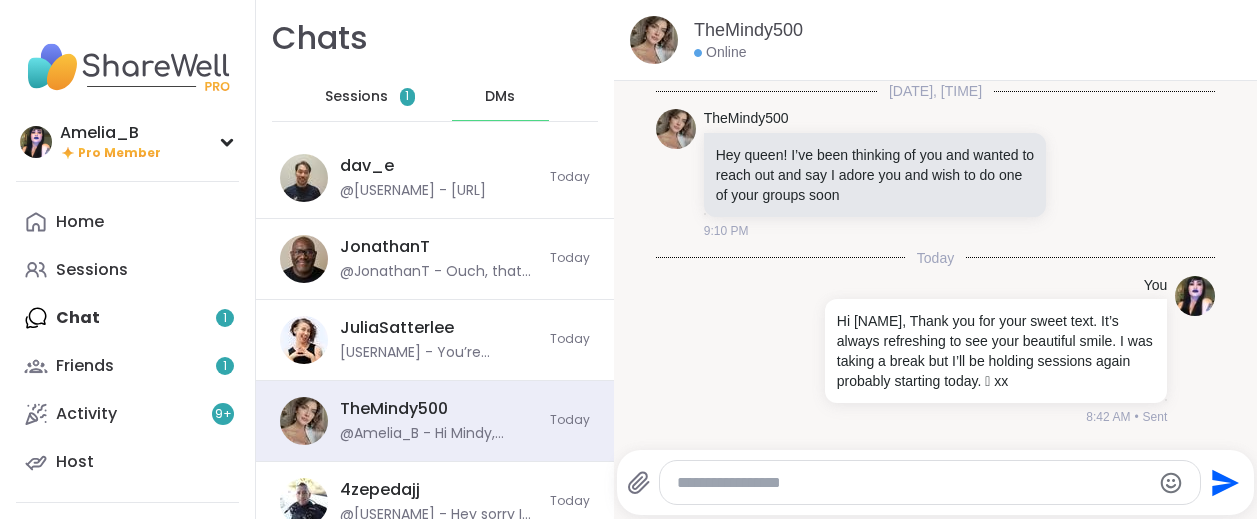 scroll, scrollTop: 465, scrollLeft: 0, axis: vertical 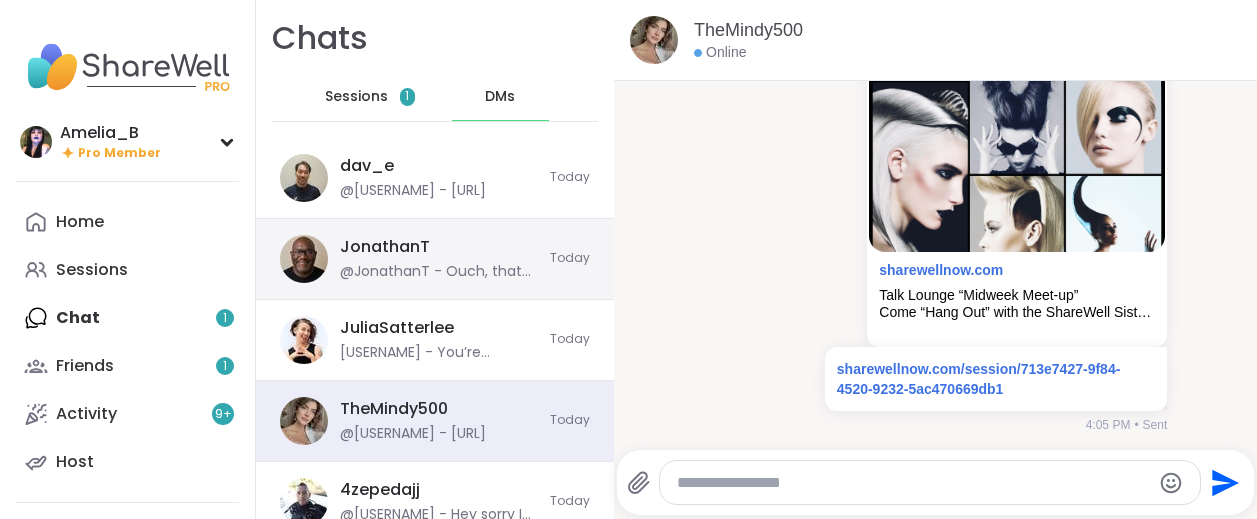 click on "[USERNAME] [USERNAME] - Ouch, that sounds rough! I’m glad you’re feeling a bit better today, but definitely still take it easy and let yourself heal. I’m looking forward to joining one of your sessions soon, and you know you’re always welcome in mine too. Take care of yourself!" at bounding box center [439, 259] 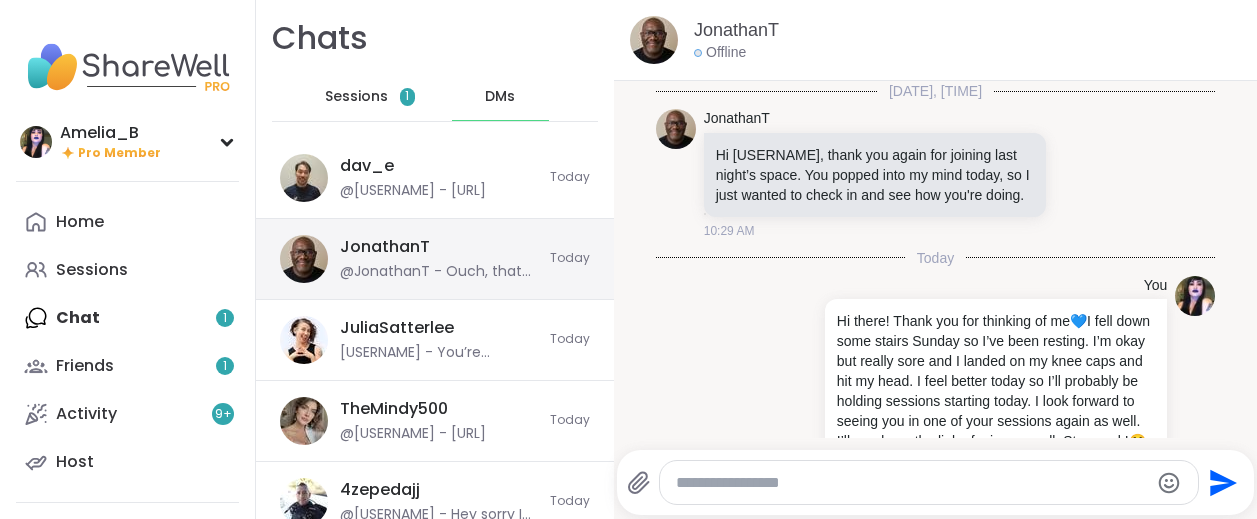 scroll, scrollTop: 329, scrollLeft: 0, axis: vertical 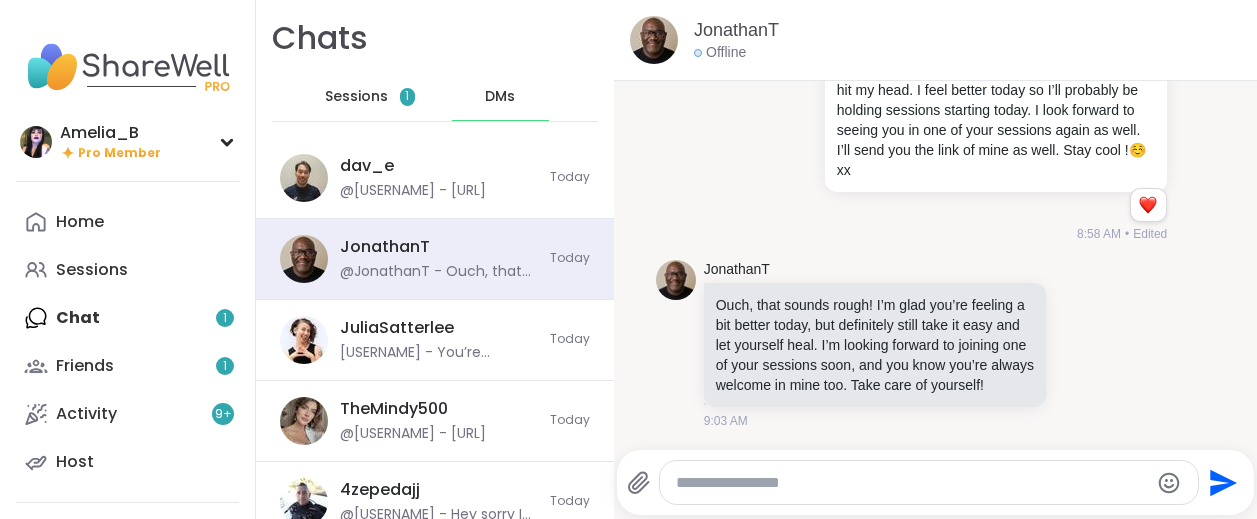 click at bounding box center [912, 483] 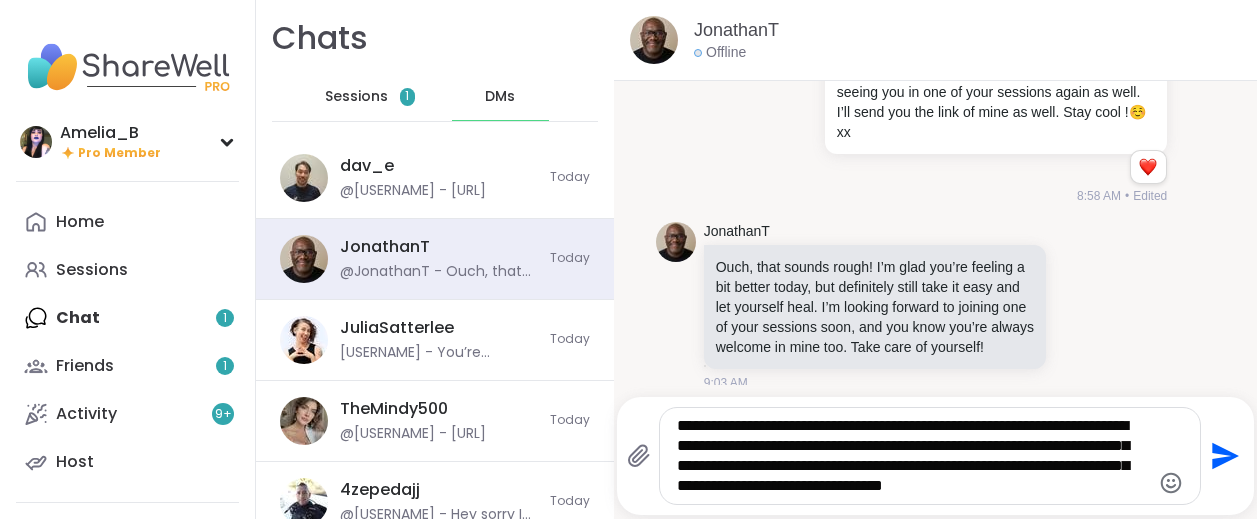 type on "**********" 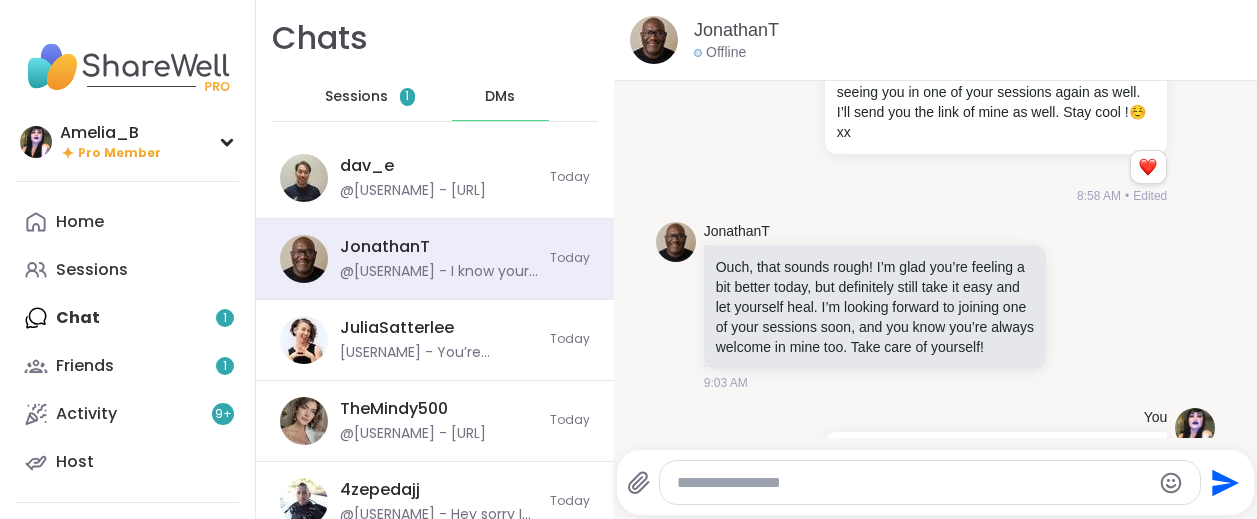 scroll, scrollTop: 535, scrollLeft: 0, axis: vertical 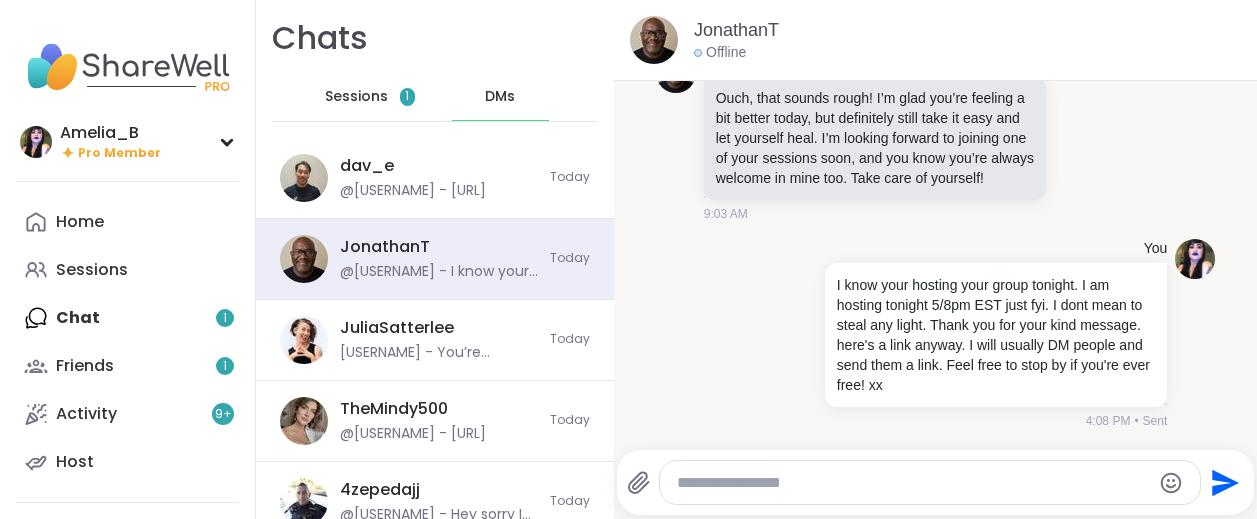 type on "*" 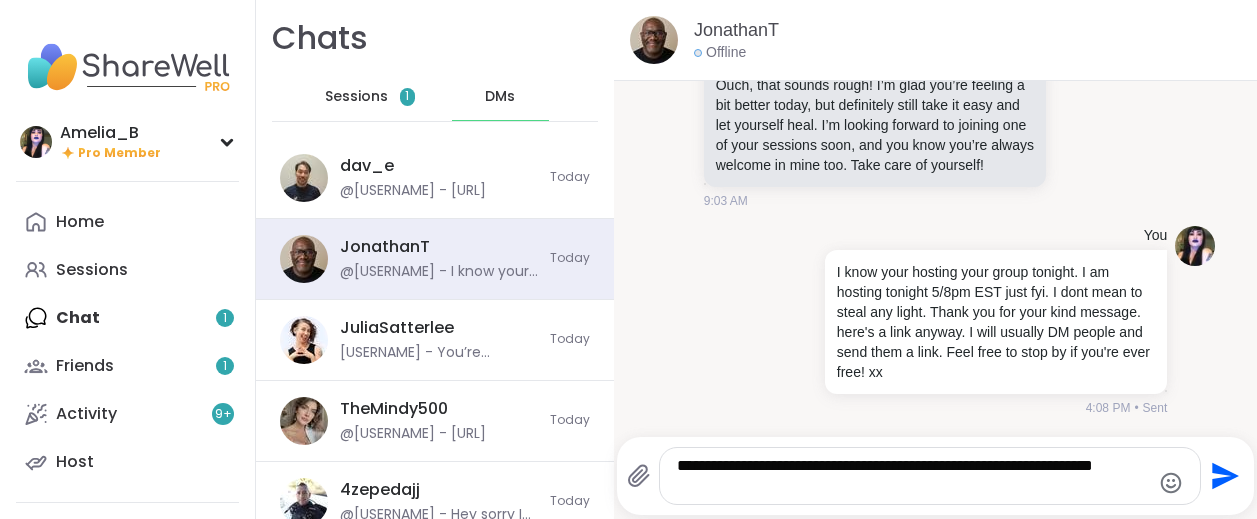 type 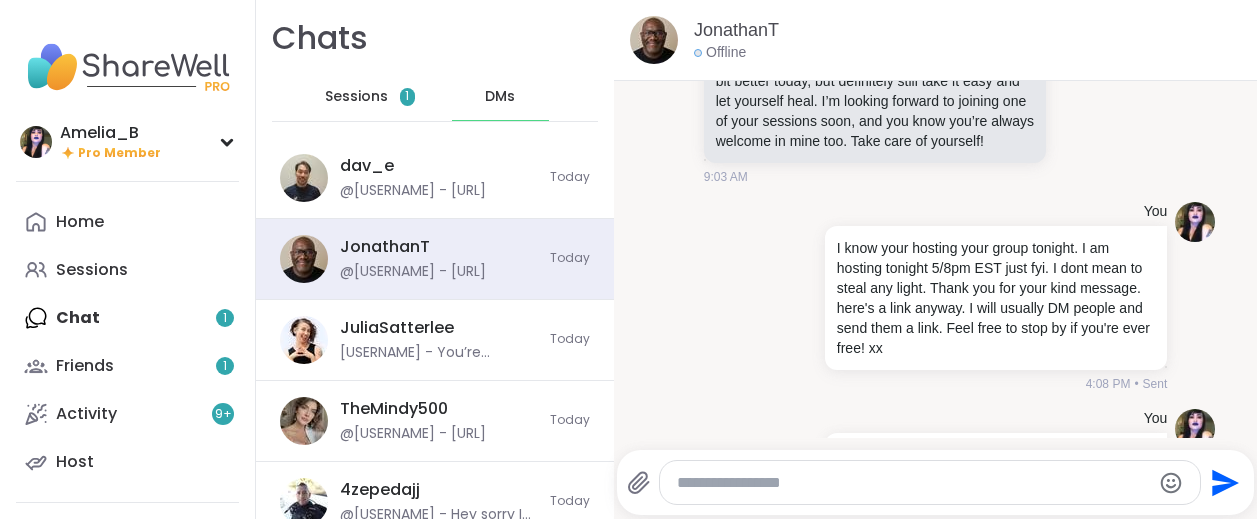 scroll, scrollTop: 661, scrollLeft: 0, axis: vertical 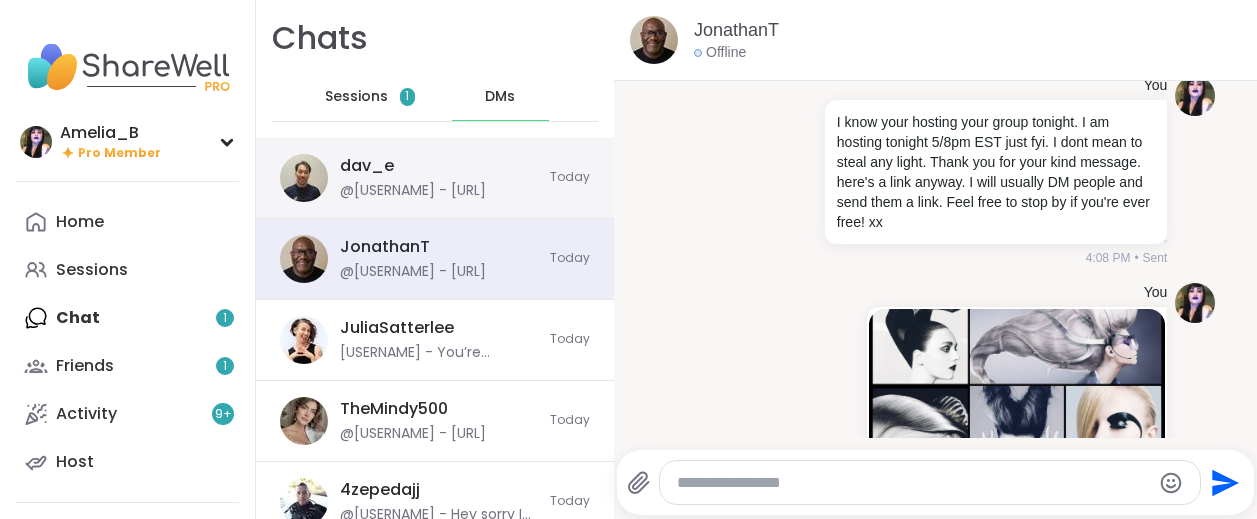 click on "[USERNAME] @[USERNAME] - [URL]" at bounding box center (439, 178) 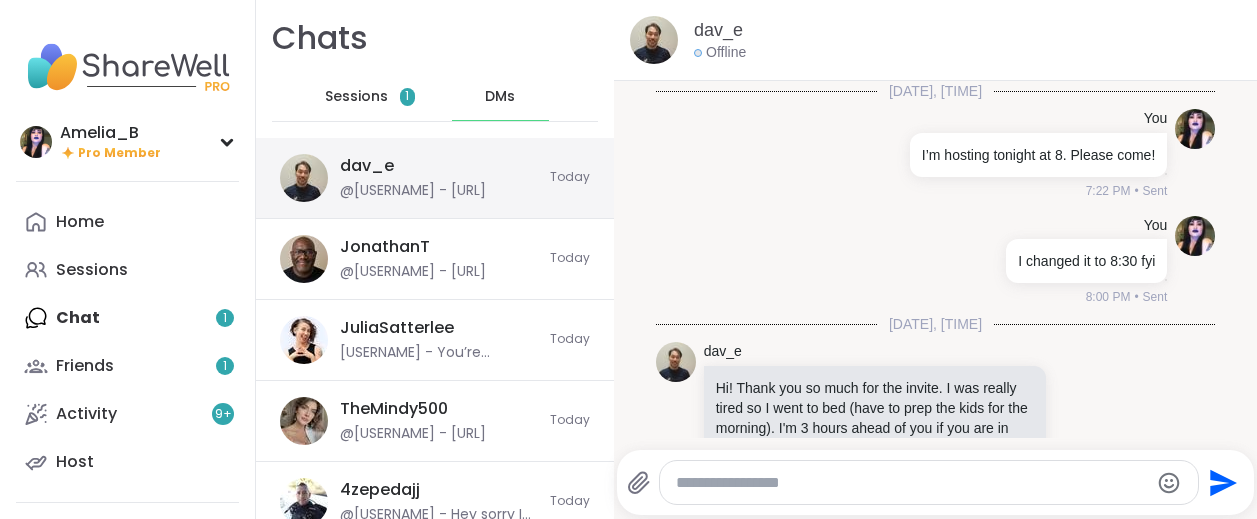 scroll, scrollTop: 7244, scrollLeft: 0, axis: vertical 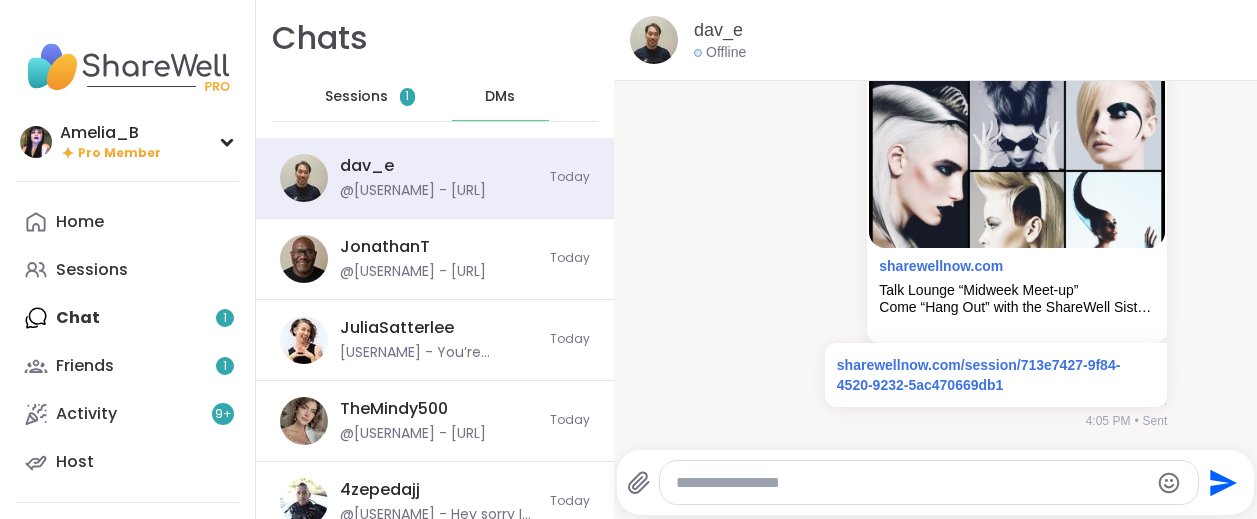 click at bounding box center [912, 483] 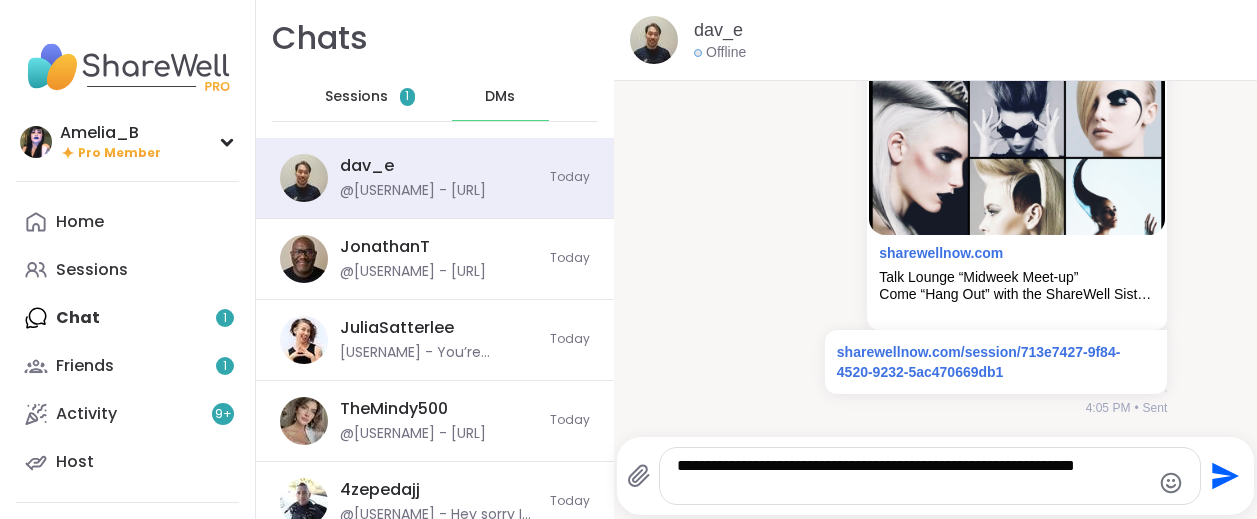 type on "**********" 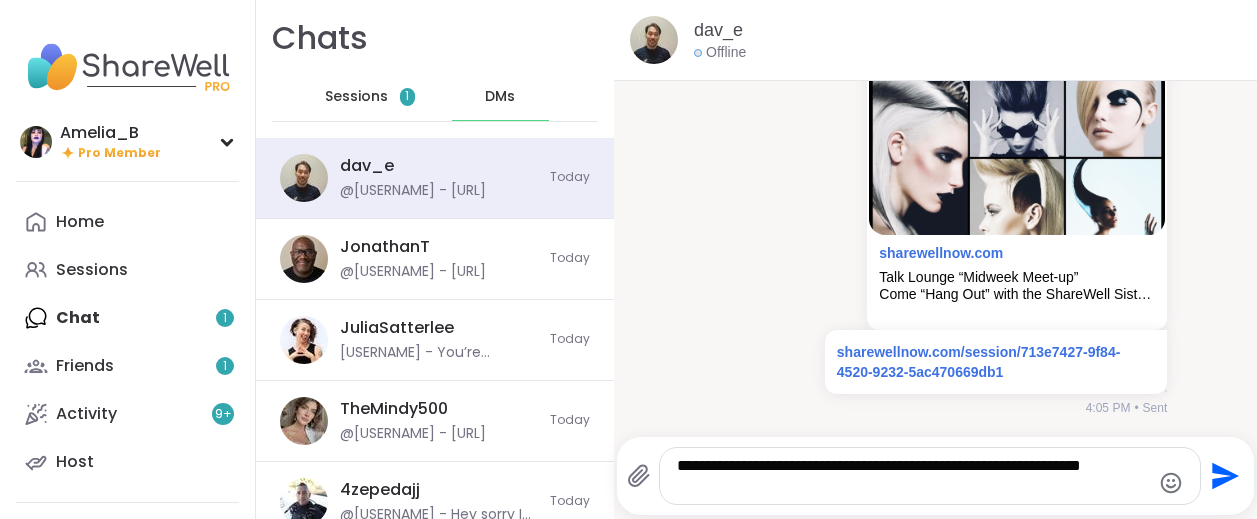 type 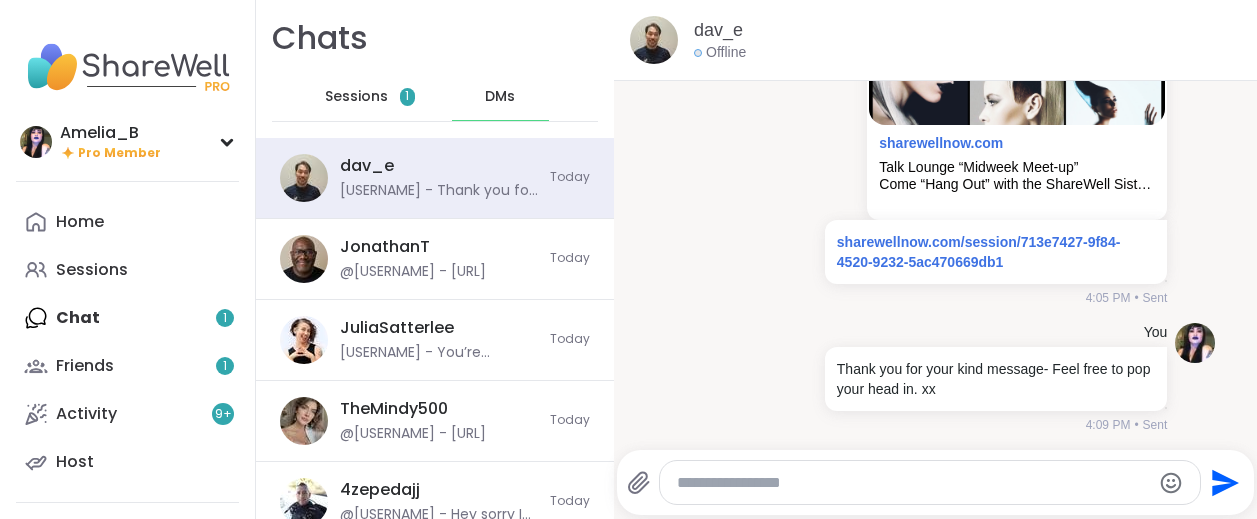 scroll, scrollTop: 7370, scrollLeft: 0, axis: vertical 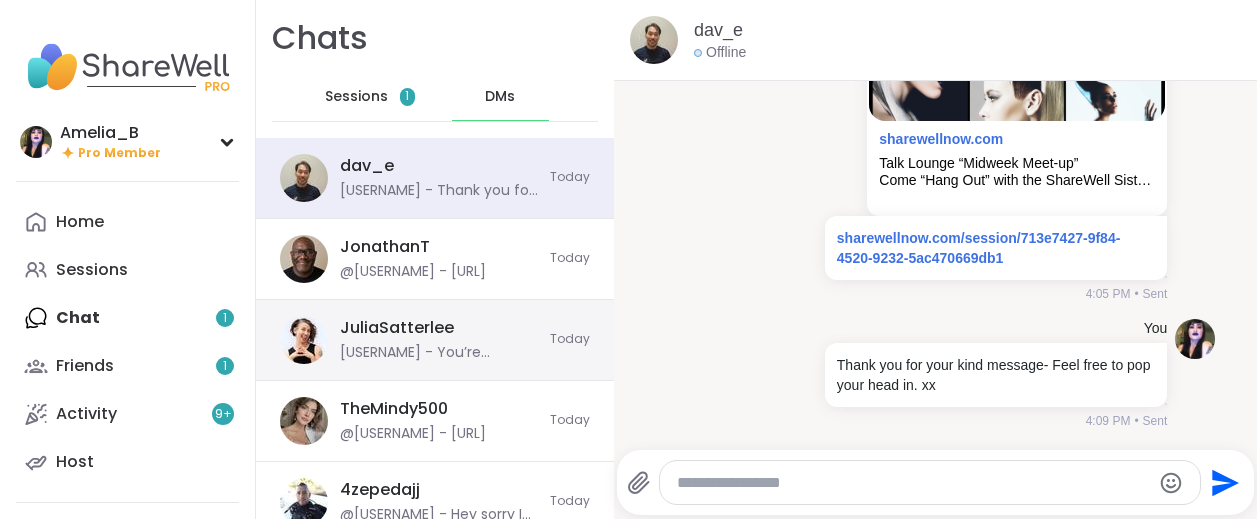 click on "[NAME] @[USERNAME] - You’re welcome I look forward to your Session coming up. Always refreshing to see you! Stay cool! Xx" at bounding box center [439, 340] 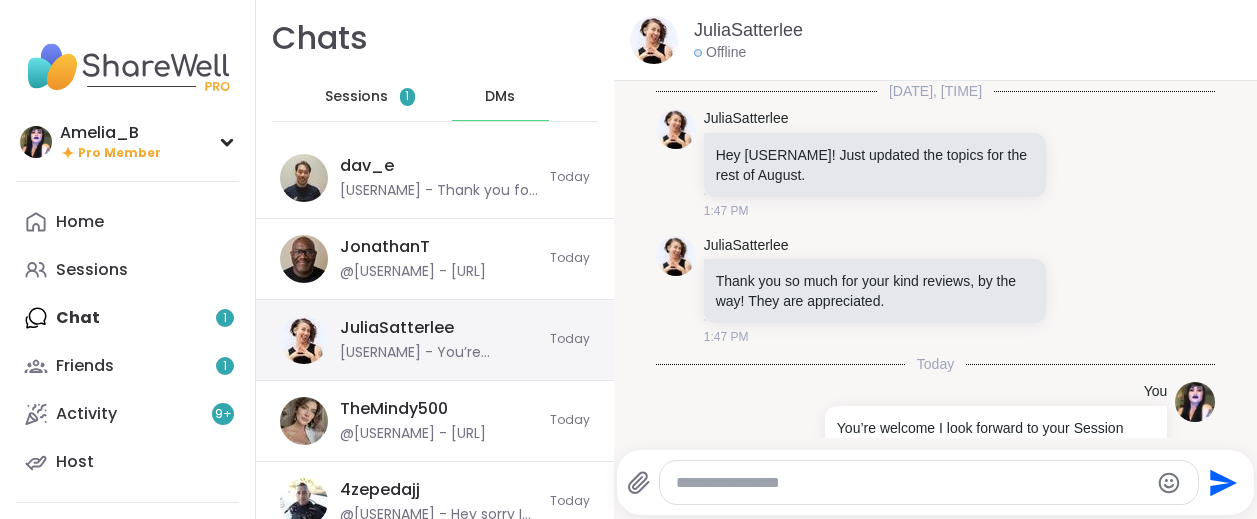 scroll, scrollTop: 109, scrollLeft: 0, axis: vertical 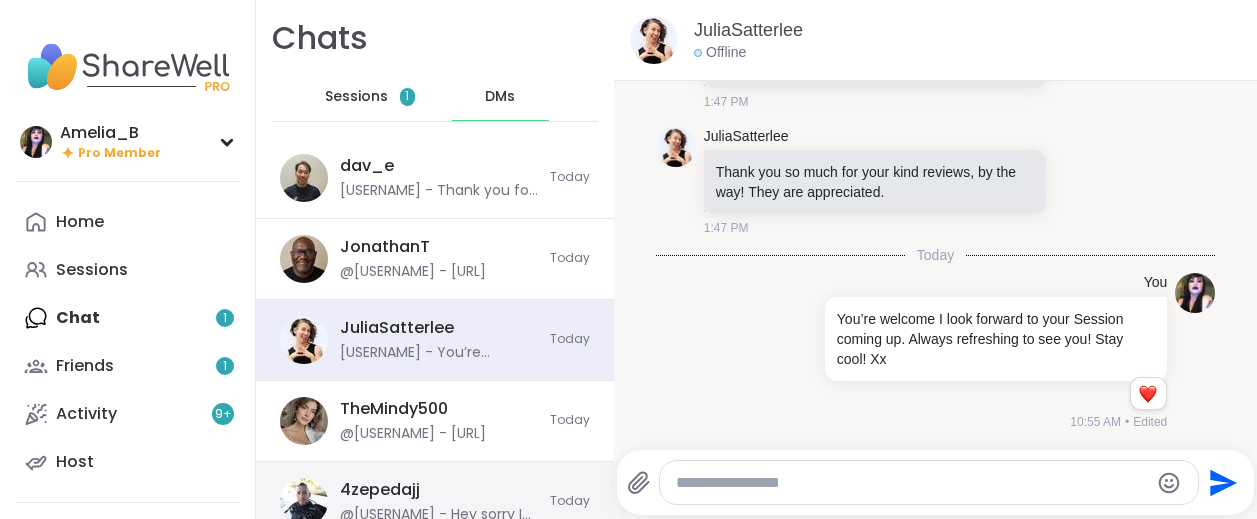 click on "4zepedajj @[USERNAME] - Hey sorry I didn’t check my messages on here! What did you mean “let’s do a meeting”, do you want to cohost one with me or  have us both attend one? Text me in the future I rarely check DMs. It said I had 70 messages lol" at bounding box center (439, 502) 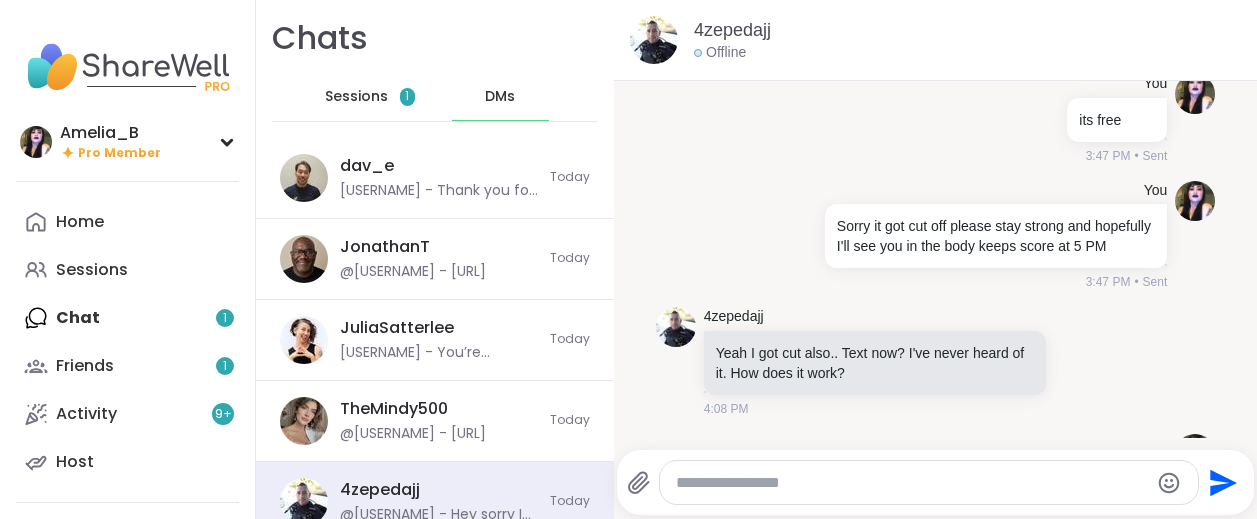 scroll, scrollTop: 3982, scrollLeft: 0, axis: vertical 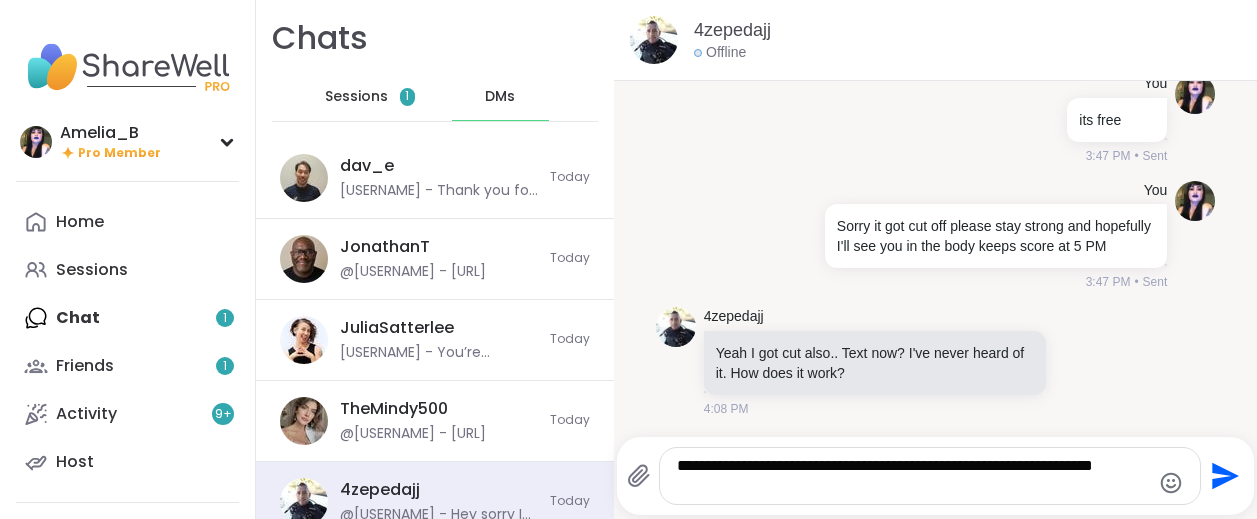 type 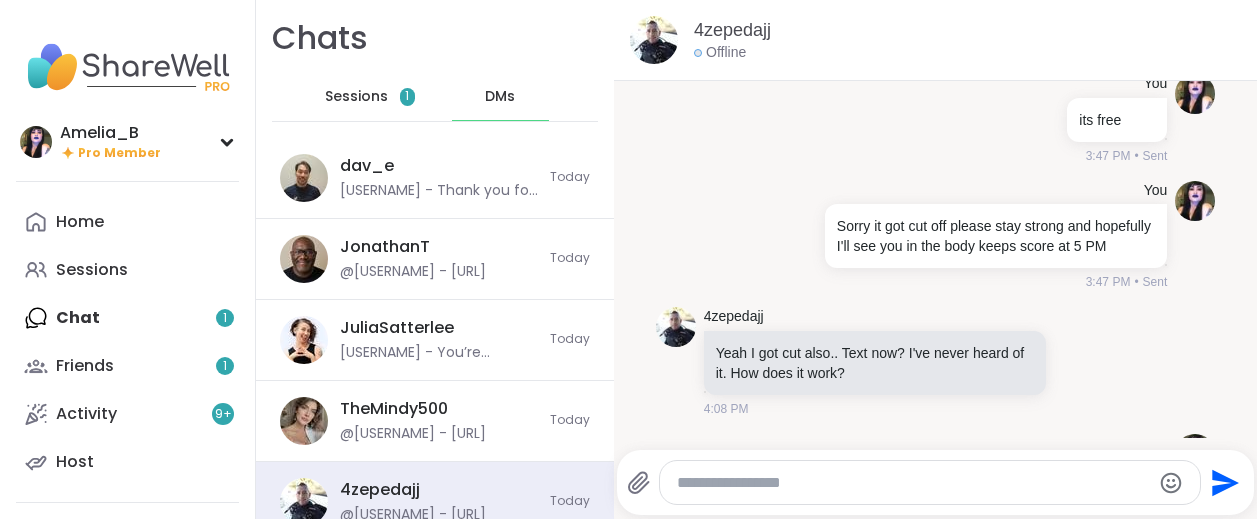 scroll, scrollTop: 19863, scrollLeft: 0, axis: vertical 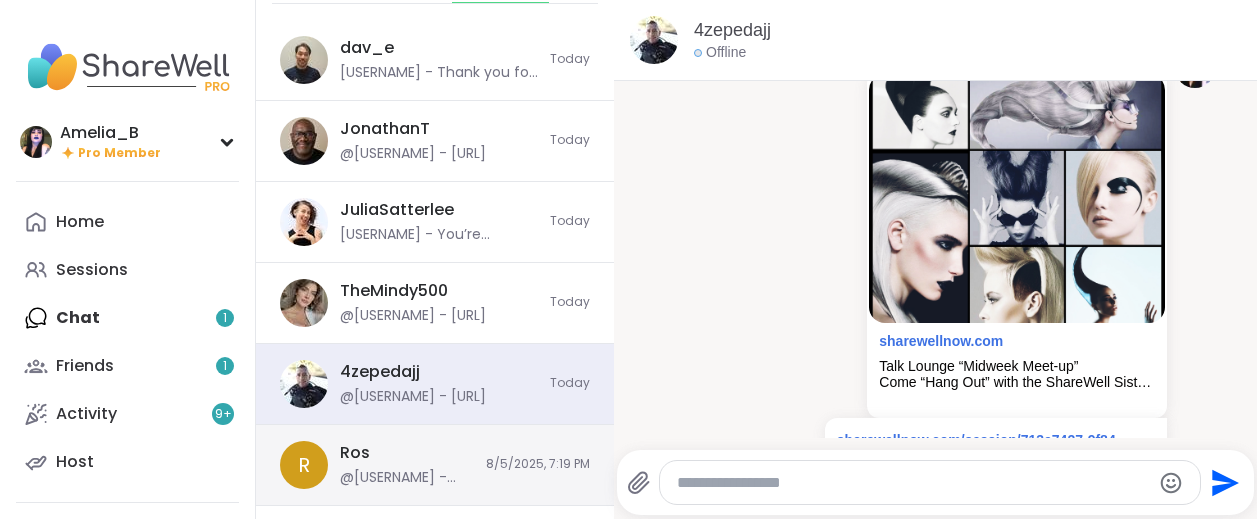 click on "8/5/2025, 7:19 PM" at bounding box center (538, 464) 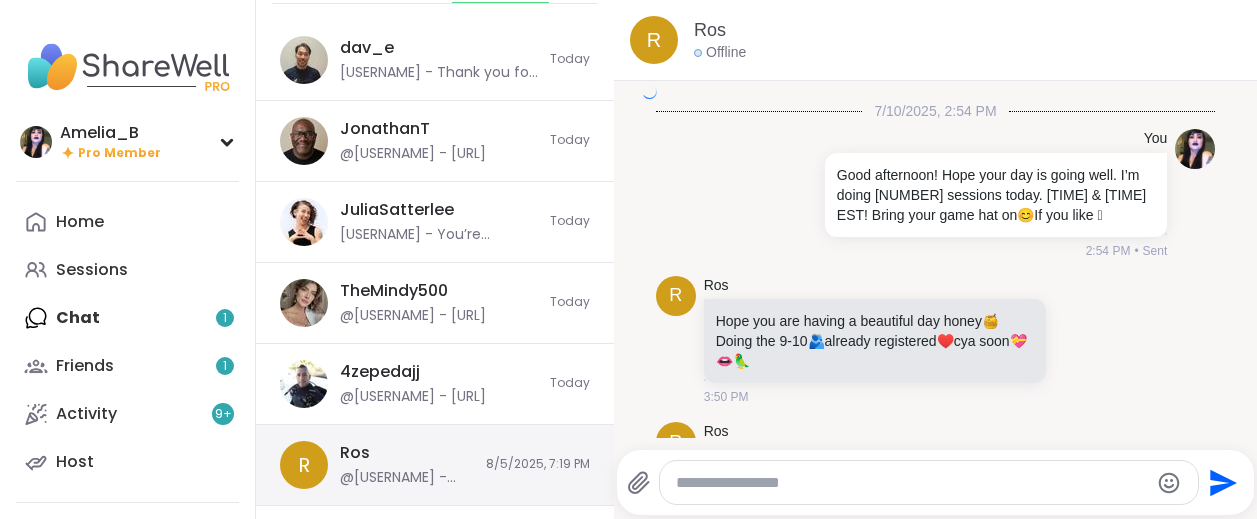 scroll, scrollTop: 5062, scrollLeft: 0, axis: vertical 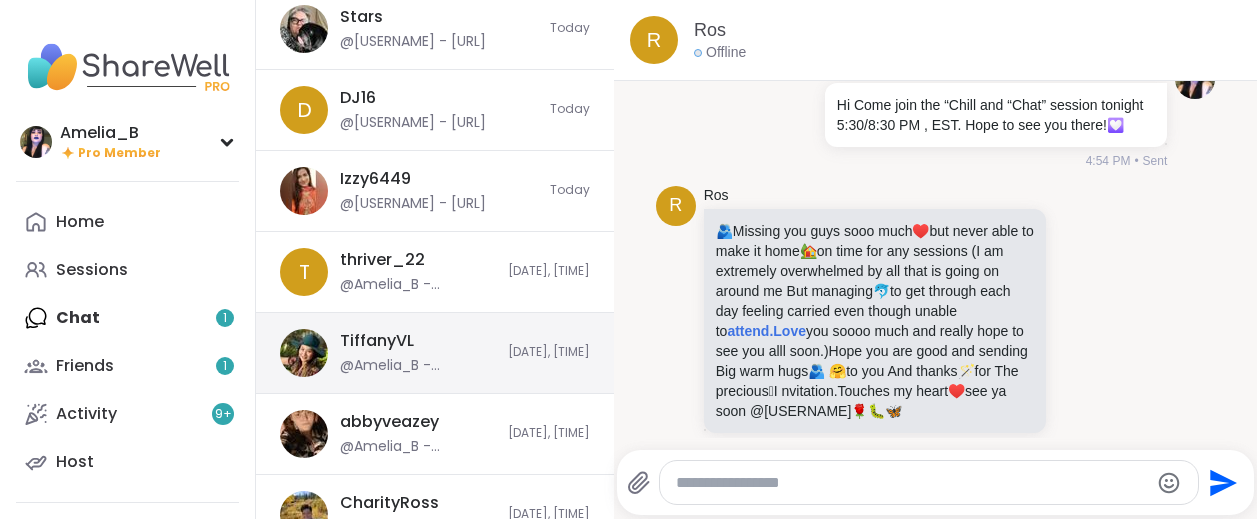 click on "[DATE], [TIME]" at bounding box center [549, 352] 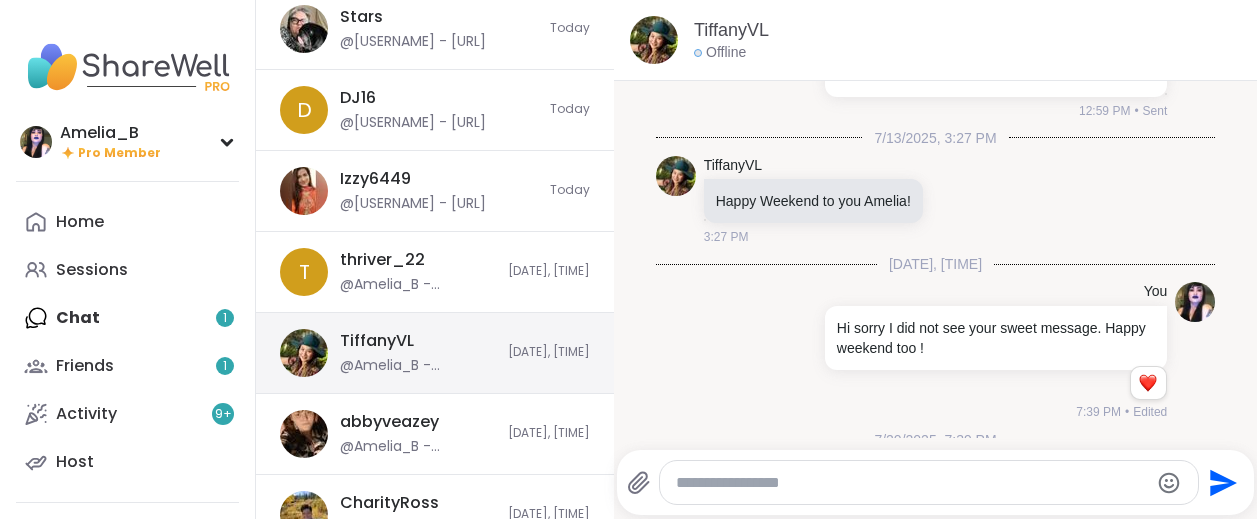 scroll, scrollTop: 4654, scrollLeft: 0, axis: vertical 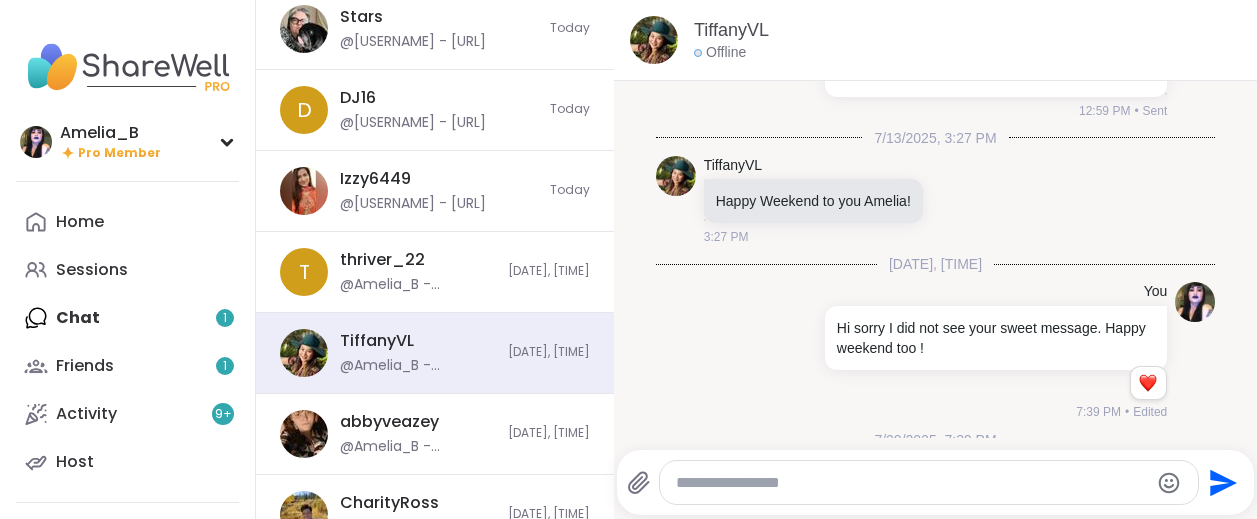 click at bounding box center [929, 482] 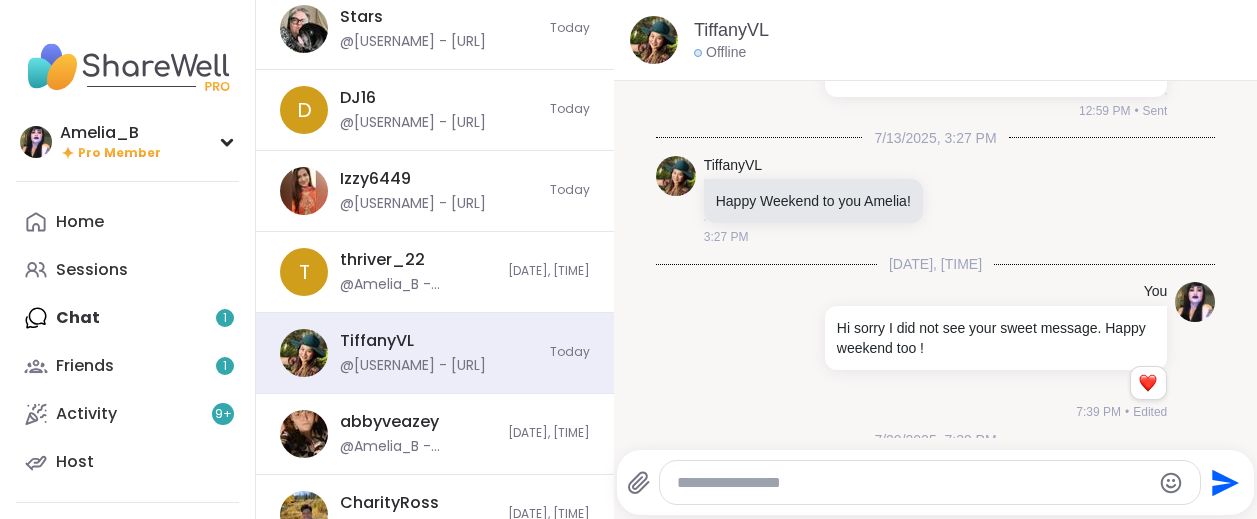 scroll, scrollTop: 6698, scrollLeft: 0, axis: vertical 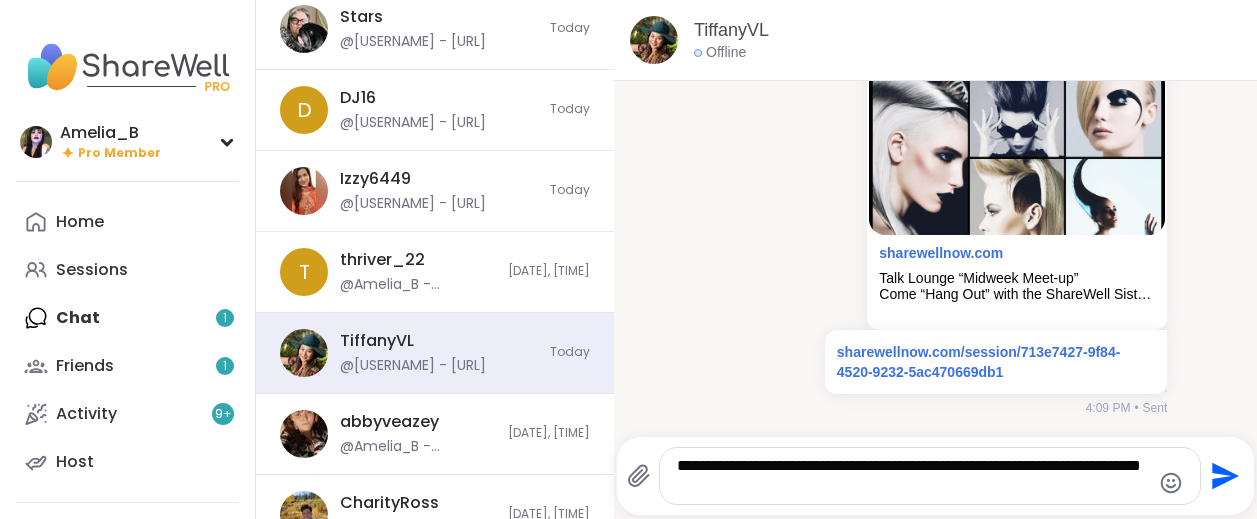 type on "**********" 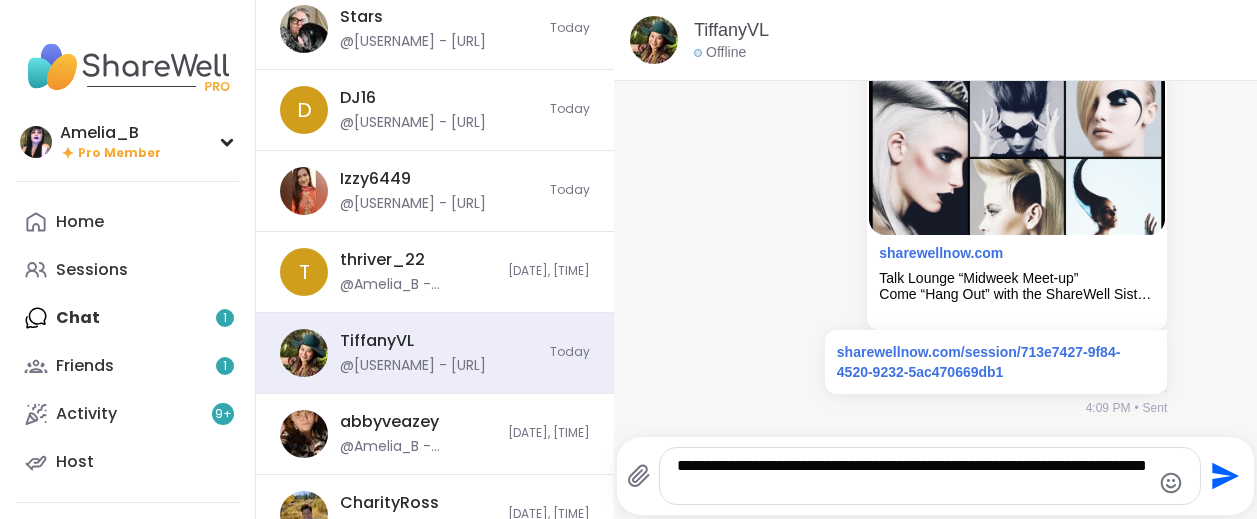 type 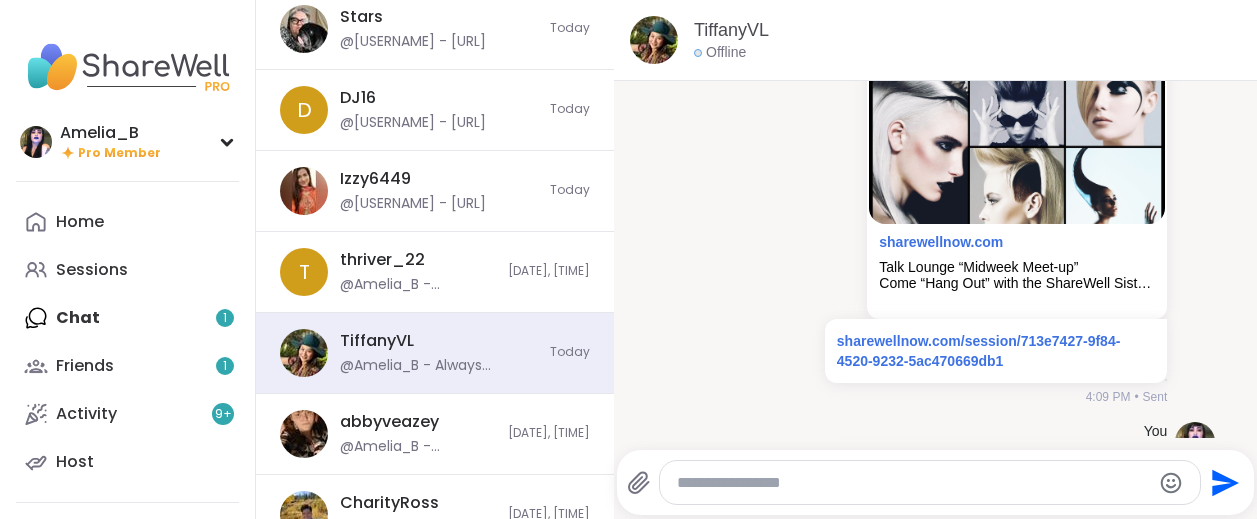 scroll, scrollTop: 6824, scrollLeft: 0, axis: vertical 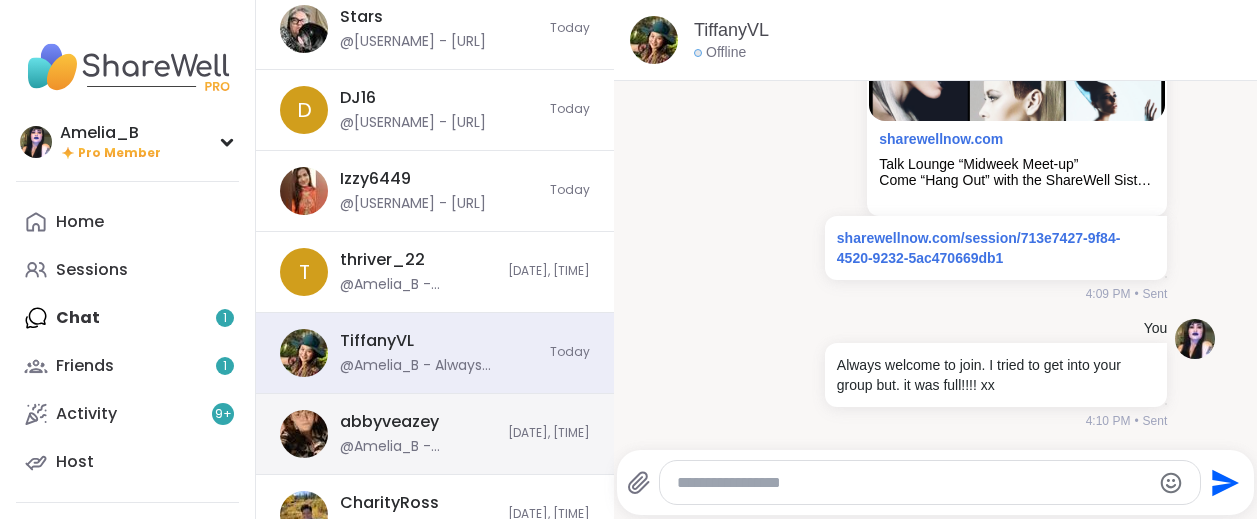 click on "[USERNAME] @[USERNAME] - https://sharewellnow.com/session/7e4e9f65-bf31-4ebc-ba43-ef84059d5c09 [DATE], [TIME]" at bounding box center (435, 434) 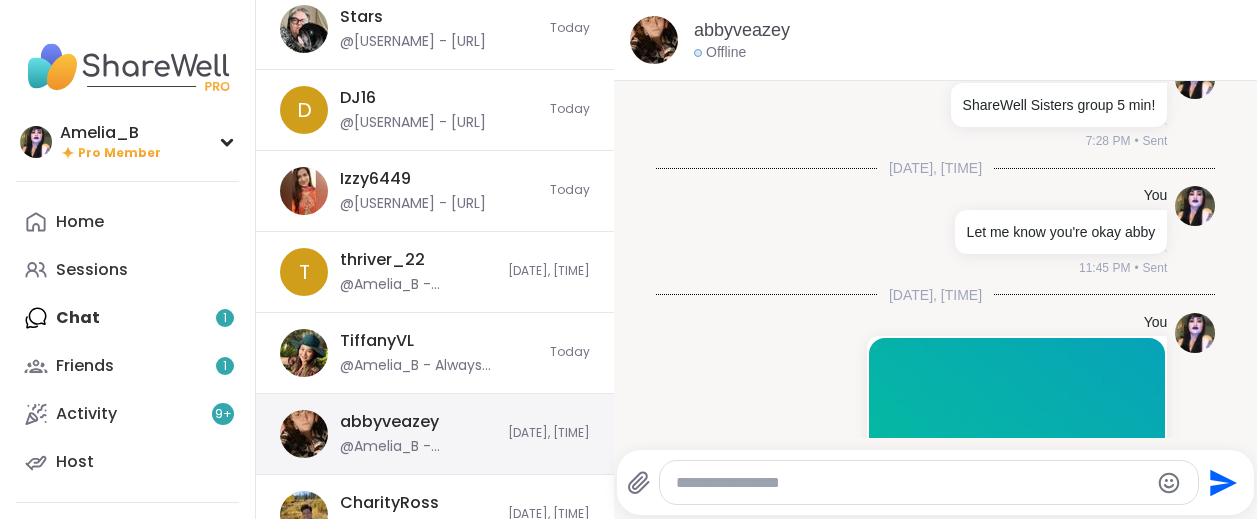 scroll, scrollTop: 6477, scrollLeft: 0, axis: vertical 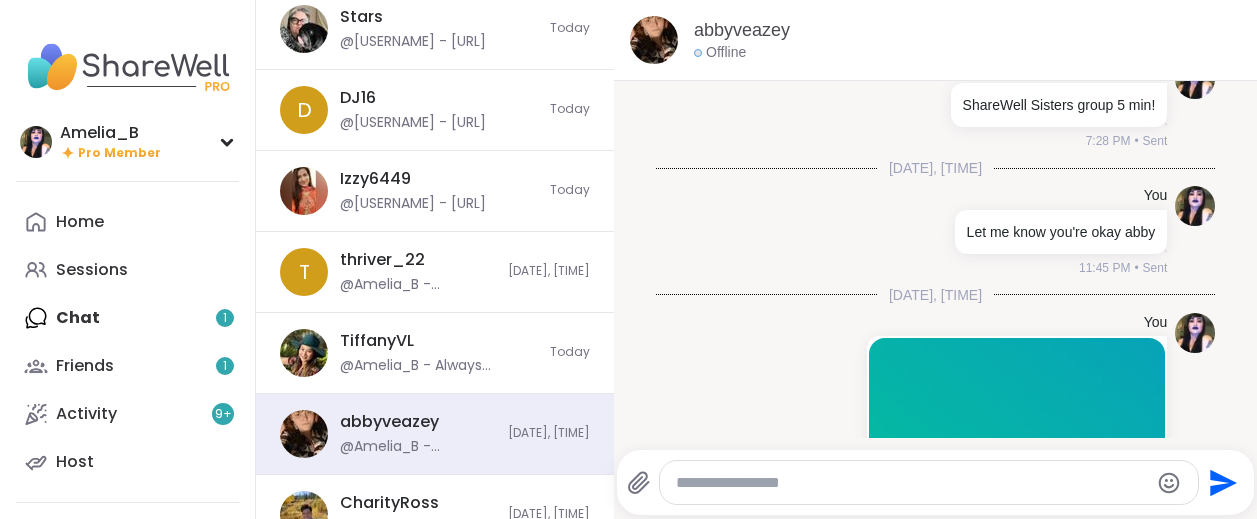 click at bounding box center [912, 483] 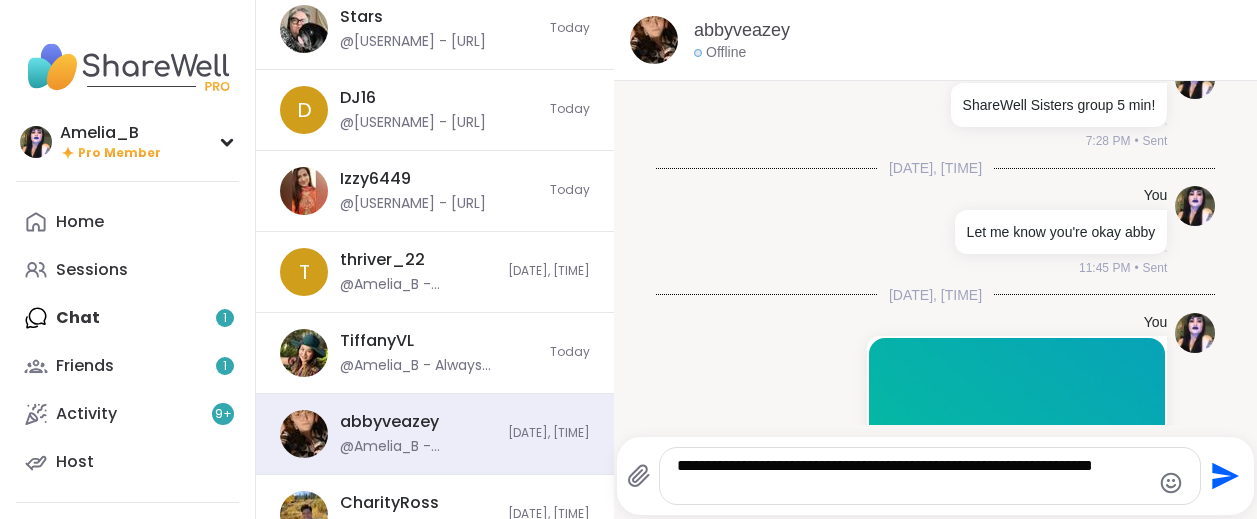 type 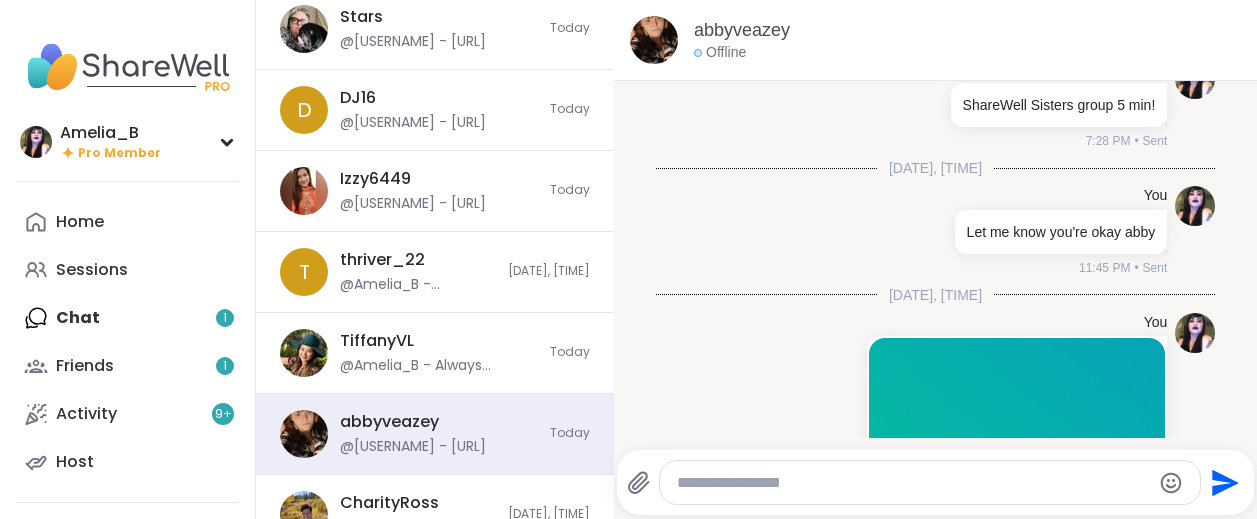 scroll, scrollTop: 14315, scrollLeft: 0, axis: vertical 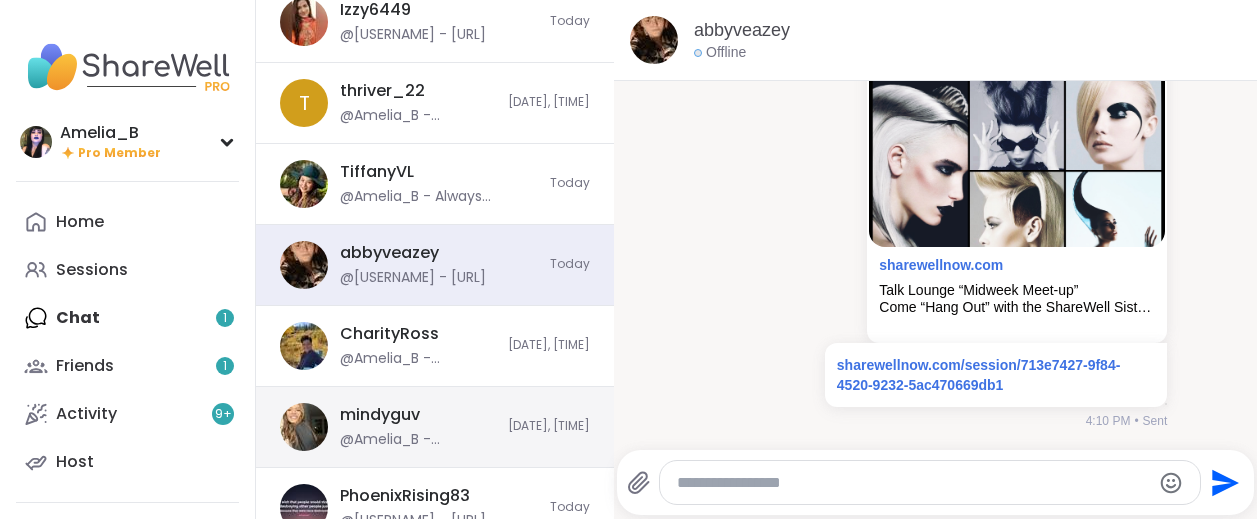 click on "@Amelia_B - https://sharewellnow.com/session/7e4e9f65-bf31-4ebc-ba43-ef84059d5c09" at bounding box center [418, 440] 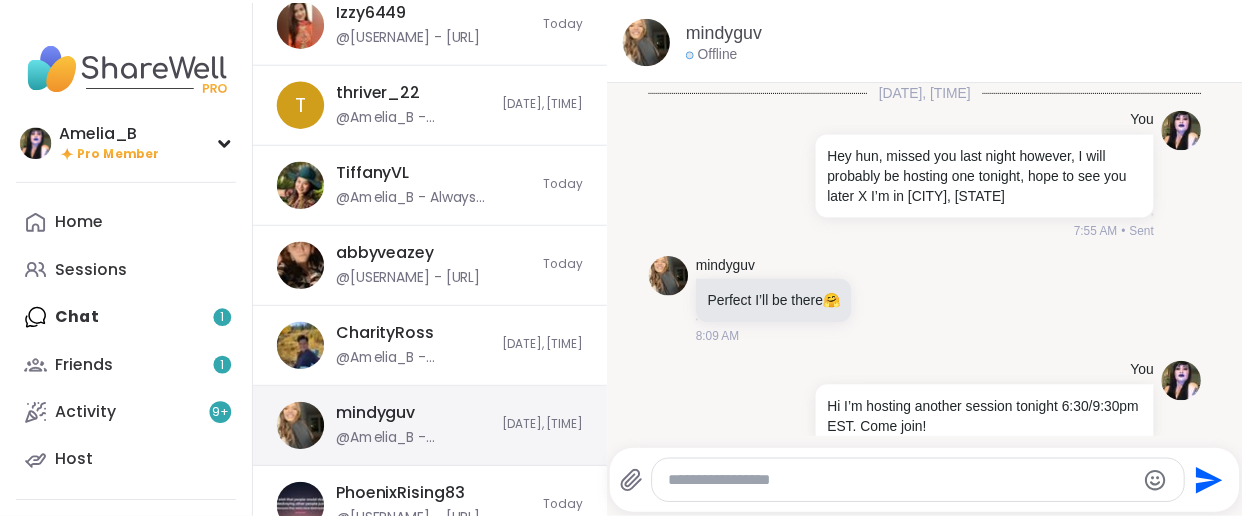 scroll, scrollTop: 5489, scrollLeft: 0, axis: vertical 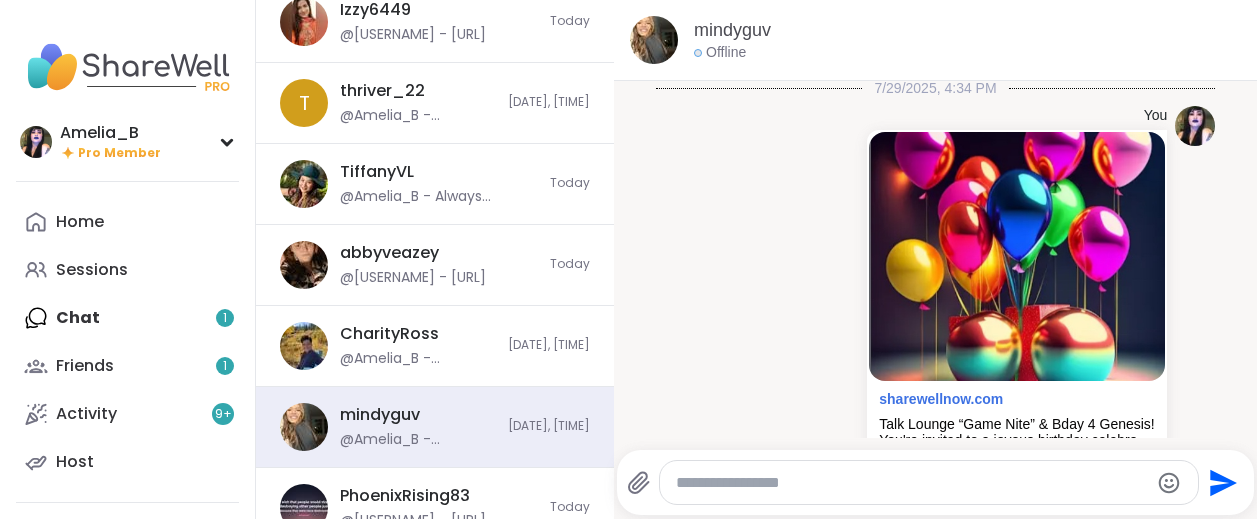 click at bounding box center [912, 483] 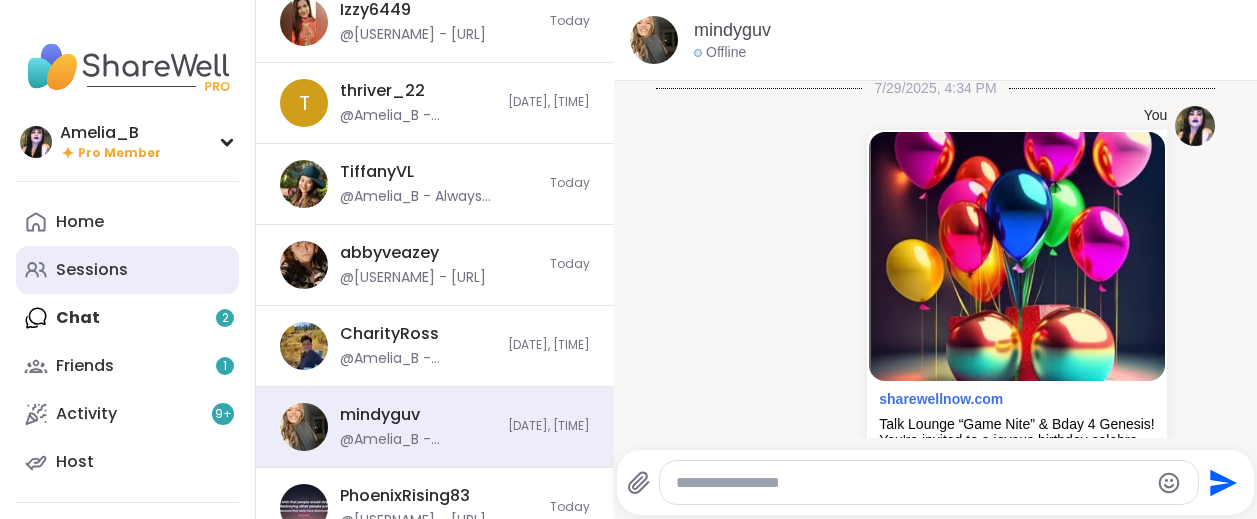 click on "Sessions" at bounding box center [127, 270] 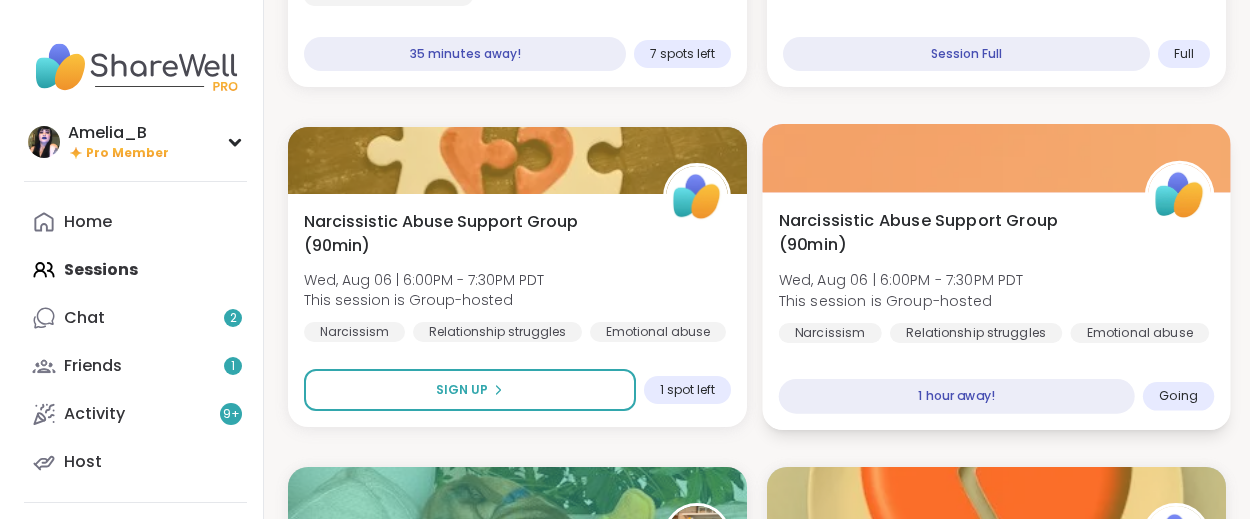 scroll, scrollTop: 1544, scrollLeft: 0, axis: vertical 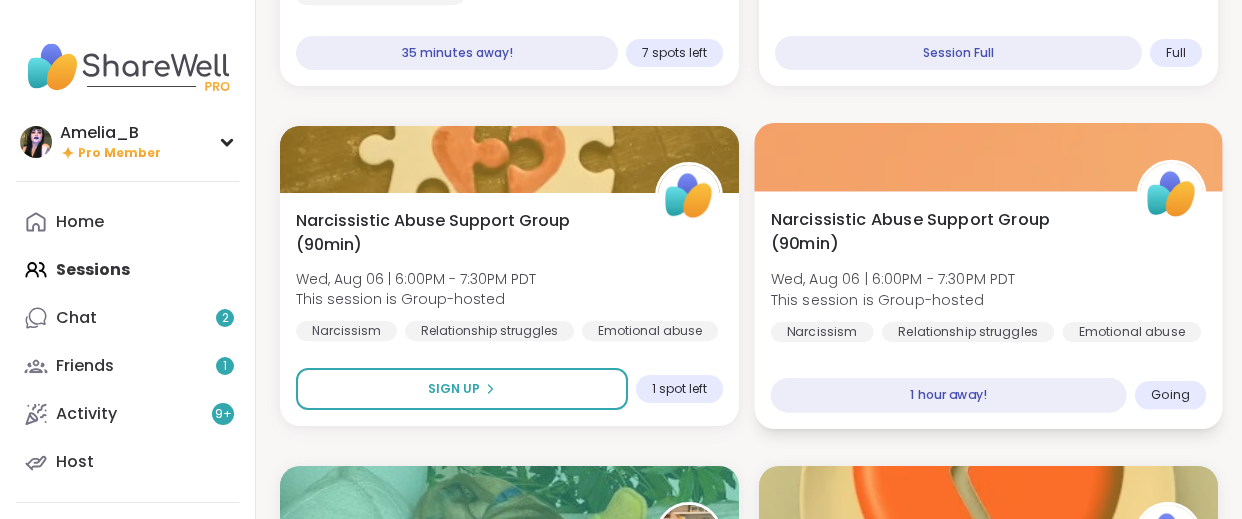 click on "Narcissistic Abuse Support Group (90min)" at bounding box center (943, 231) 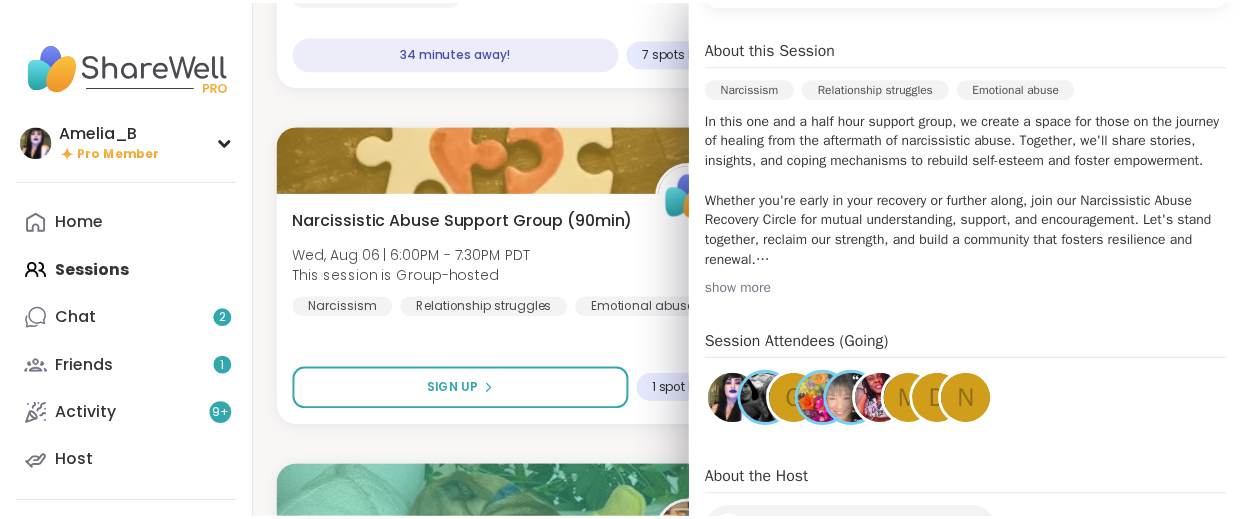 scroll, scrollTop: 579, scrollLeft: 0, axis: vertical 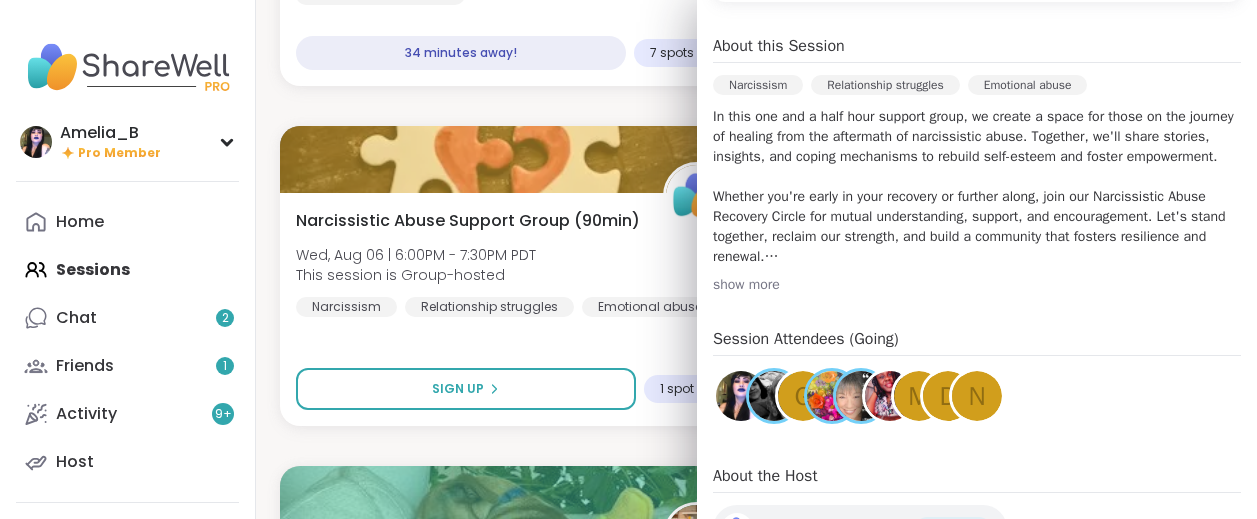 click on "happy hour pop up and chill Wed, Aug 06 | 3:00PM - 4:30PM PDT Hosted by [USERNAME] Social anxiety Self-care Self-Improvement SESSION LIVE Pro Session Positive Psychology for Everyday Happiness Wed, Aug 06 | 4:00PM - 5:00PM PDT Hosted by [USERNAME] General mental health Self-Improvement Growth SESSION LIVE Relaxing with Friends: Jokers Night!  Wed, Aug 06 | 4:00PM - 5:30PM PDT Hosted by [USERNAME] Good company Self-esteem Healthy habits SESSION LIVE Wisdom Win Wednesday Wed, Aug 06 | 4:30PM - 5:30PM PDT Hosted by [USERNAME] Healing Mindfulness Identity Session Full Full BODY KEEPS THE SCORE: TECHNICS BEYOND TRAUMA Wed, Aug 06 | 4:30PM - 6:00PM PDT Hosted by [USERNAME] Attachment issues Trauma Sign Up 3 spots left You Are Not Alone With This Wed, Aug 06 | 4:30PM - 6:00PM PDT Hosted by [USERNAME] General mental health Anxiety Depression Session Full Full Talk Lounge “Midweek Meet-up” Wed, Aug 06 | 5:00PM - 6:00PM PDT Hosted by [USERNAME] Relationship struggles NPD Abuse General mental health 34 minutes away!" at bounding box center [756, 1806] 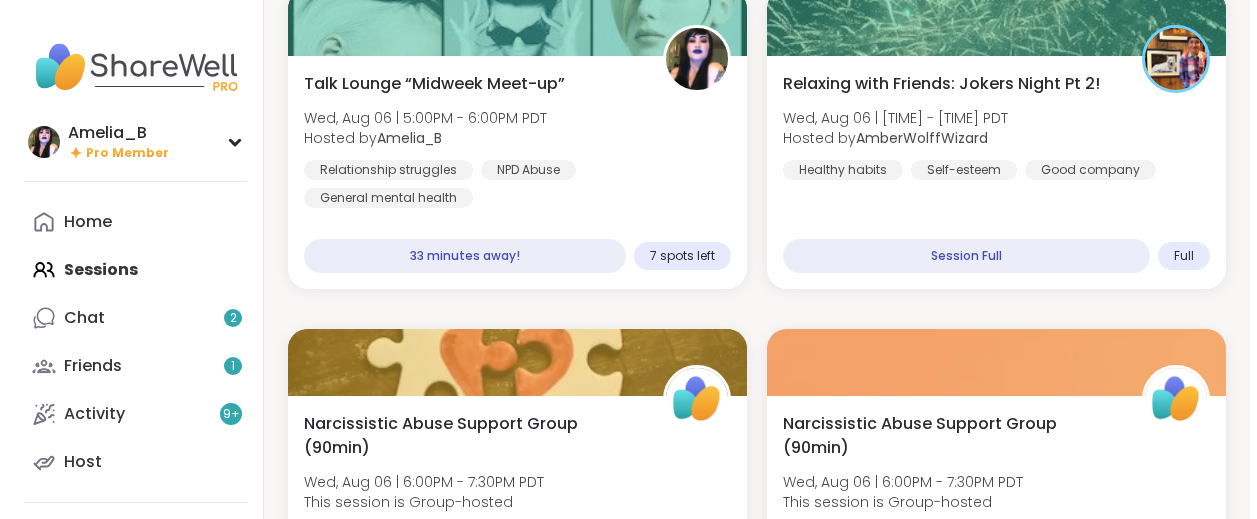 scroll, scrollTop: 1214, scrollLeft: 0, axis: vertical 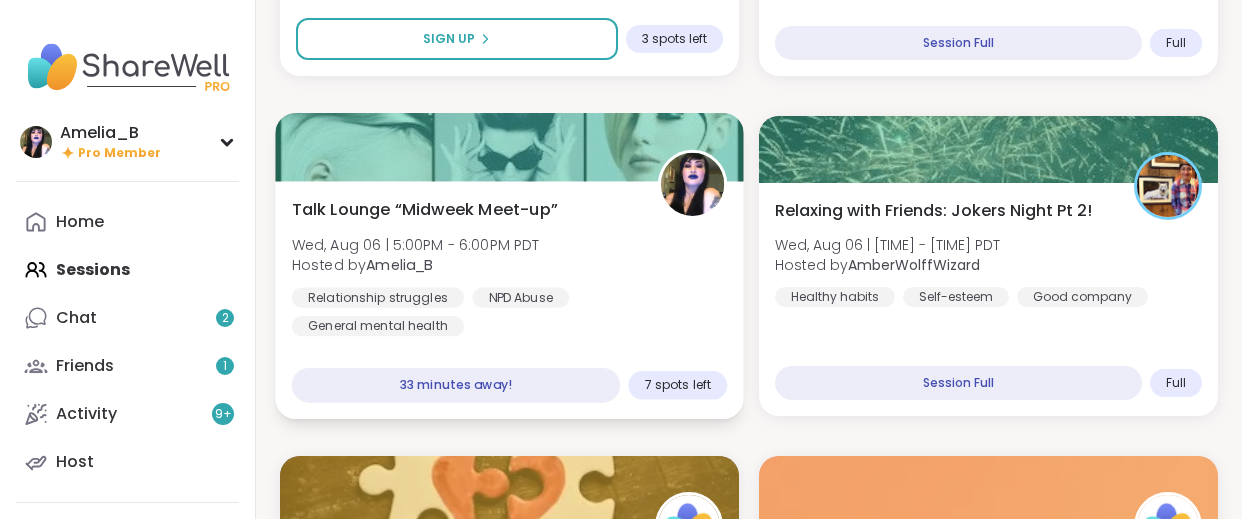 click on "Talk Lounge “Midweek Meet-up” Wed, Aug 06 | 5:00PM - 6:00PM PDT Hosted by [USERNAME] Relationship struggles NPD Abuse General mental health" at bounding box center (510, 266) 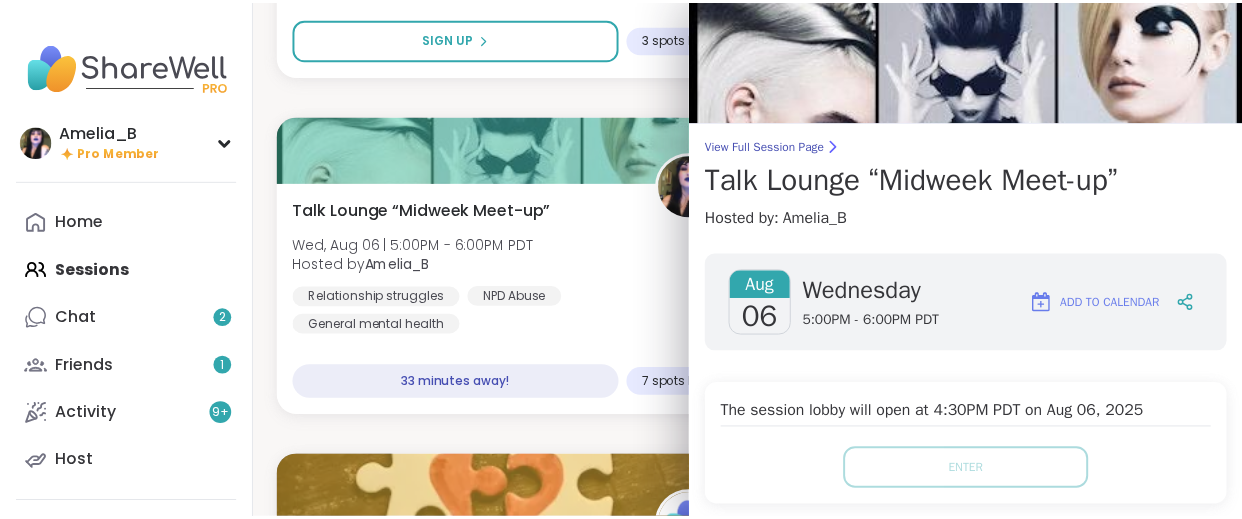 scroll, scrollTop: 47, scrollLeft: 0, axis: vertical 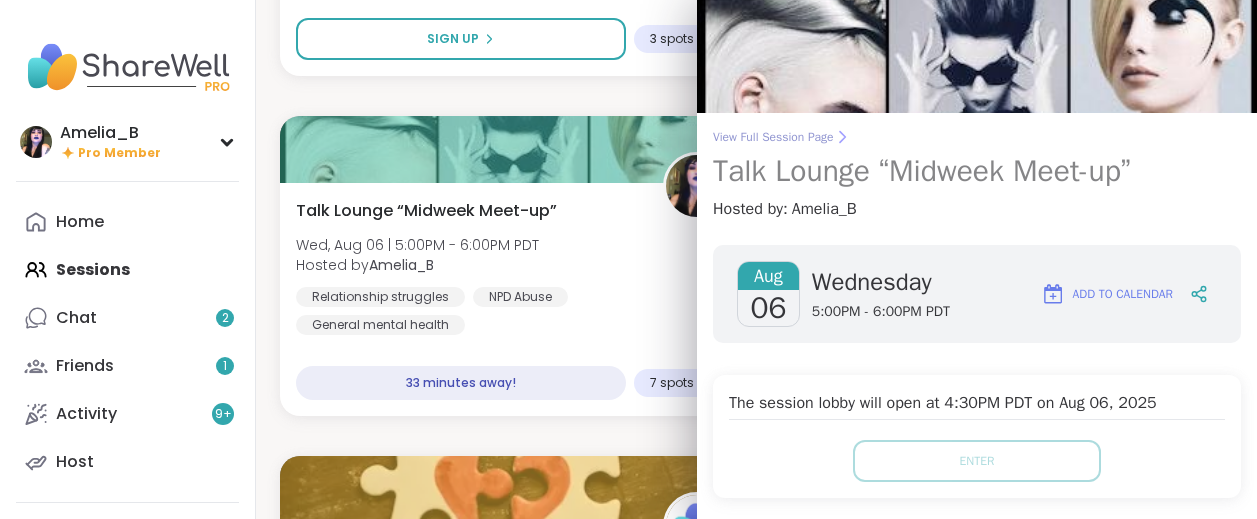 click on "View Full Session Page" at bounding box center [977, 137] 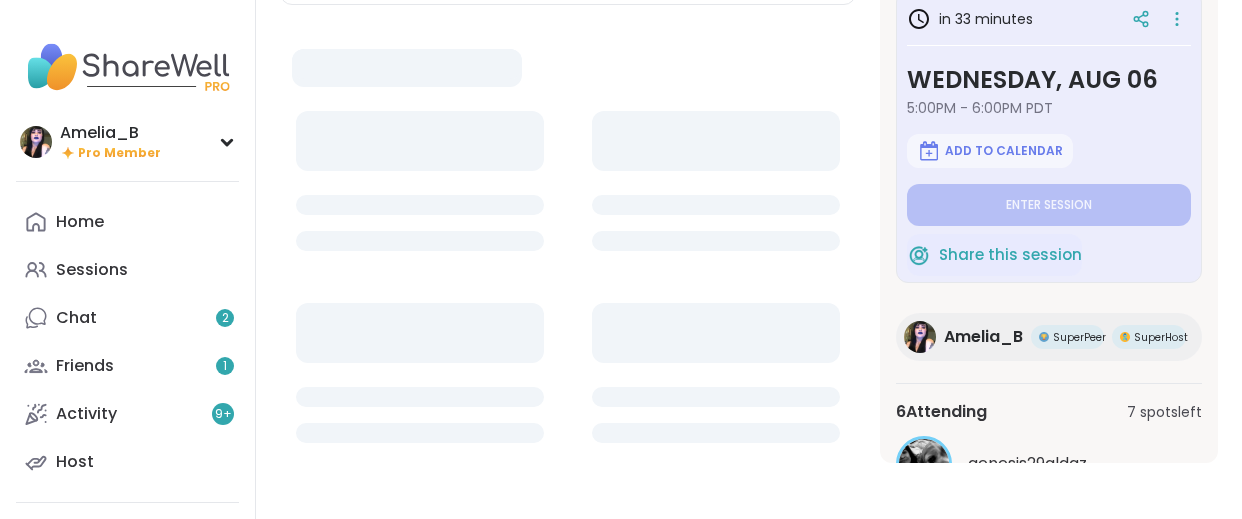 scroll, scrollTop: 0, scrollLeft: 0, axis: both 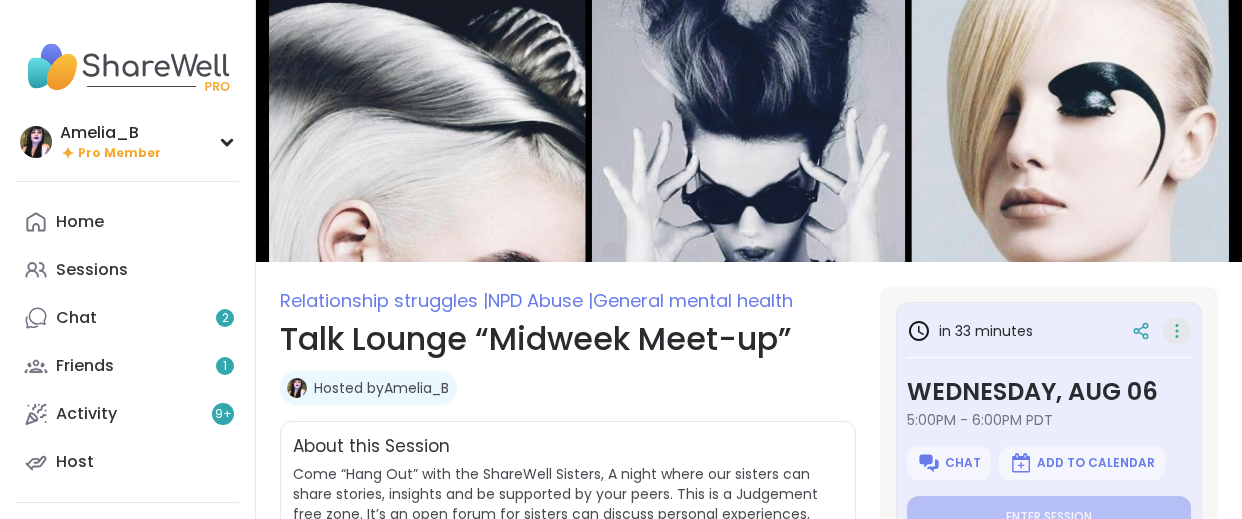 click 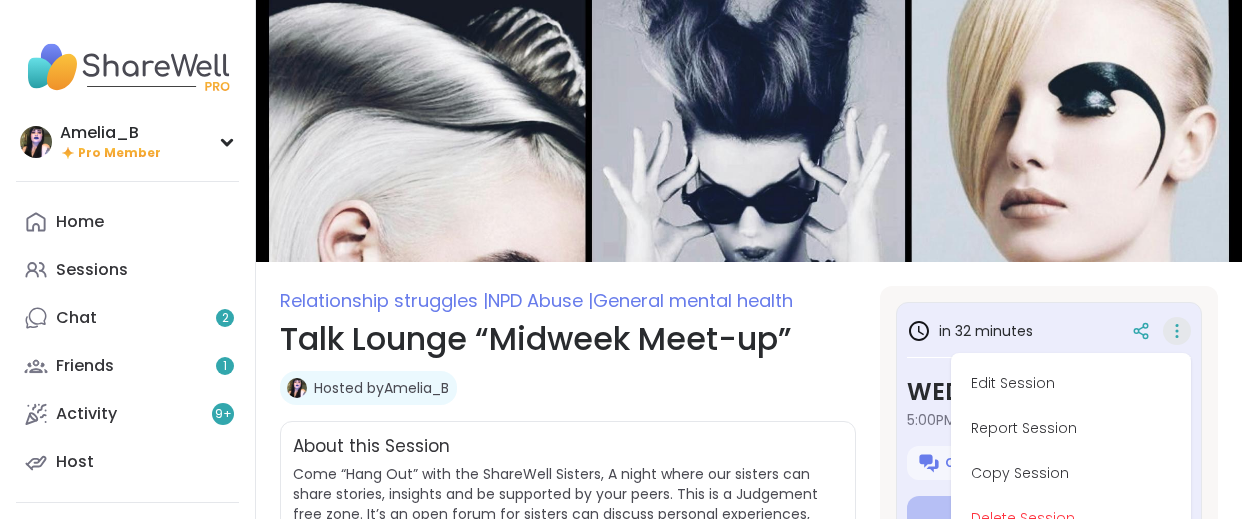 click on "Relationship struggles   |  NPD Abuse   |  General mental health   Talk Lounge “Midweek Meet-up” Hosted by  [USERNAME] Share this session About this Session Come “Hang Out” with the ShareWell Sisters, A night where our sisters can share stories, insights and be supported by your peers. This is a Judgement free zone. It’s an open forum for sisters can discuss personal experiences, challenges and success. Come build connections and support a peer, play group games. Become an important part of the Sharewell Sisterhood and the Sharewell experience! show more in 32 minutes Wednesday, Aug 06 5:00PM - 6:00PM PDT Chat Add to Calendar Enter session Share this session [USERNAME] SuperPeer SuperHost 6  Attending 7   spots  left [USERNAME] [USERNAME] See All Wednesday, Aug 06 5:00PM - 6:00PM PDT Add to Calendar Enter session Check-ins 0 Announcements 0 Host Reviews 5+ Check-ins 0 Connection starts with sharing — what would you like your group to know about you and how you're doing? 6  Attending 7" at bounding box center (749, 437) 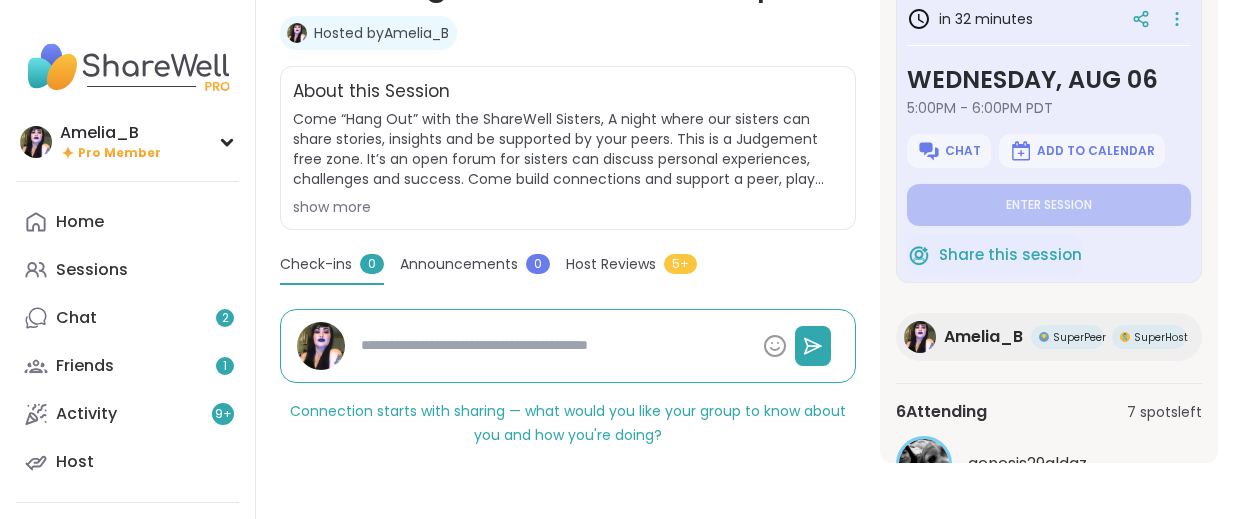 scroll, scrollTop: 354, scrollLeft: 0, axis: vertical 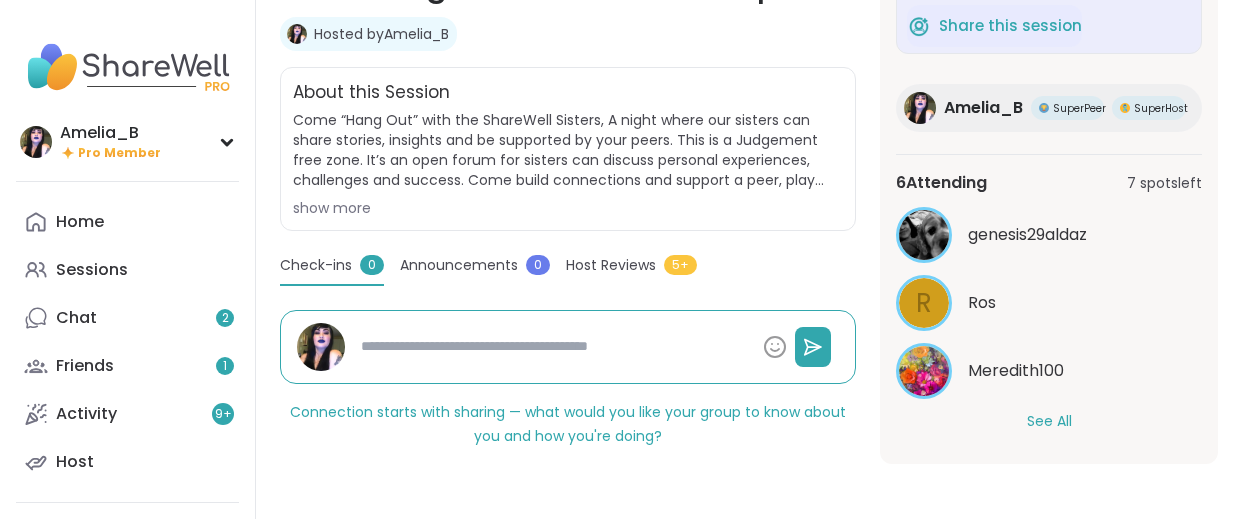 click on "See All" at bounding box center (1049, 421) 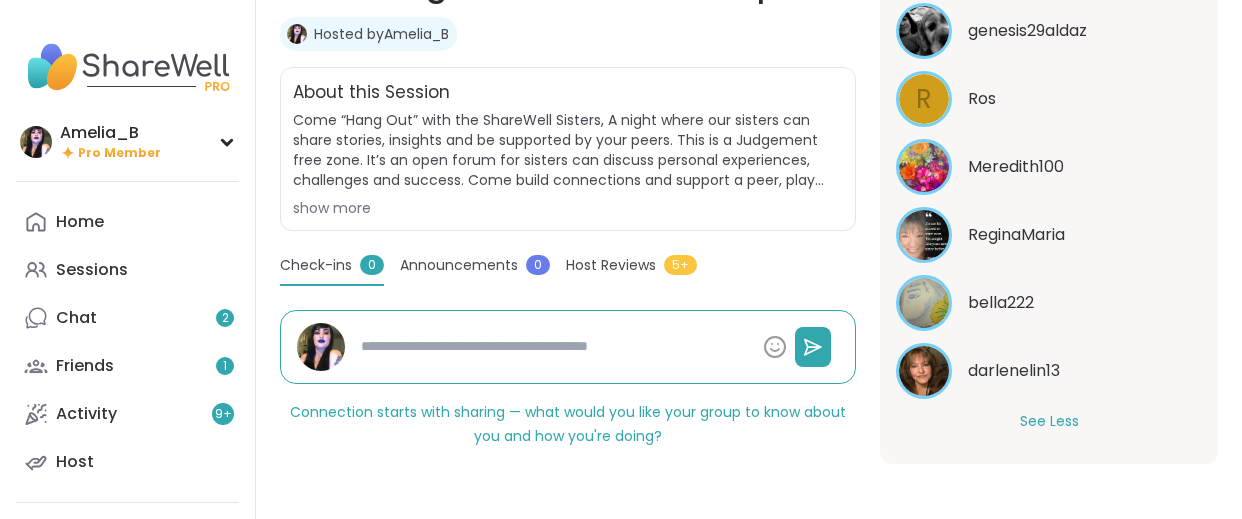 scroll, scrollTop: 434, scrollLeft: 0, axis: vertical 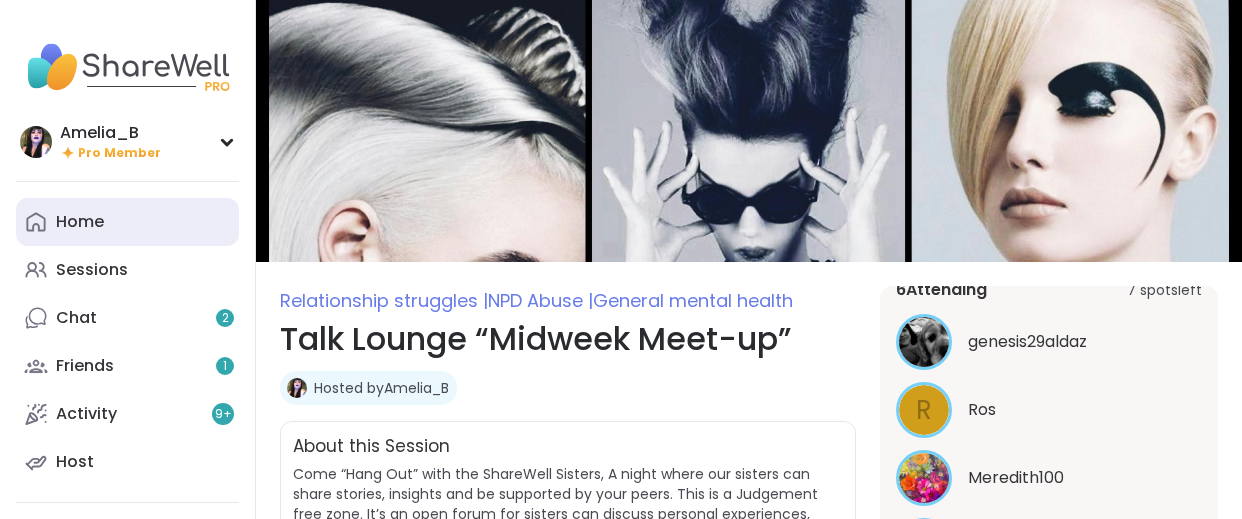 click on "Home" at bounding box center [127, 222] 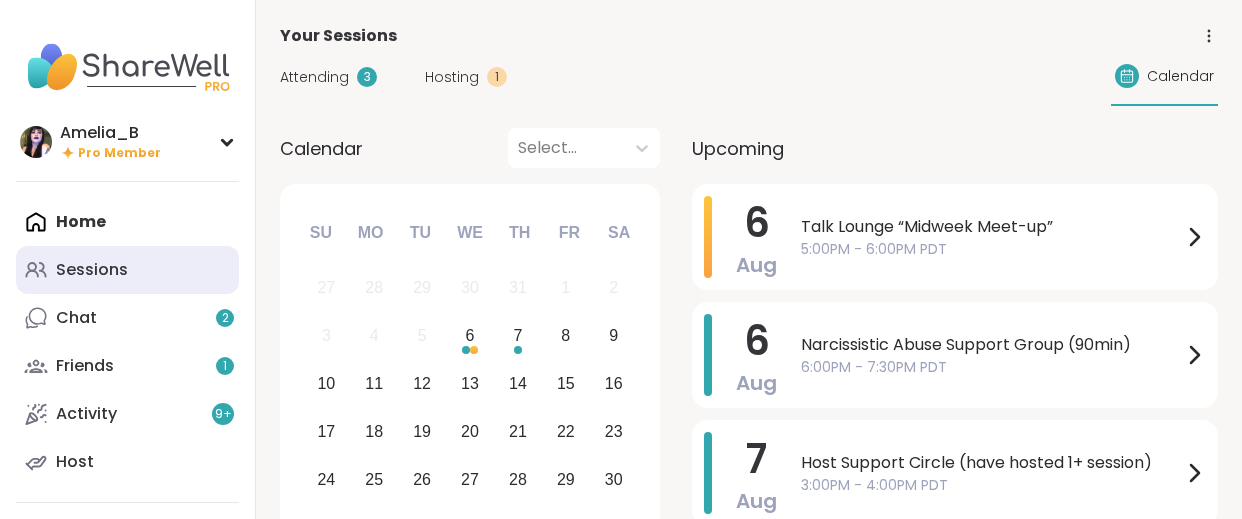 click on "Sessions" at bounding box center [92, 270] 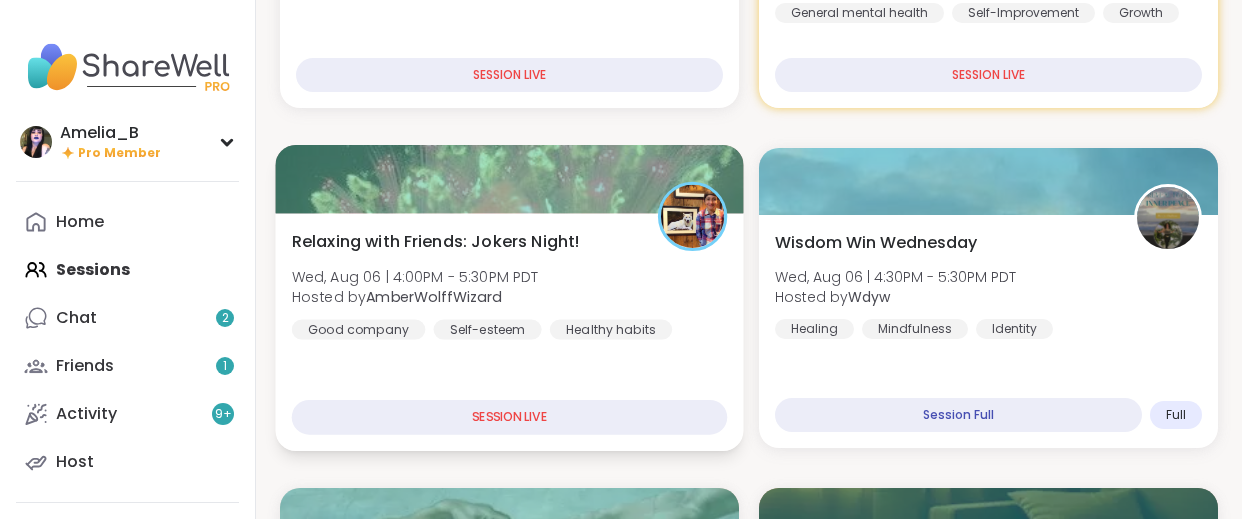 scroll, scrollTop: 529, scrollLeft: 0, axis: vertical 